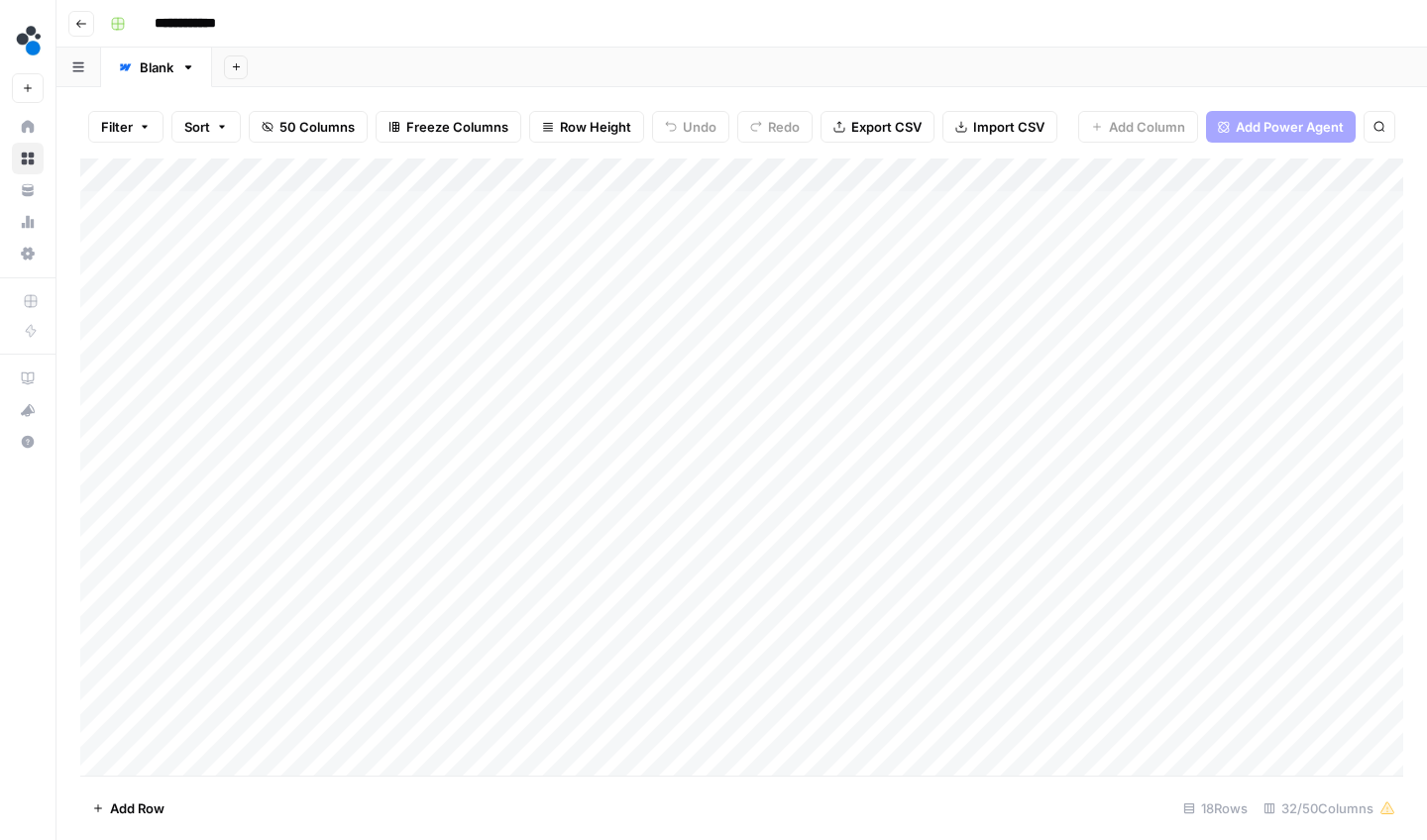 scroll, scrollTop: 0, scrollLeft: 0, axis: both 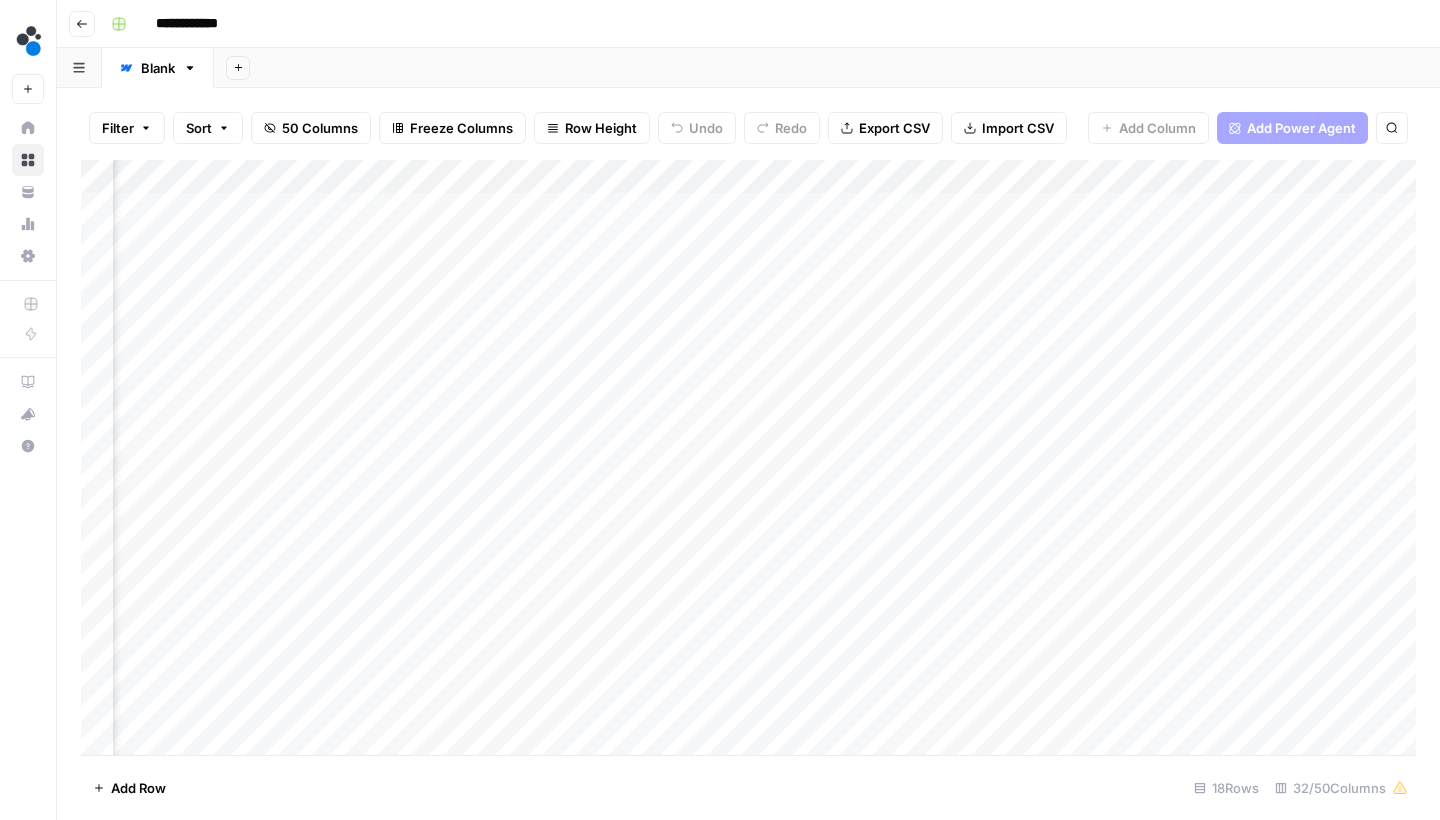 click on "Add Column" at bounding box center (748, 460) 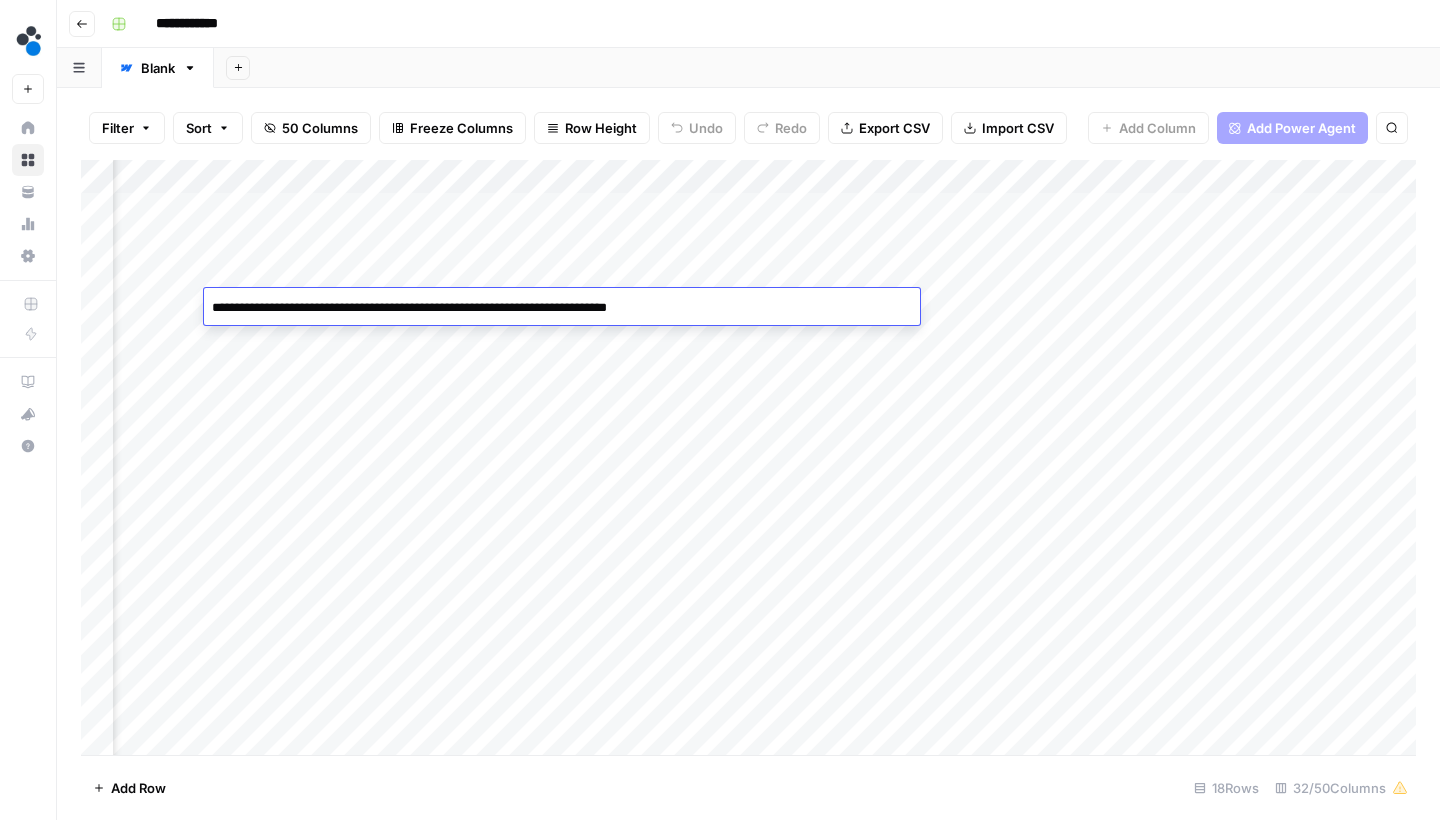 type on "**********" 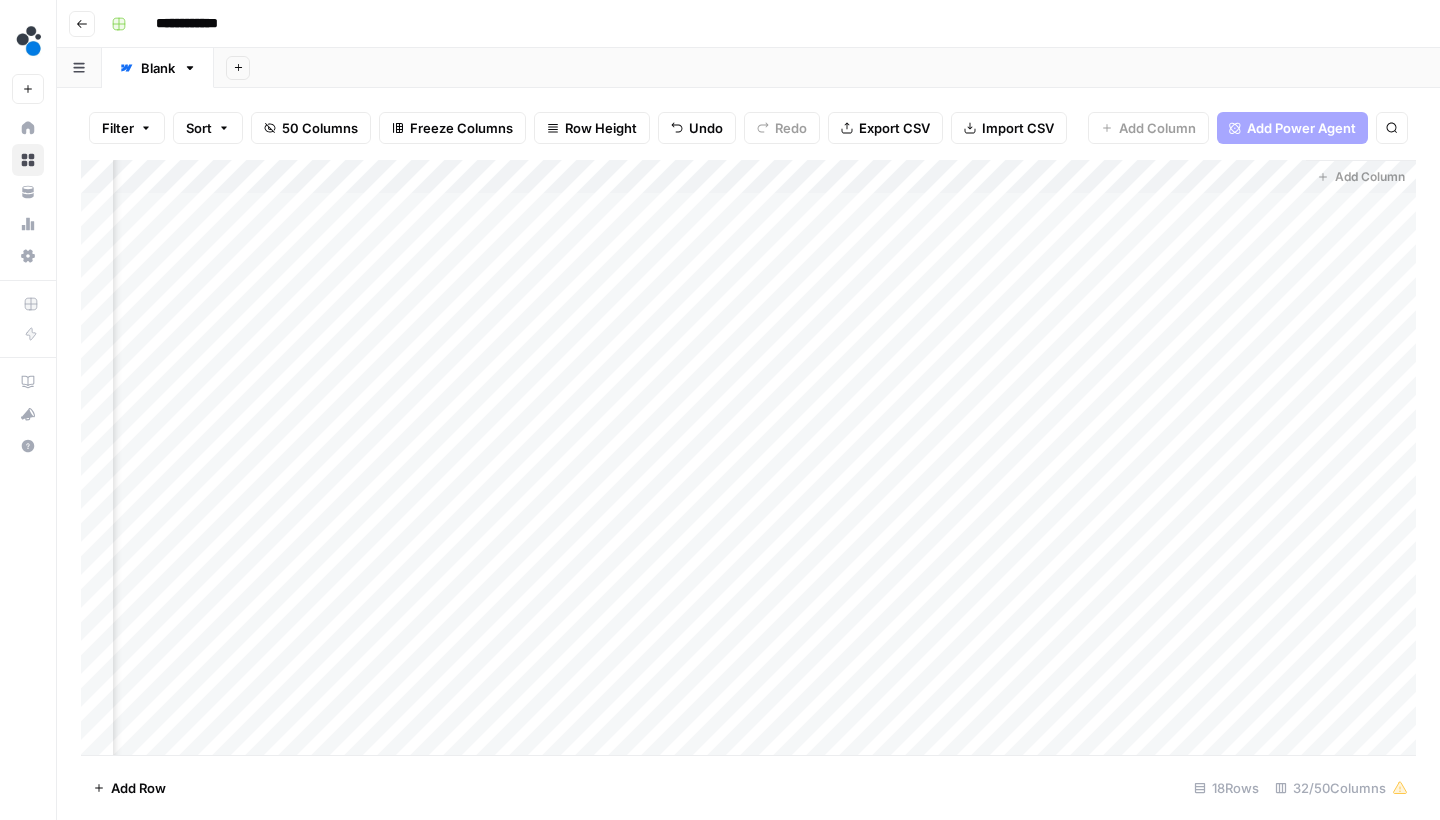 scroll, scrollTop: 0, scrollLeft: 5478, axis: horizontal 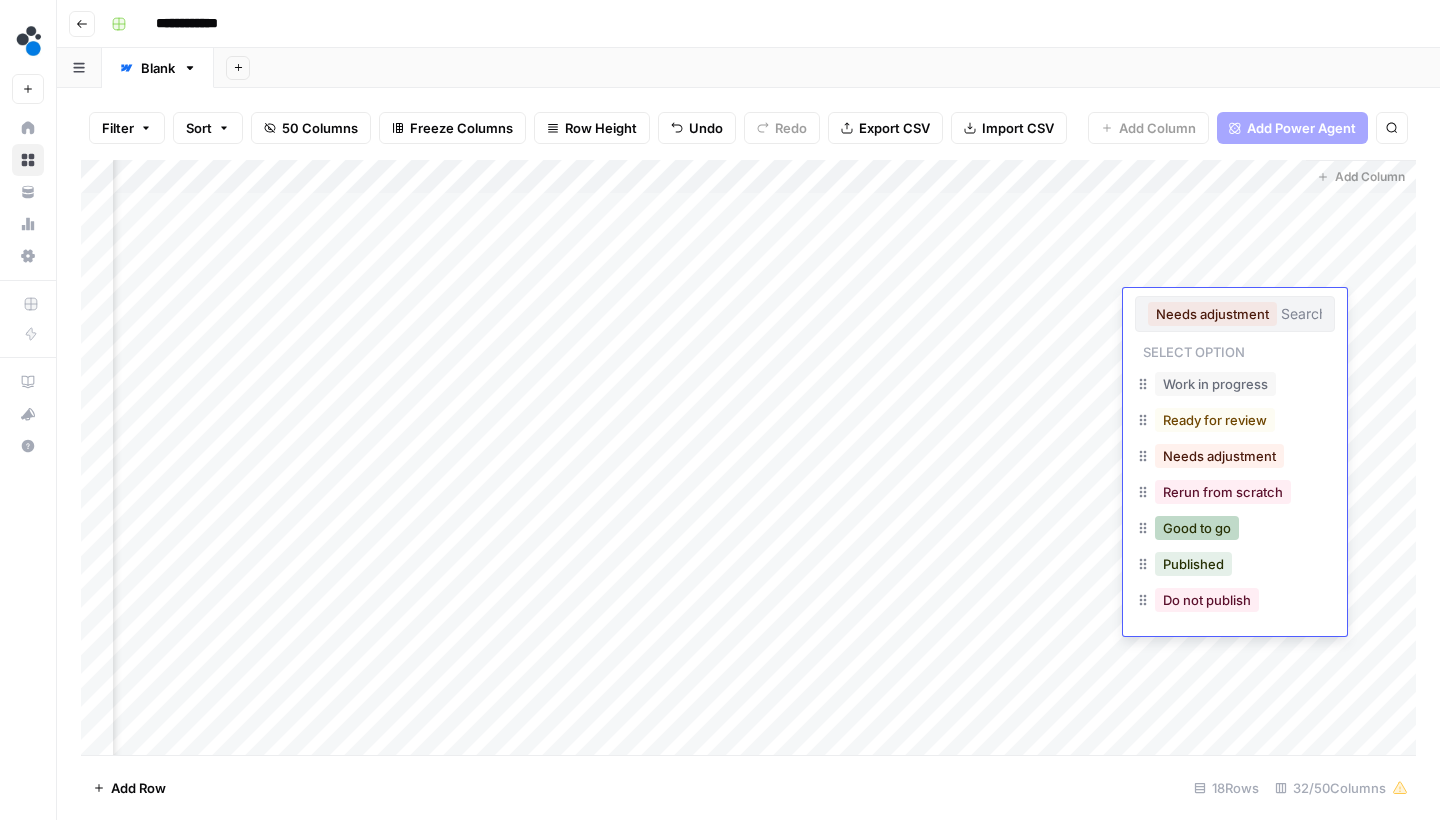 click on "Good to go" at bounding box center (1197, 528) 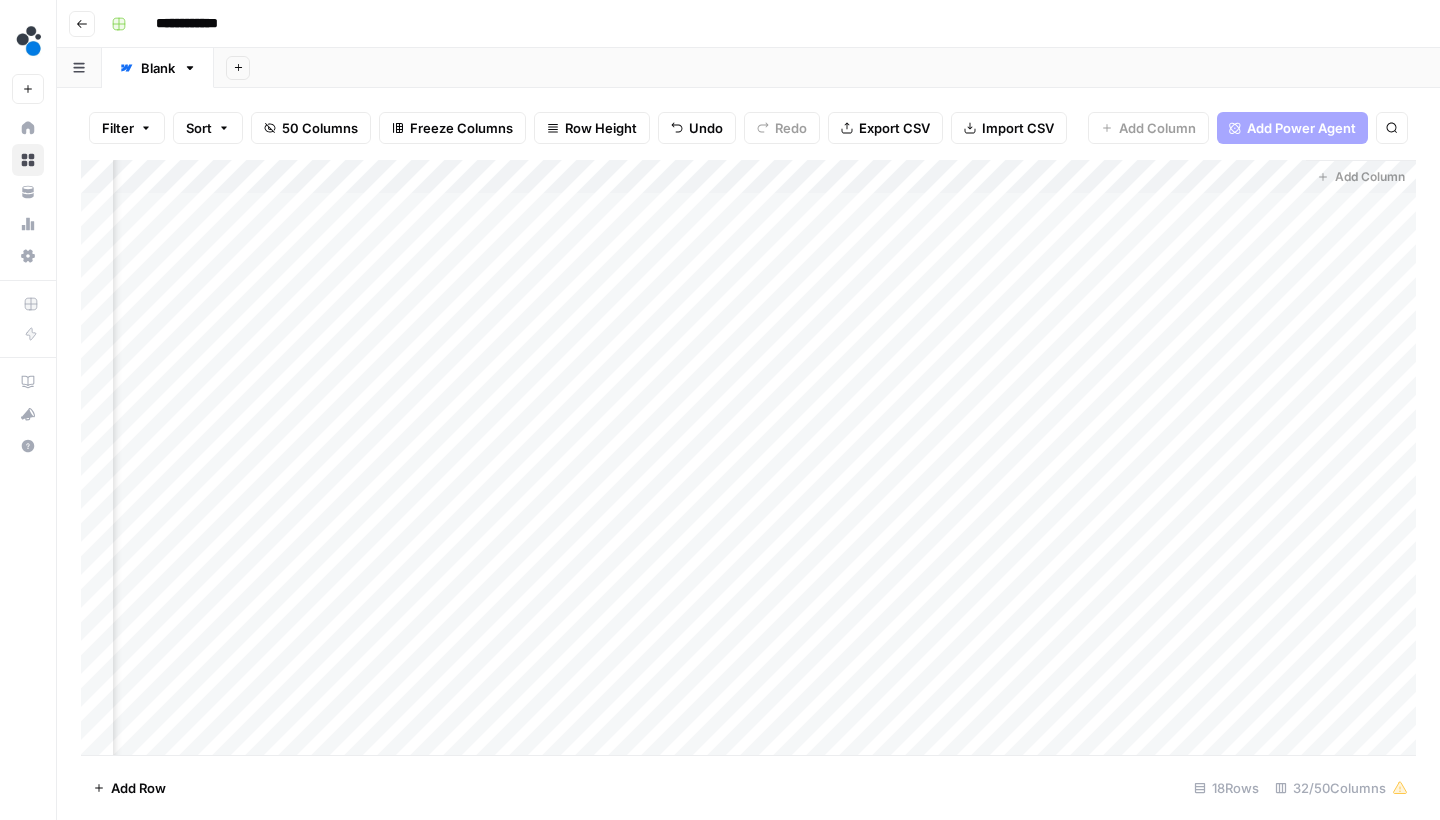 click on "Add Sheet" at bounding box center [827, 68] 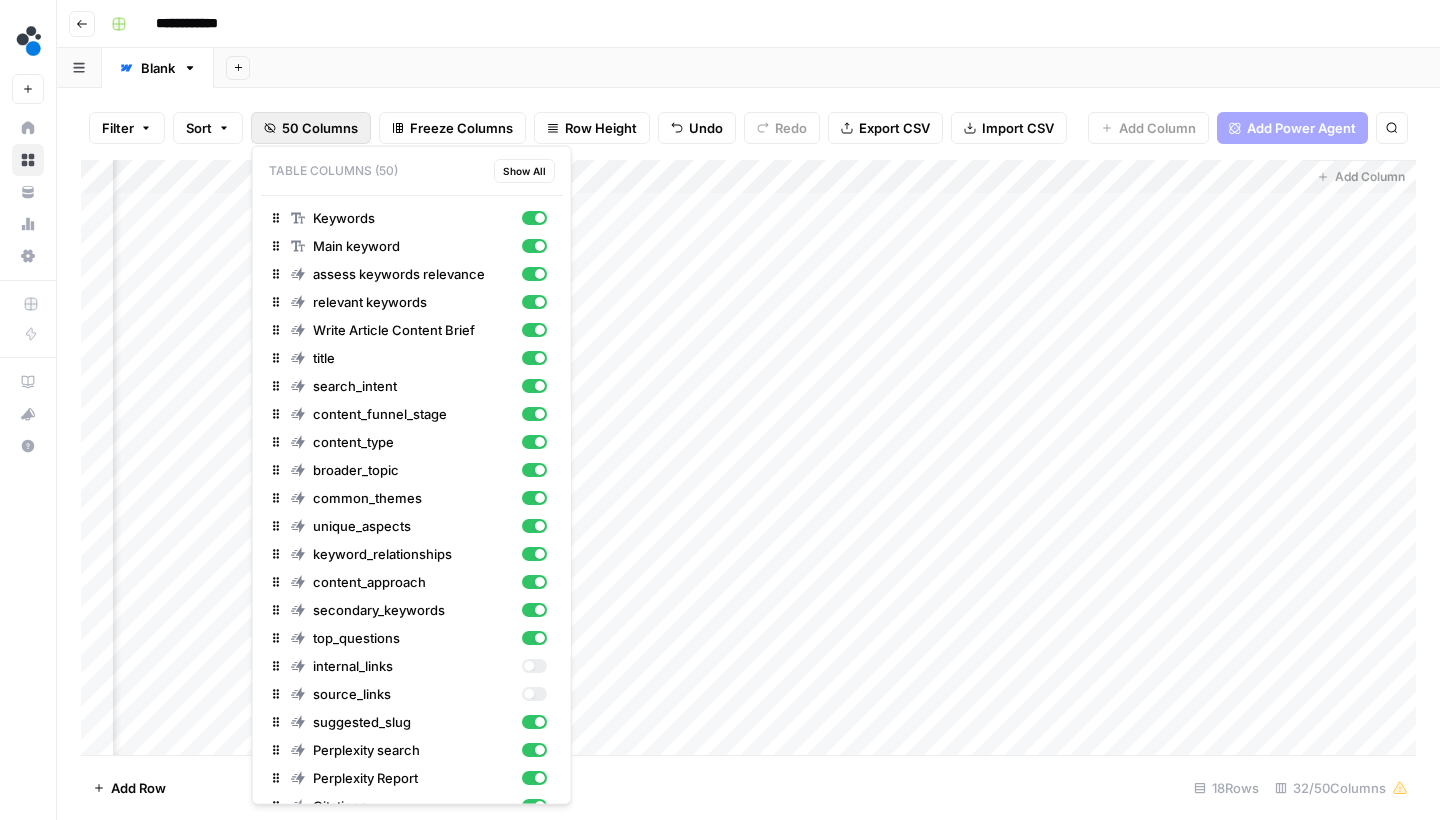 click on "50 Columns" at bounding box center [311, 128] 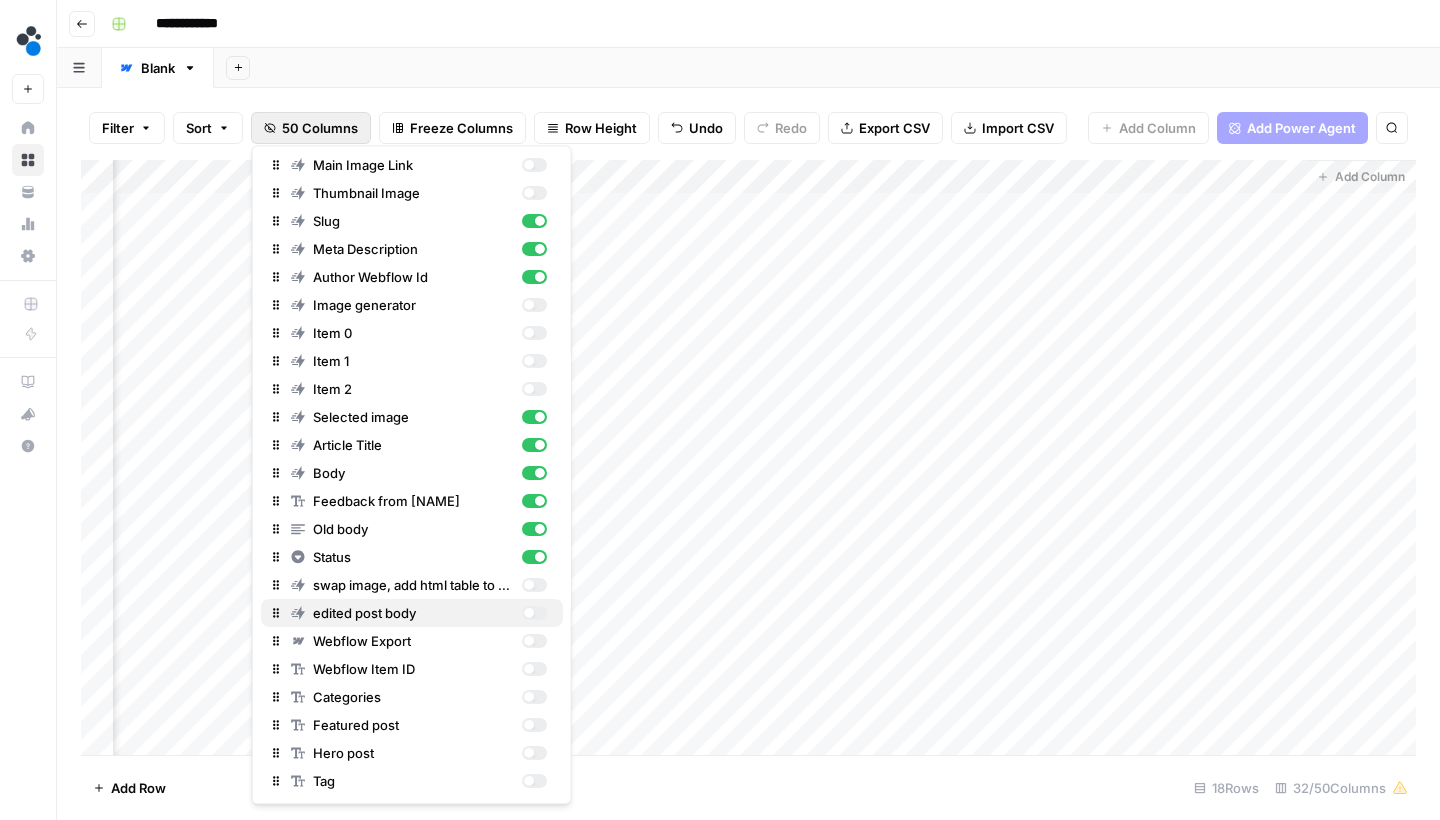 scroll, scrollTop: 808, scrollLeft: 0, axis: vertical 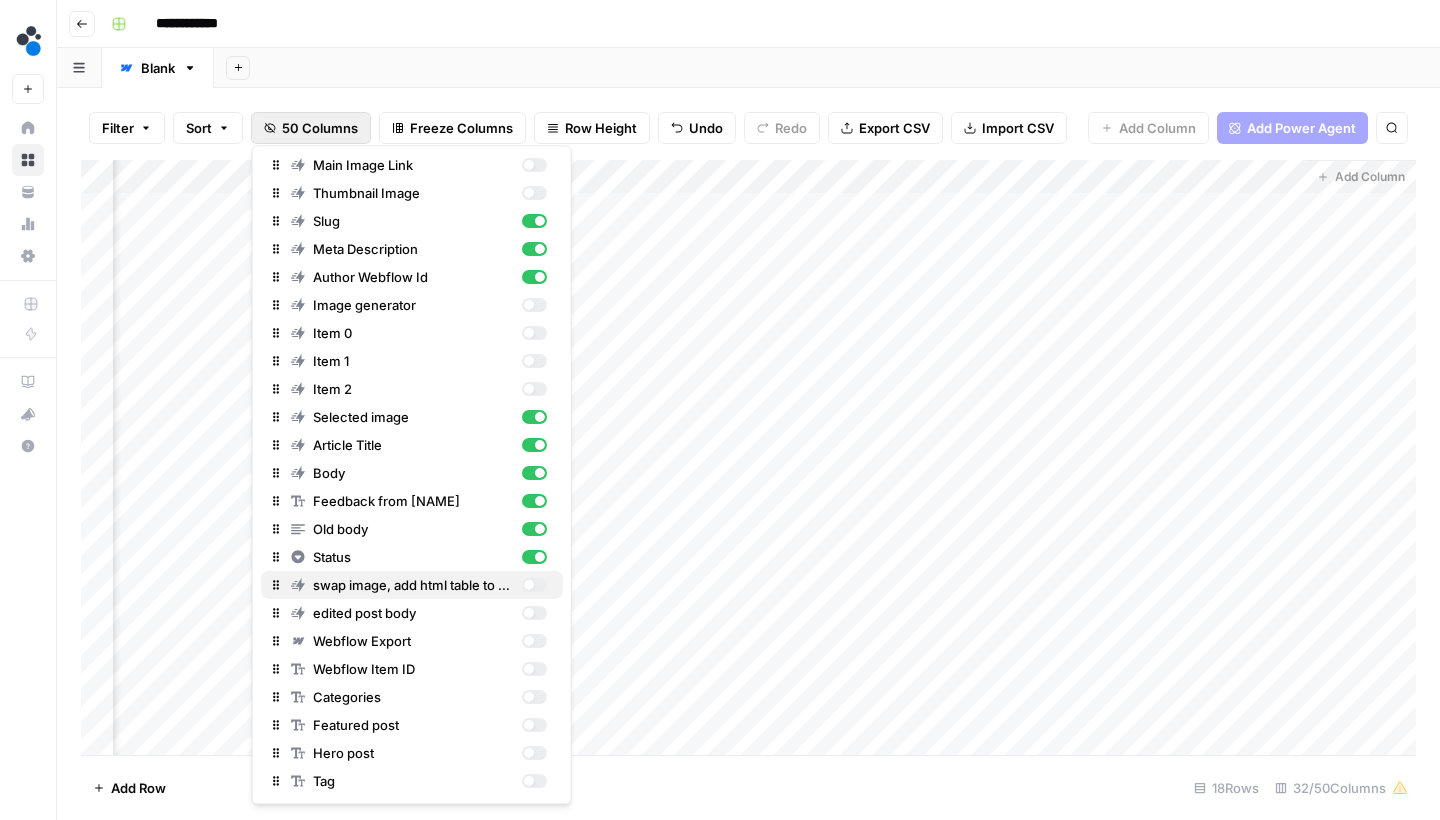 click at bounding box center [528, 586] 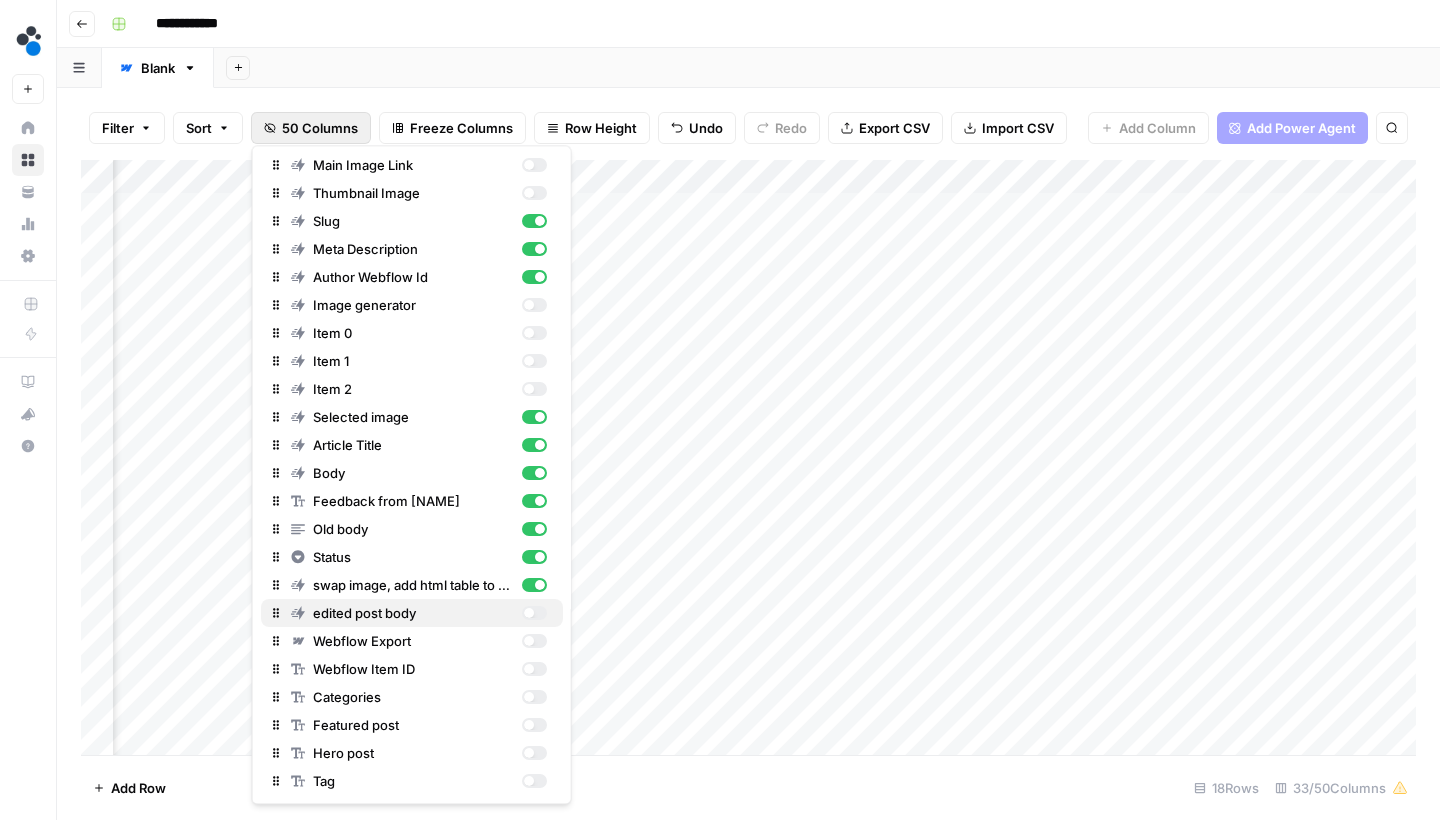 click at bounding box center (528, 614) 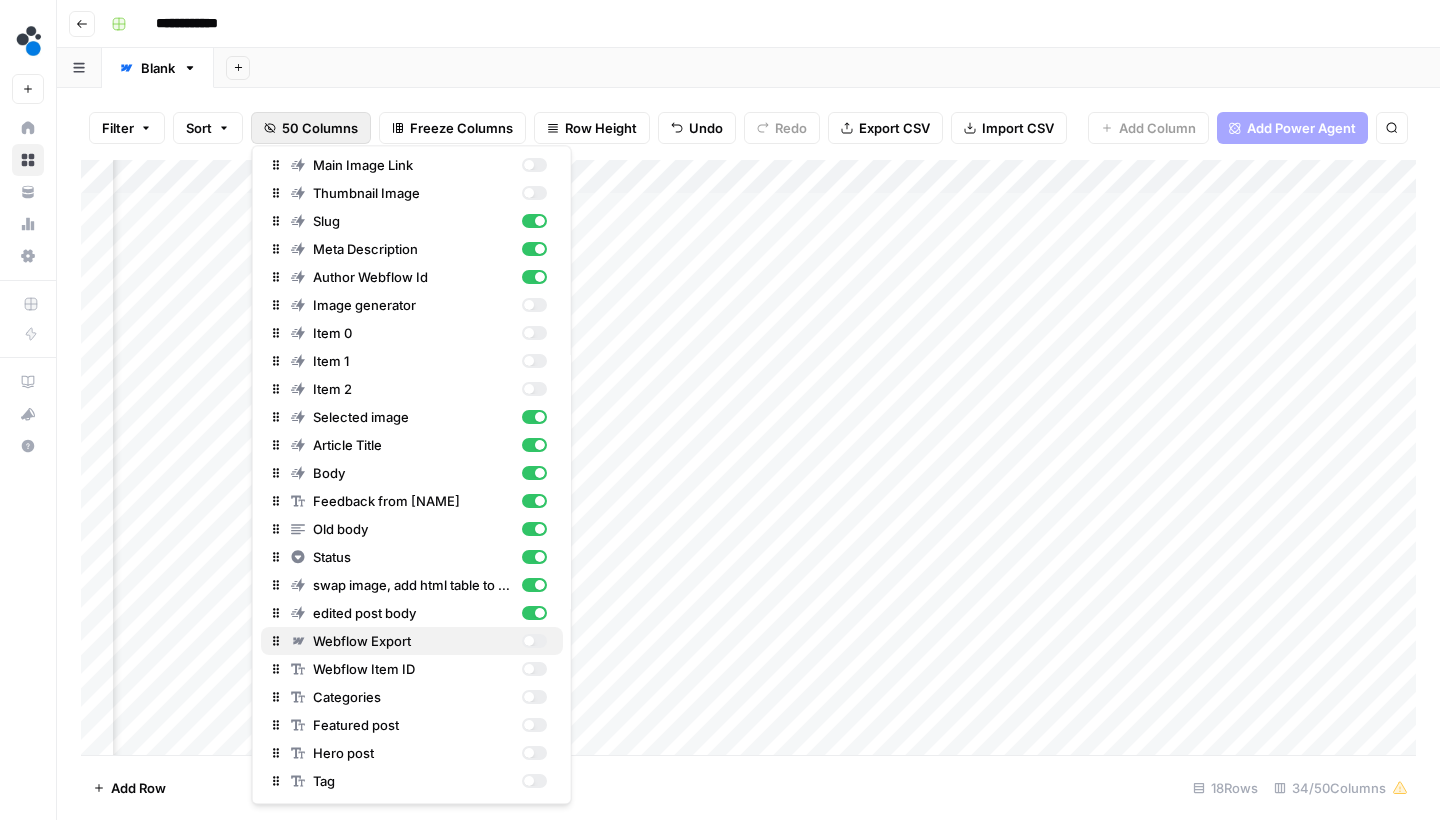 click at bounding box center (528, 642) 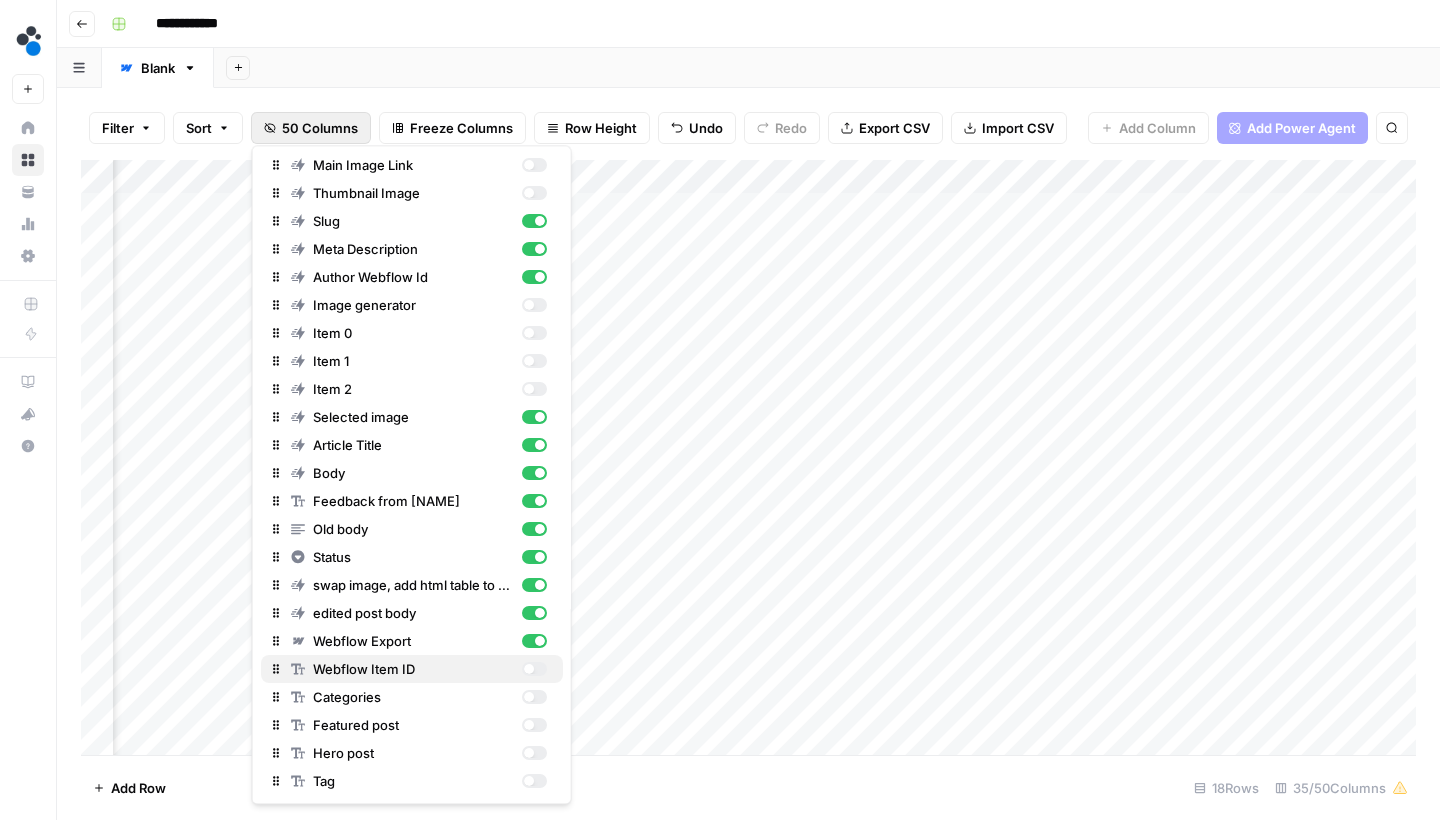 click at bounding box center (528, 670) 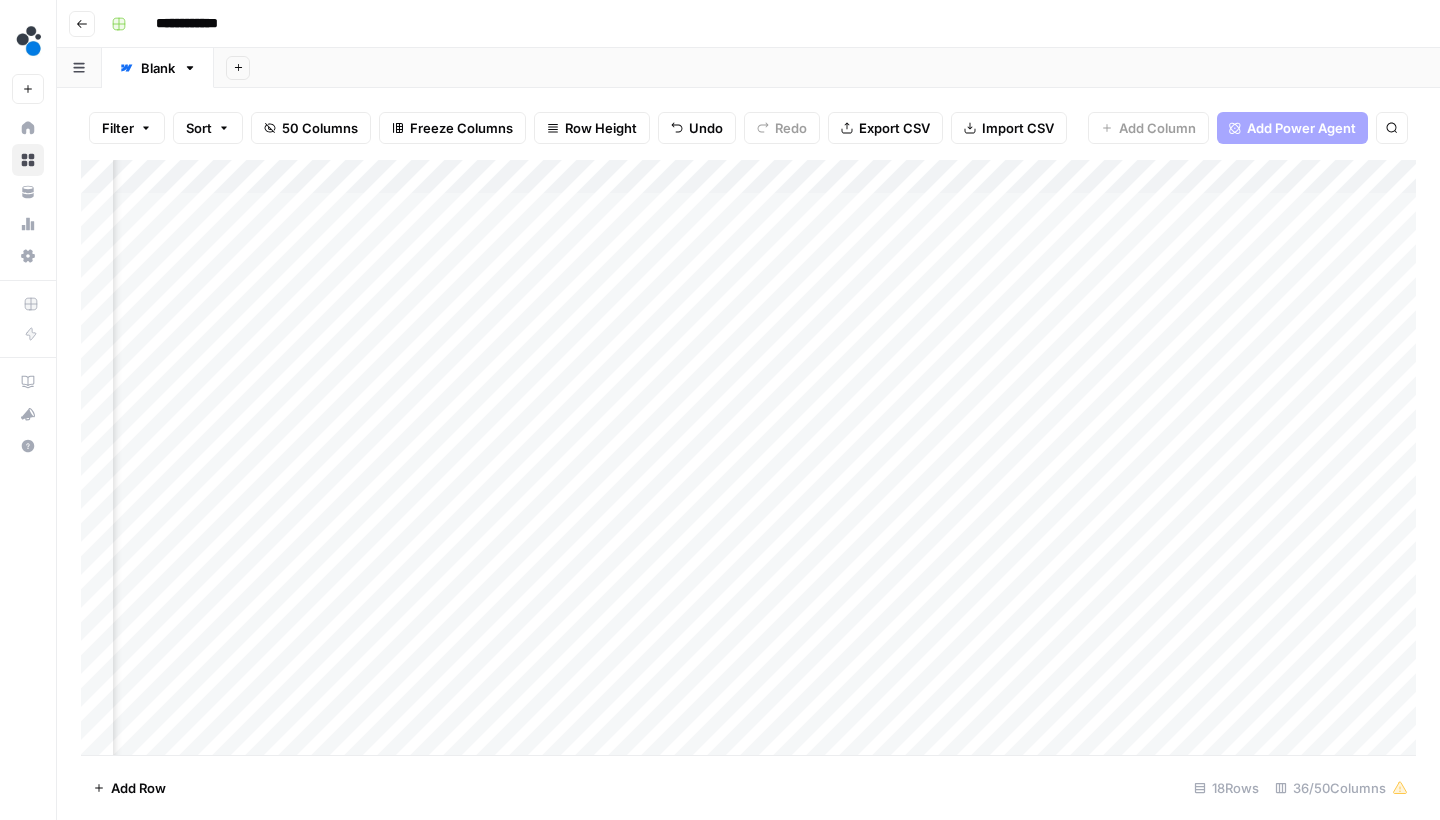 click on "**********" at bounding box center (761, 24) 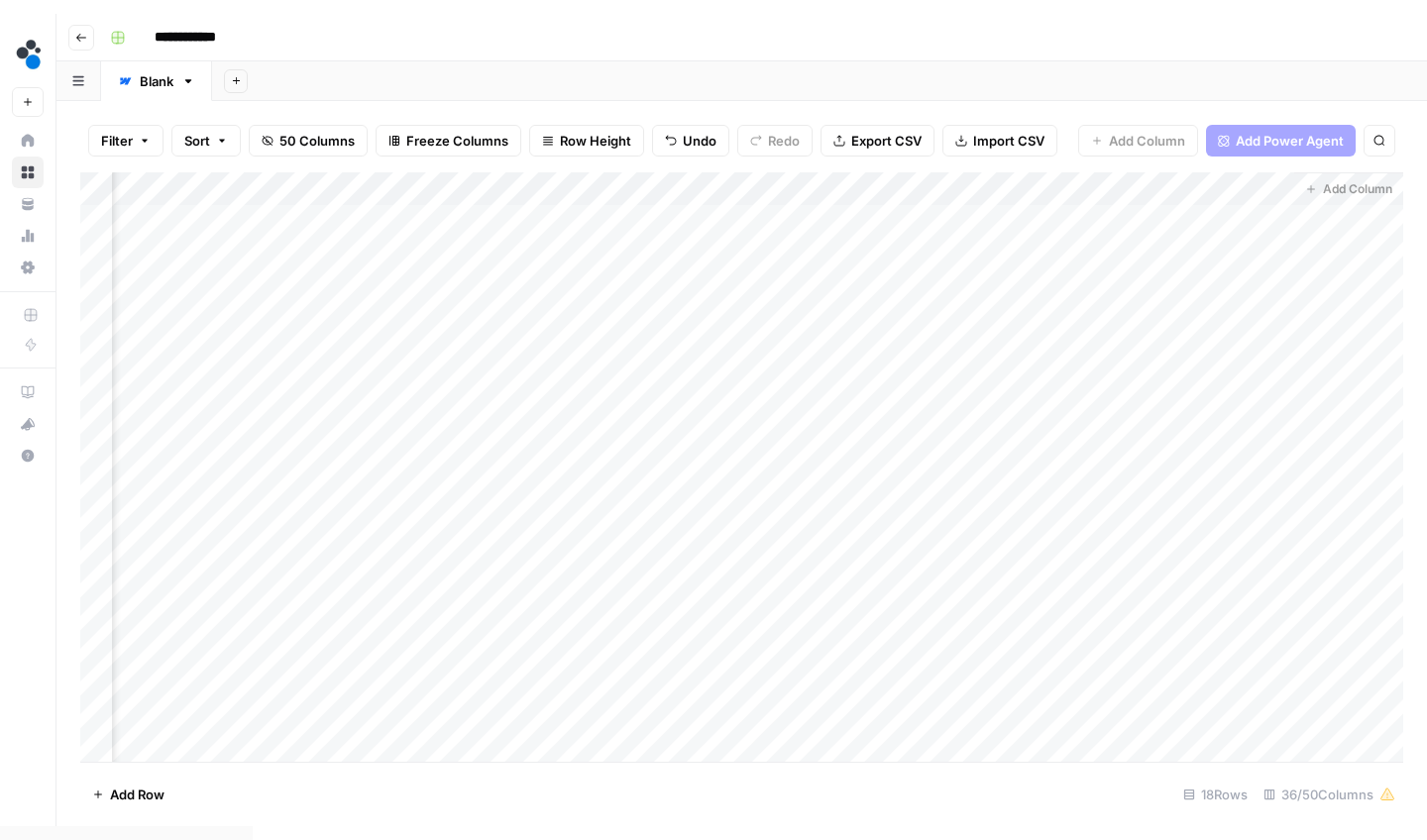 scroll, scrollTop: 0, scrollLeft: 6142, axis: horizontal 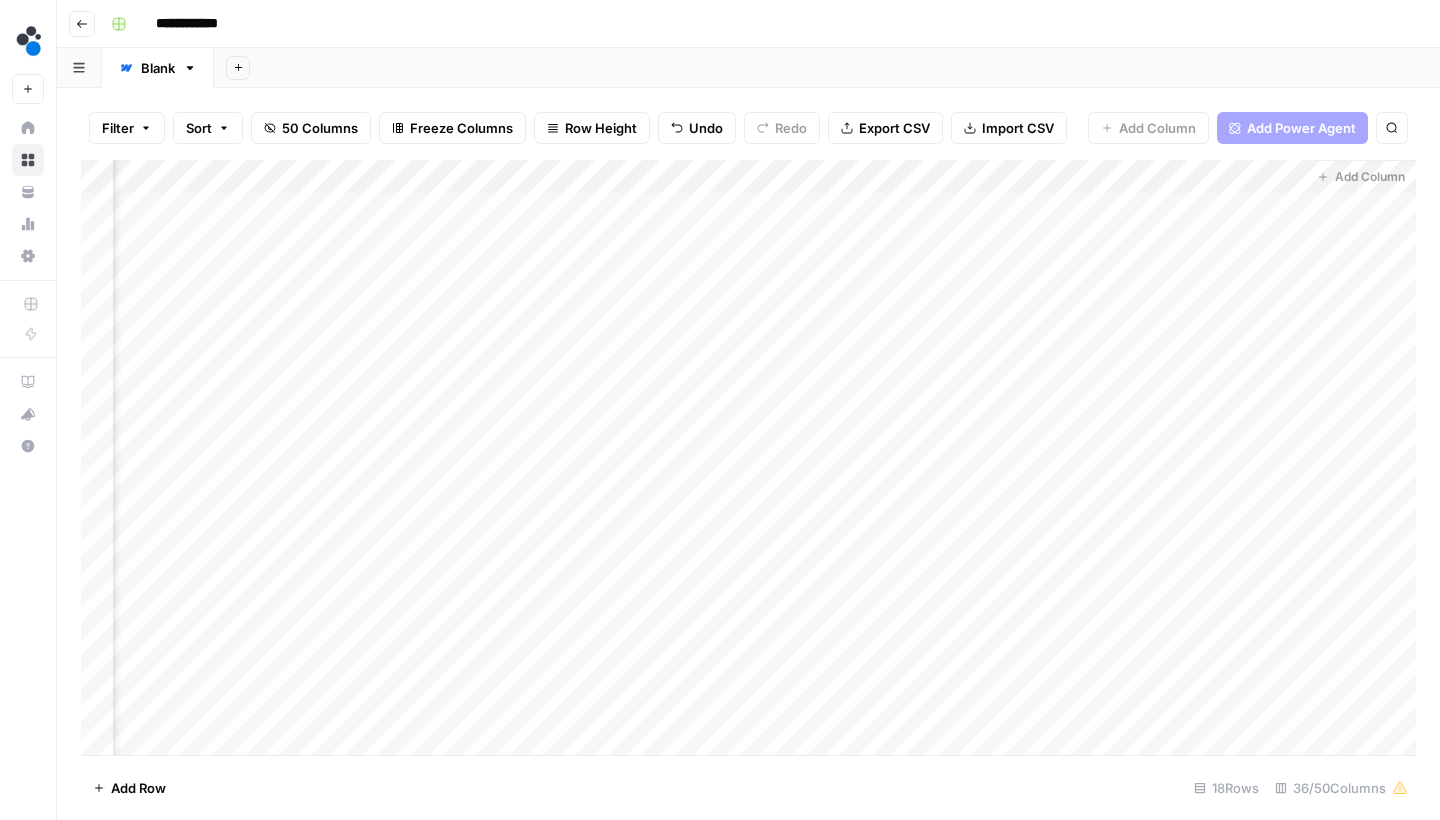 click on "Add Column" at bounding box center (748, 460) 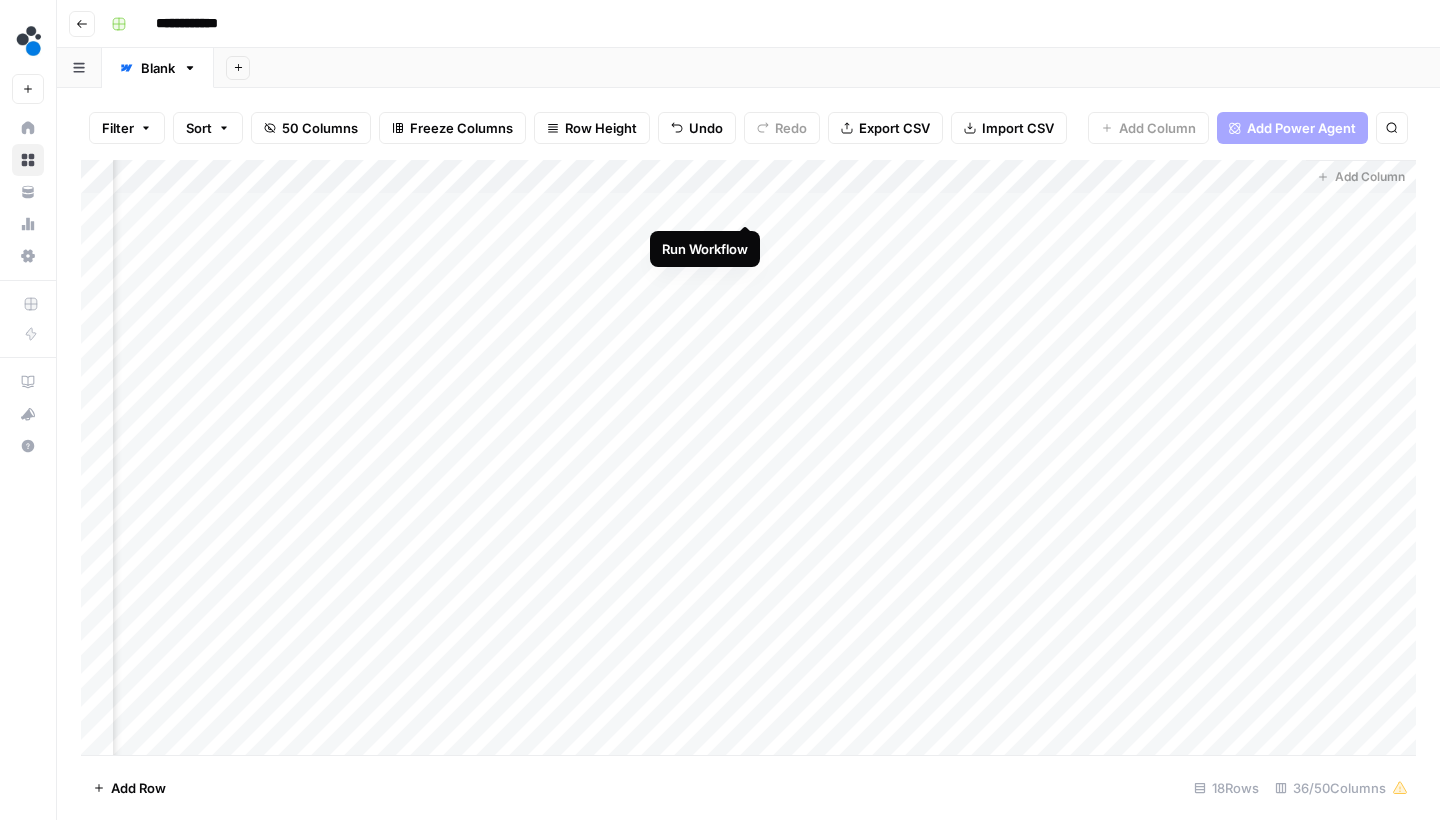 click on "Add Column" at bounding box center [748, 460] 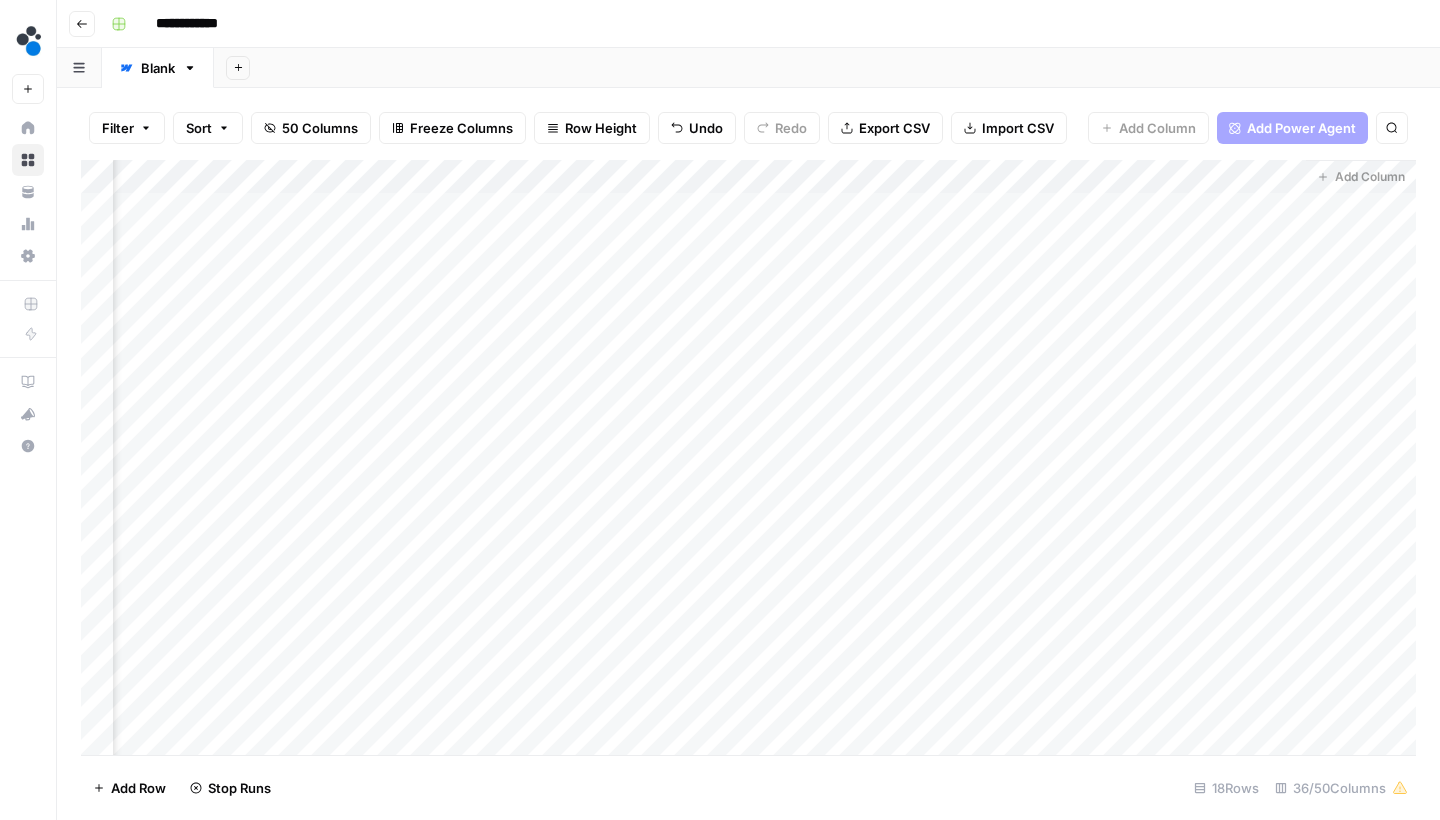 click on "Add Column" at bounding box center [748, 460] 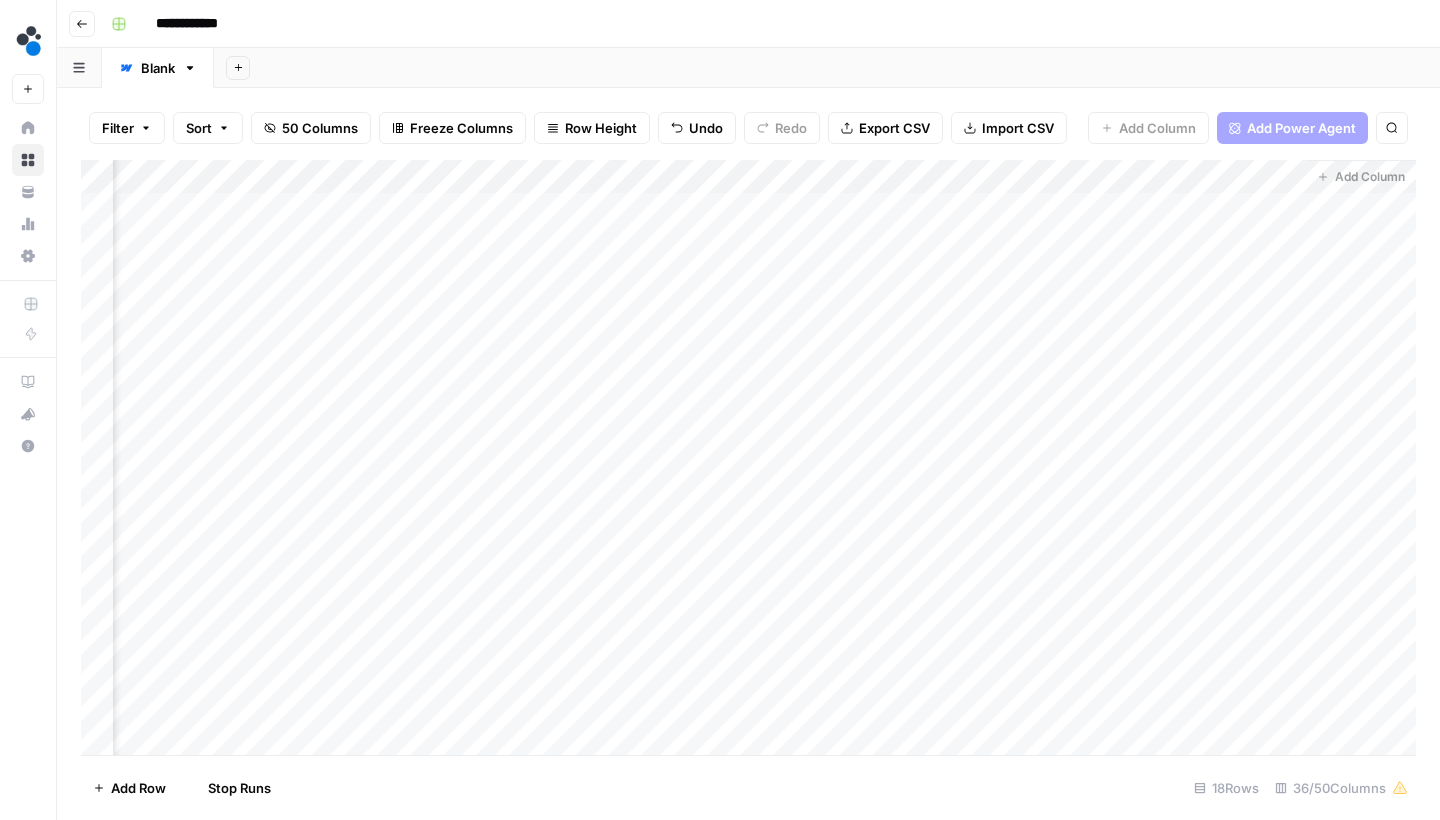 click on "Add Column" at bounding box center [748, 460] 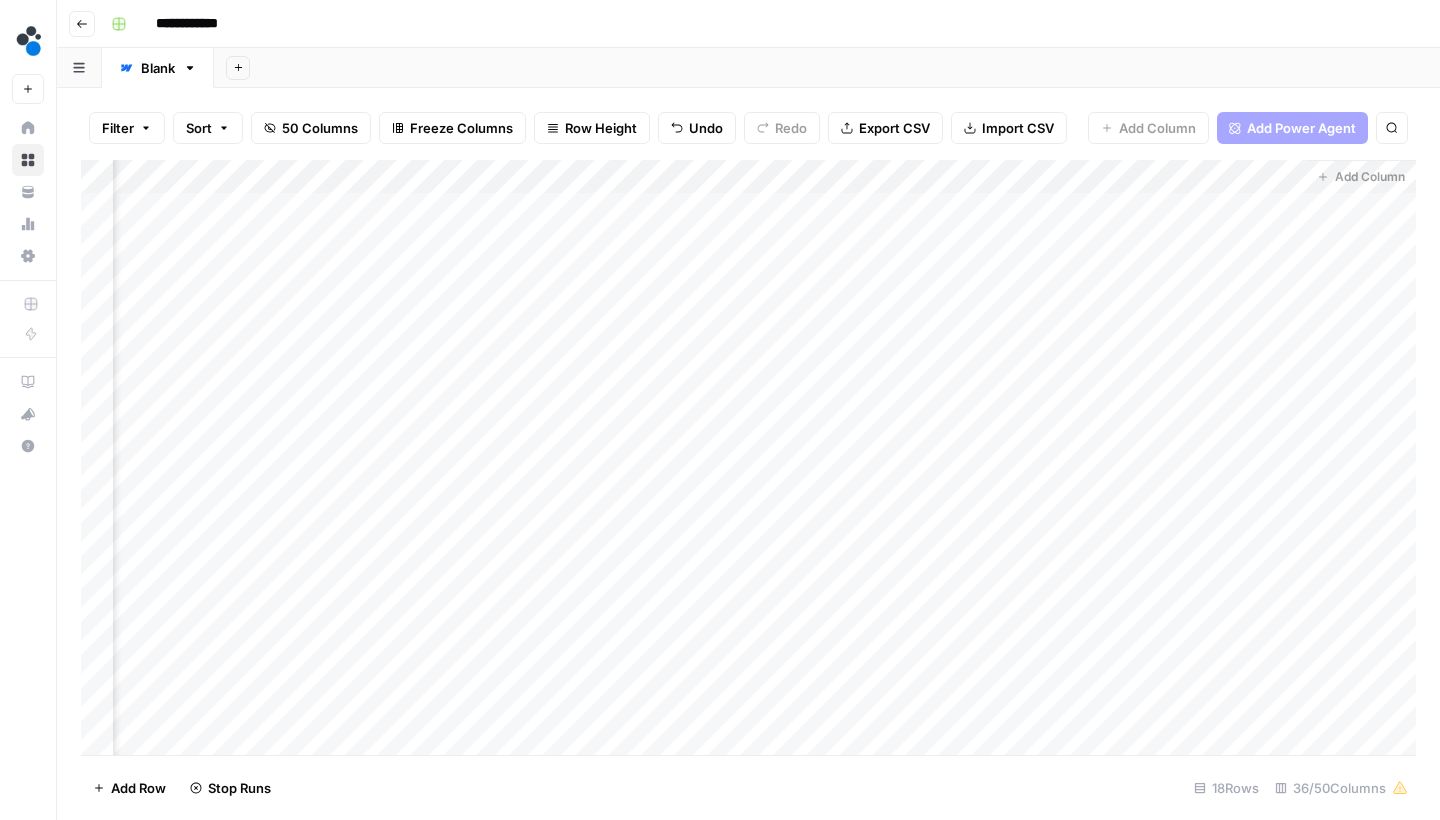 click on "Add Column" at bounding box center [748, 460] 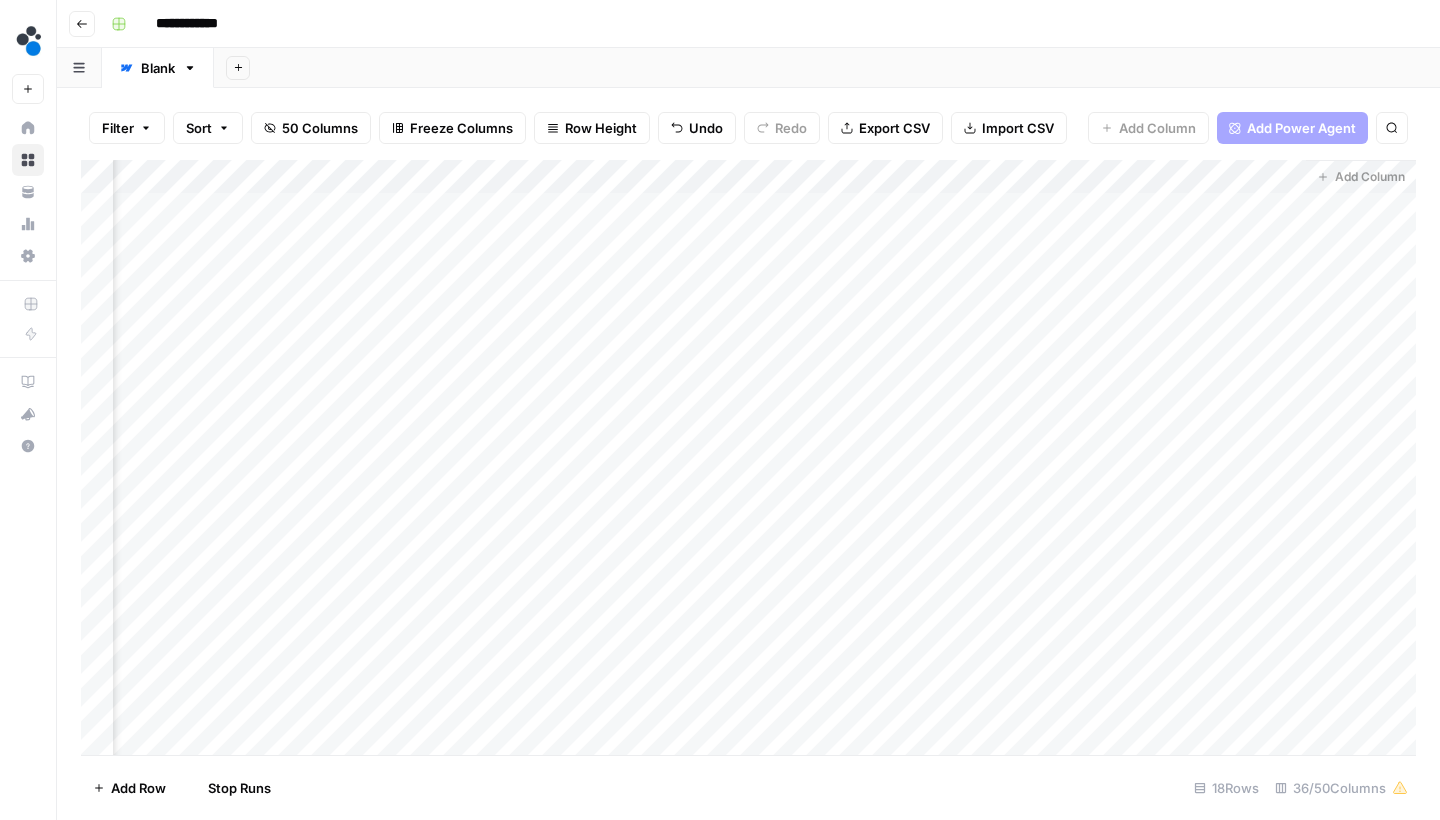 click on "Add Column" at bounding box center (748, 460) 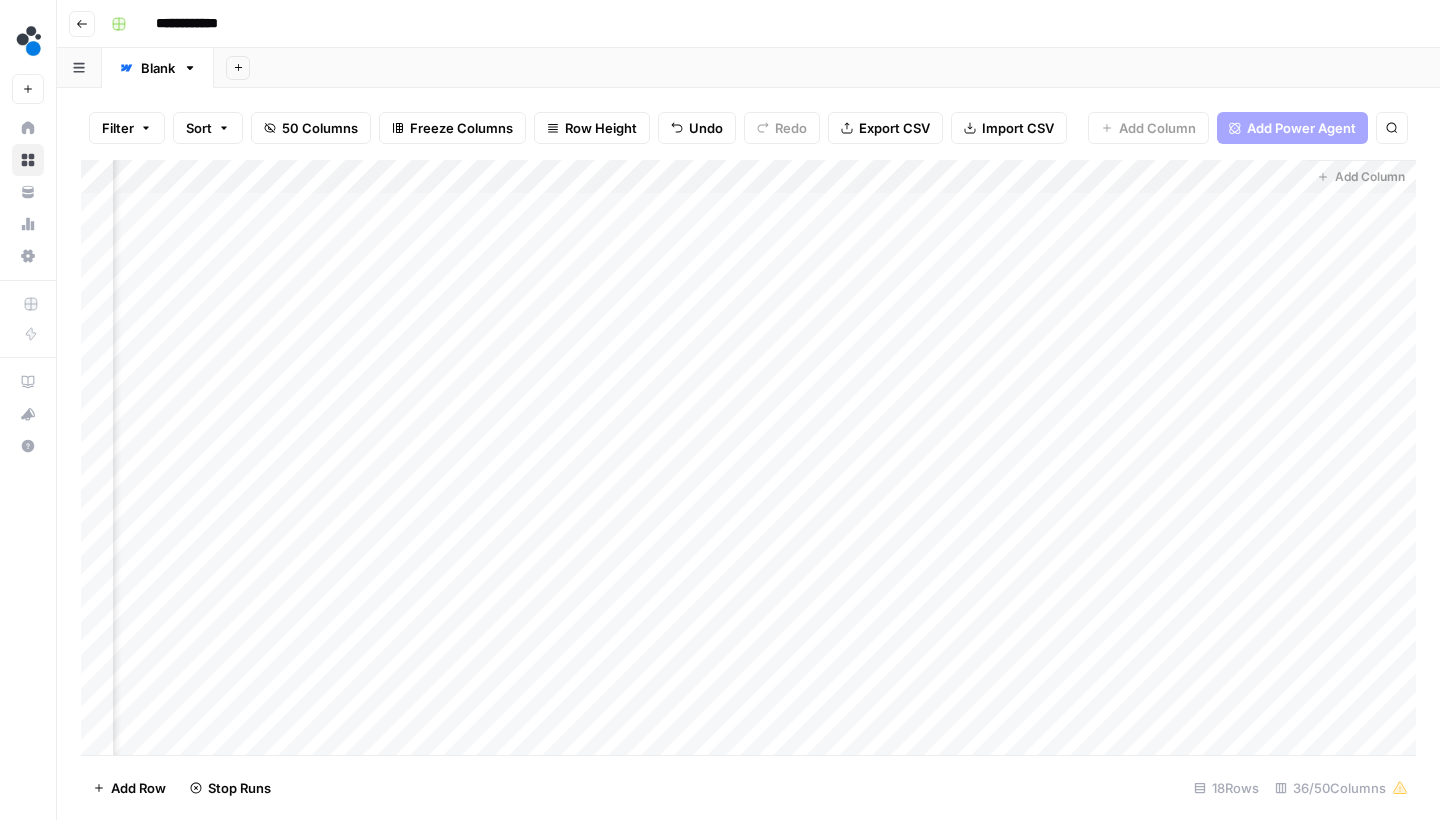 click on "Add Column" at bounding box center [748, 460] 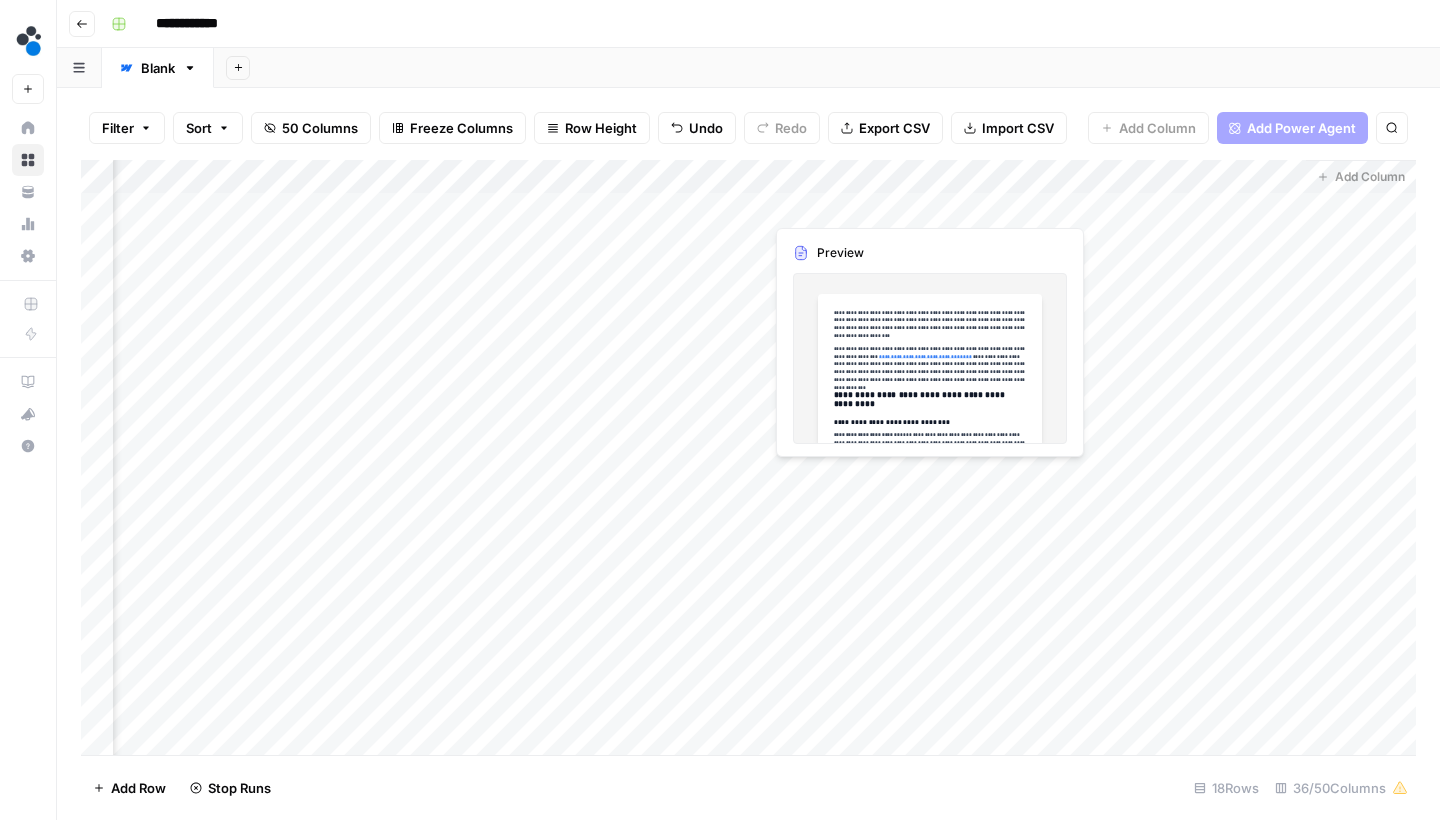 click on "Add Column" at bounding box center [748, 460] 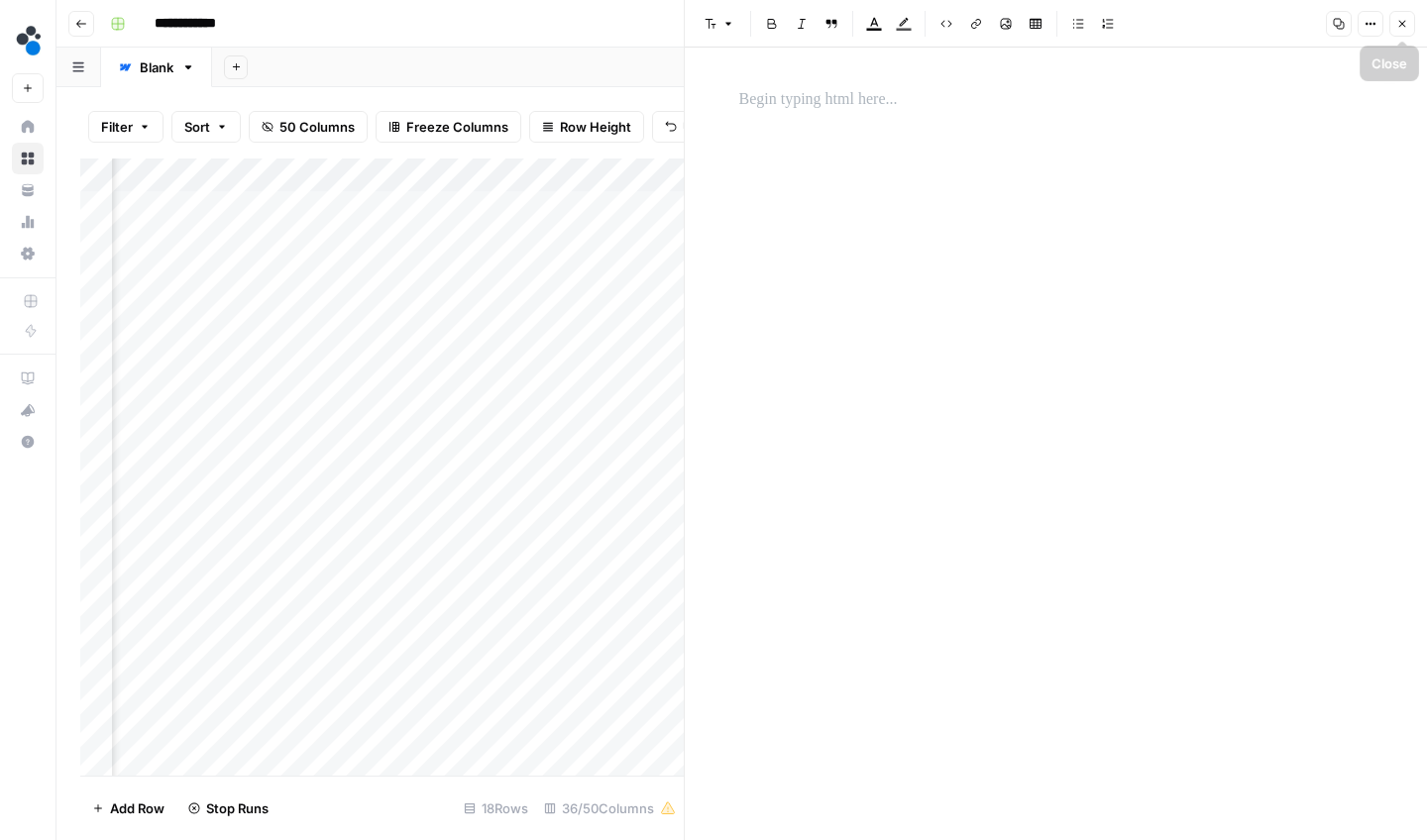 click 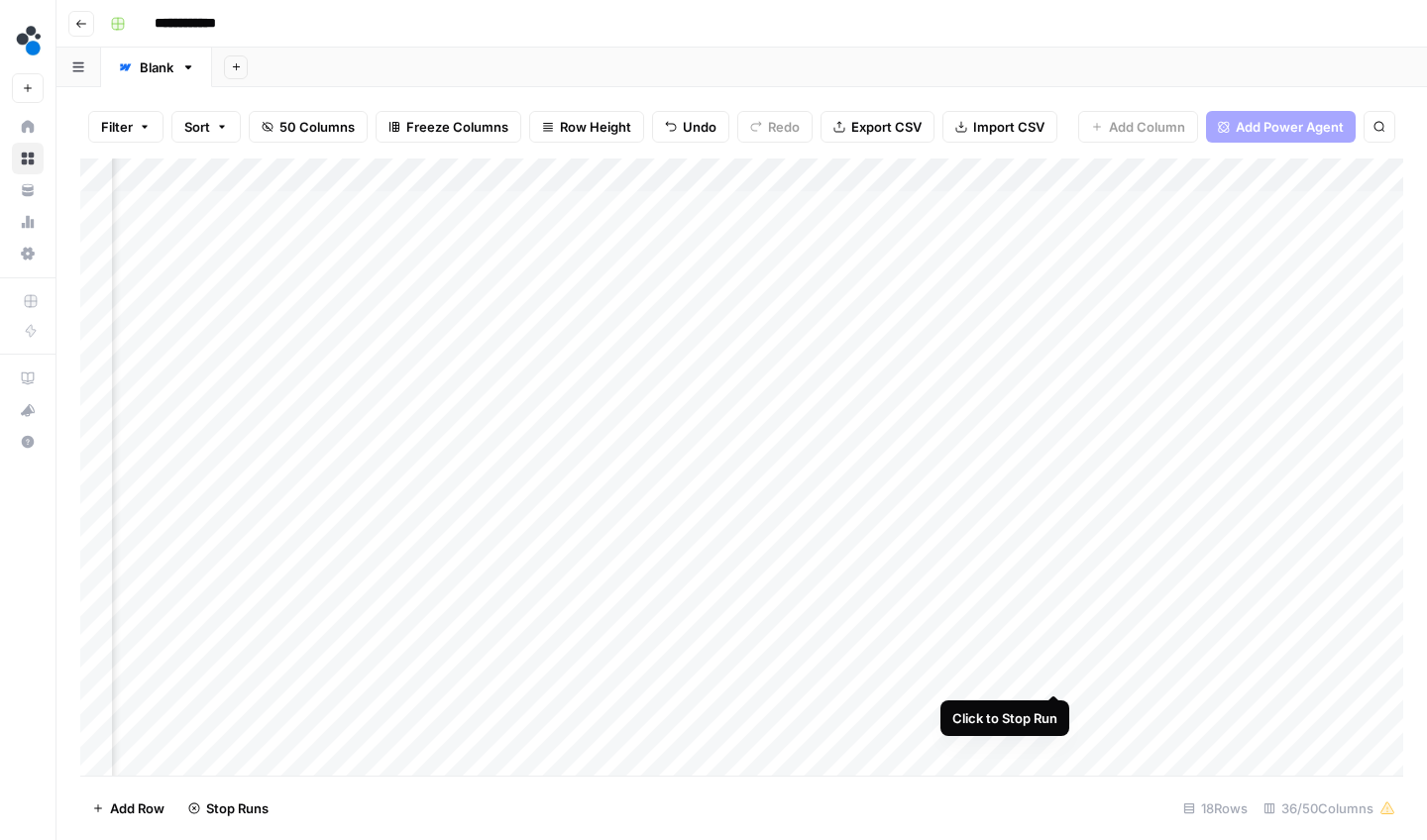 scroll, scrollTop: 0, scrollLeft: 5833, axis: horizontal 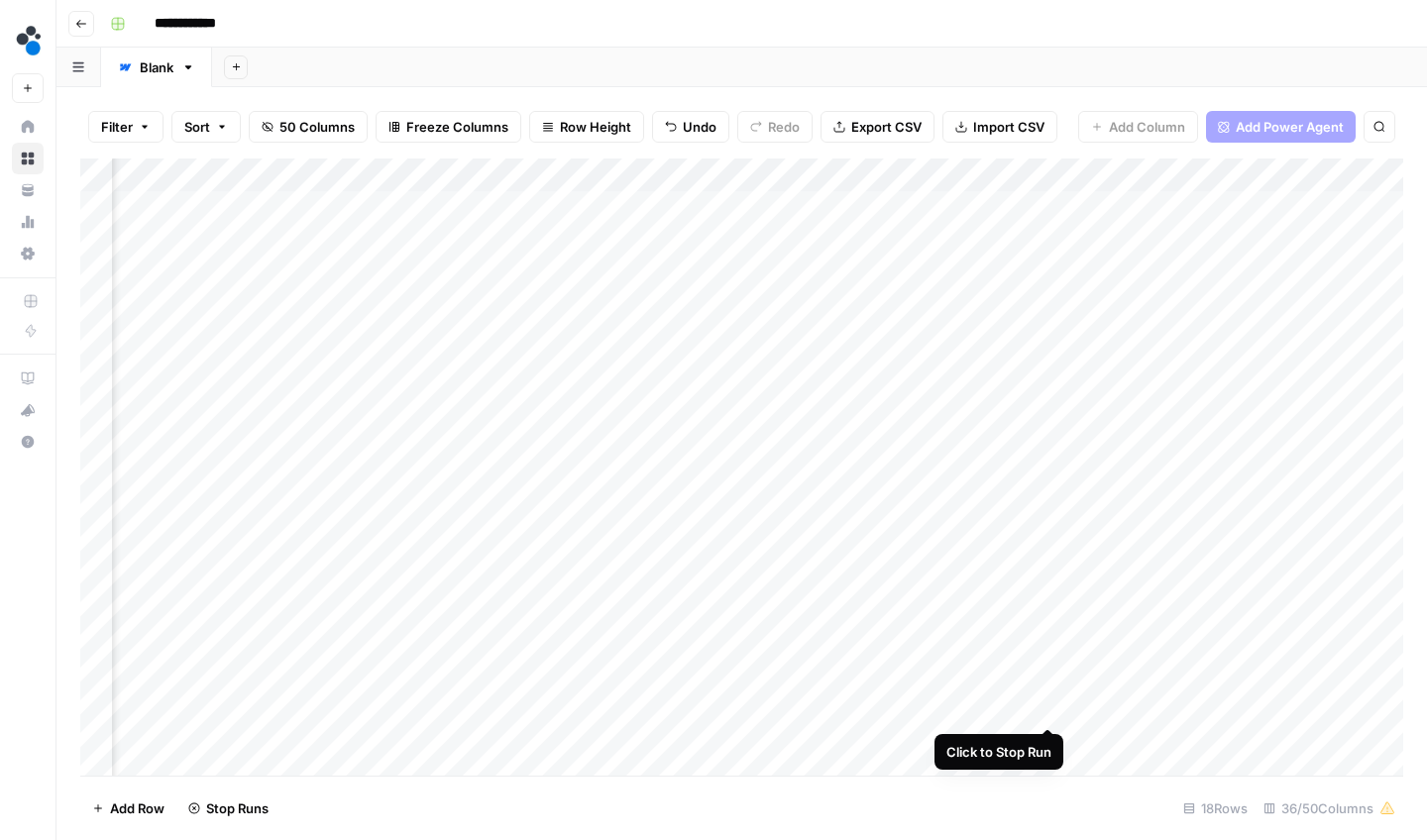click on "Add Column" at bounding box center [741, 470] 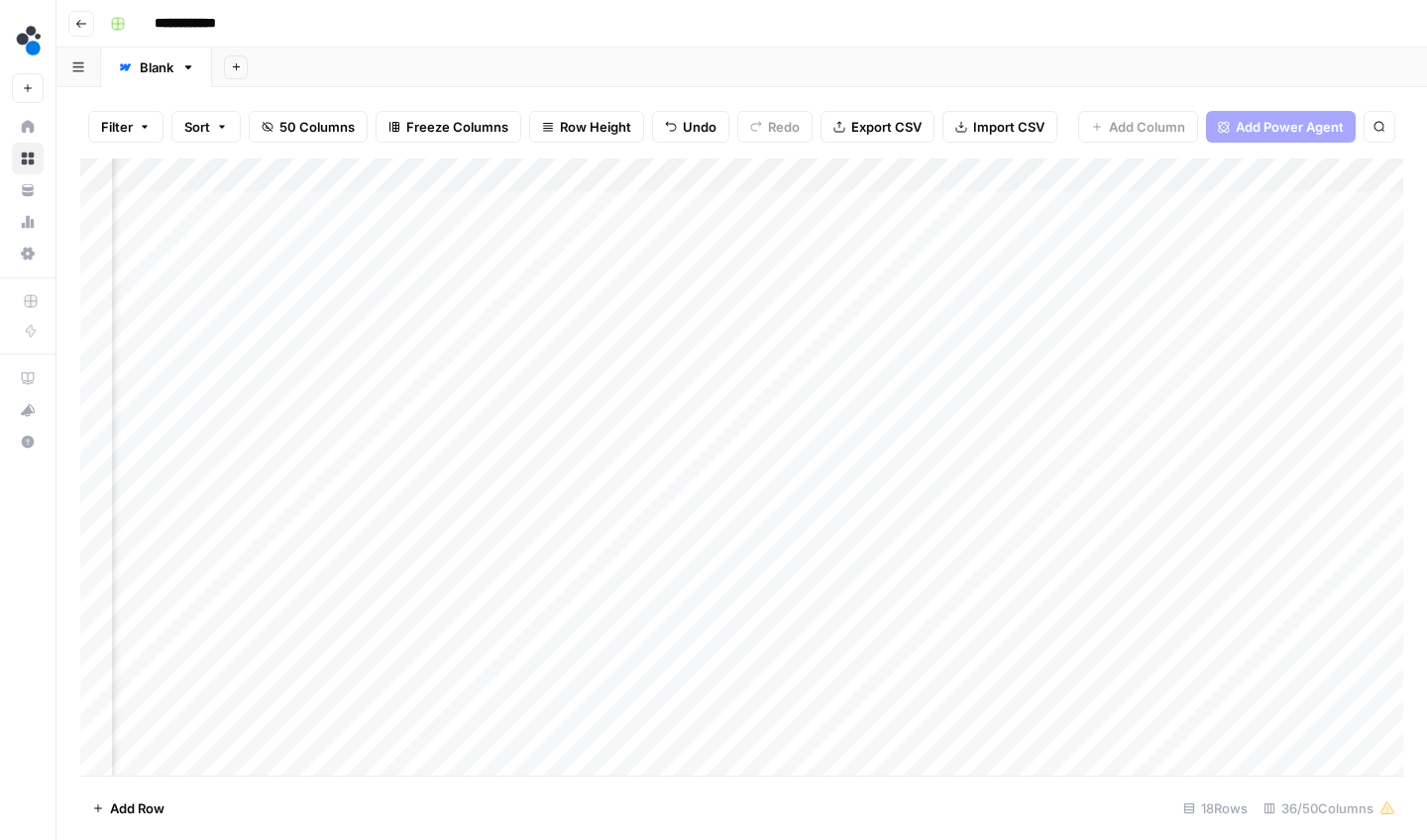 click on "Add Column" at bounding box center (741, 470) 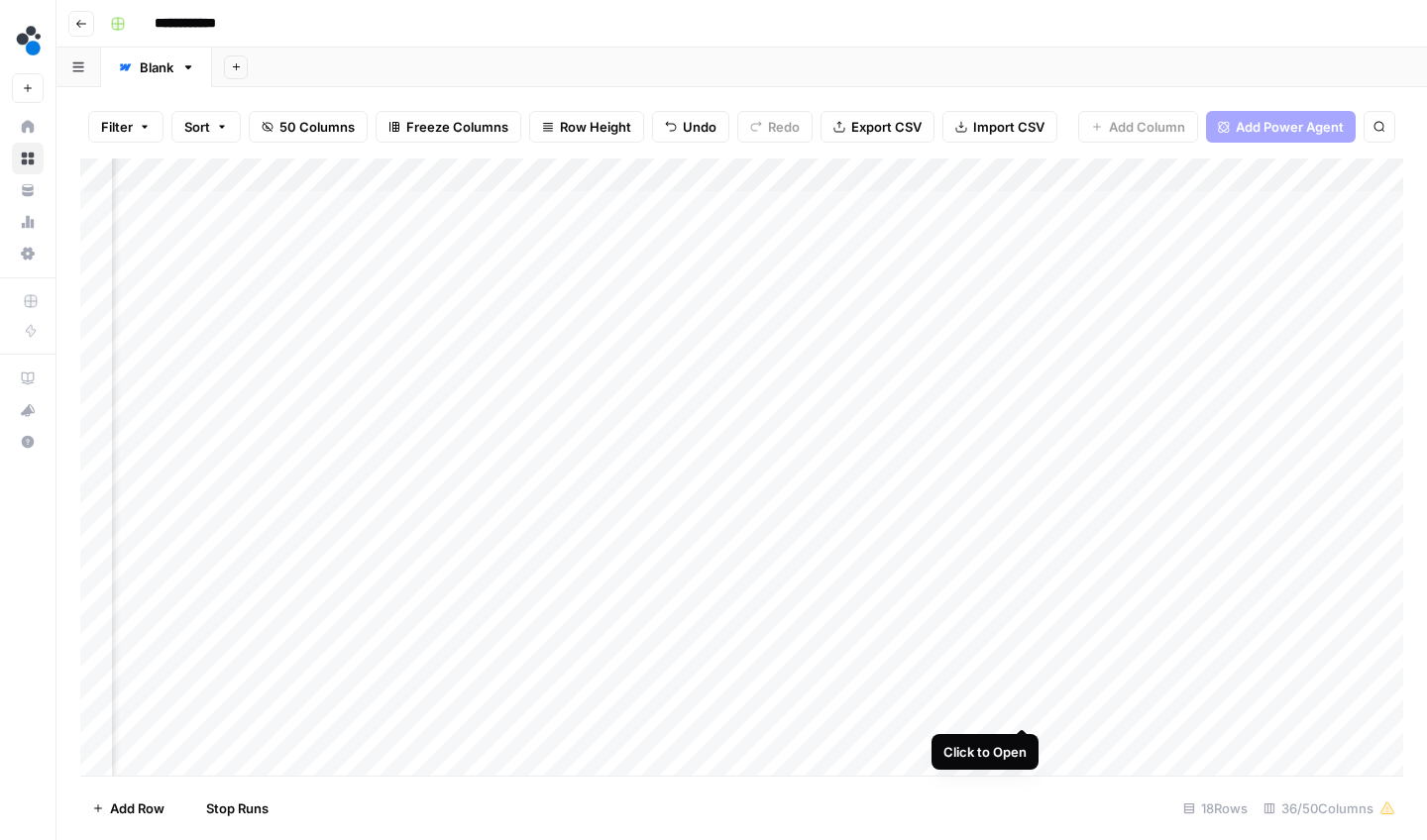click on "Add Column" at bounding box center (741, 470) 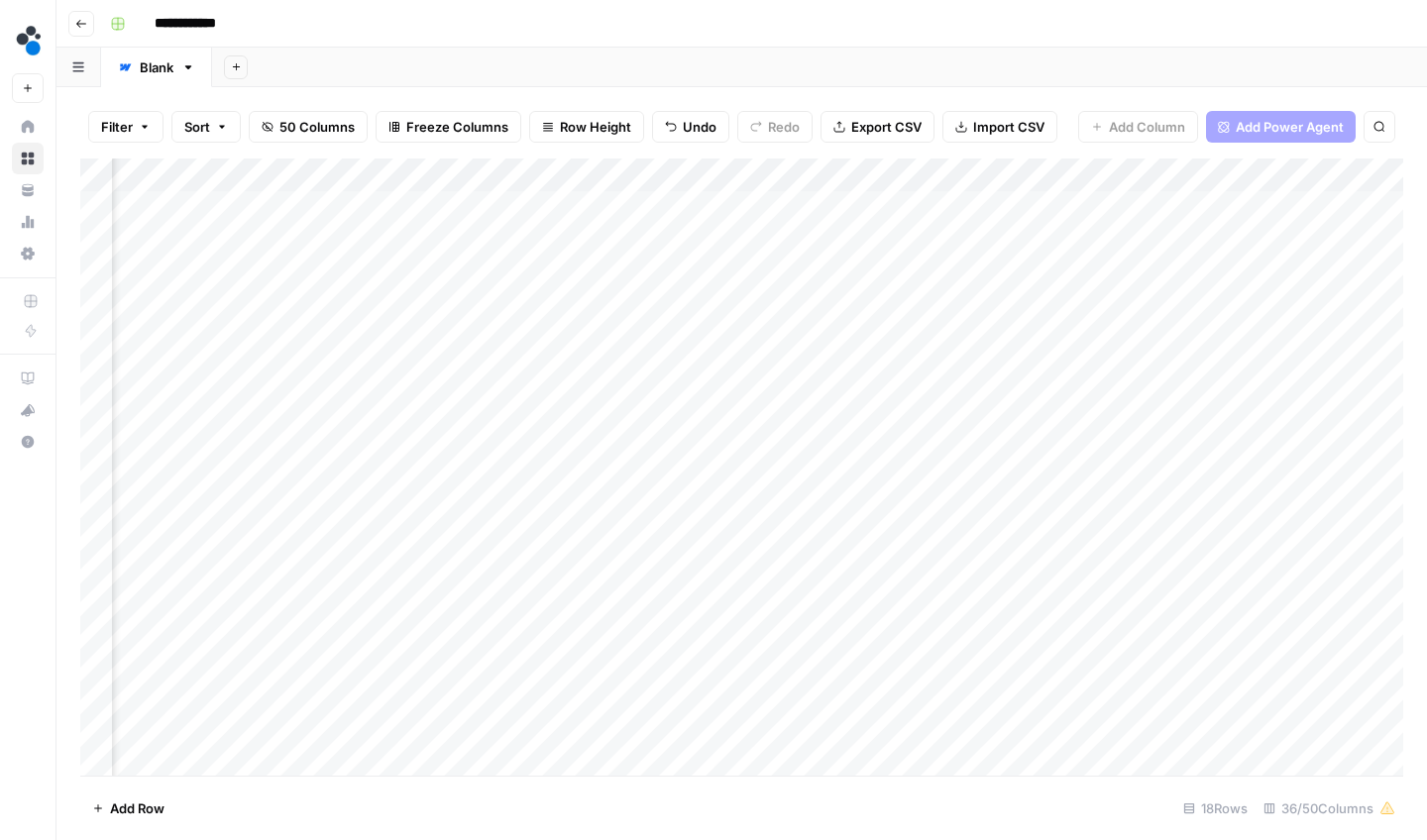 click on "Add Column" at bounding box center (741, 470) 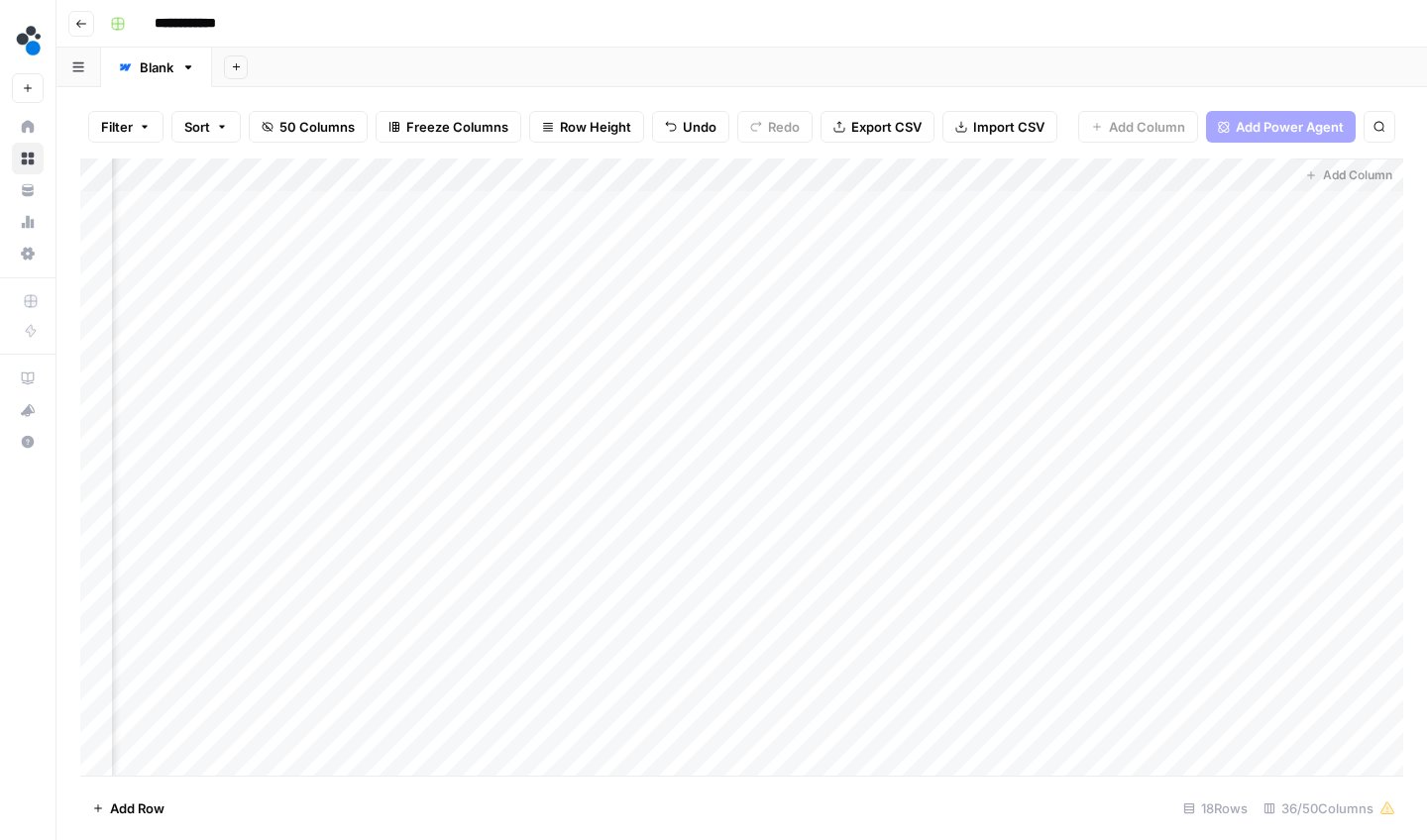 scroll, scrollTop: 0, scrollLeft: 6142, axis: horizontal 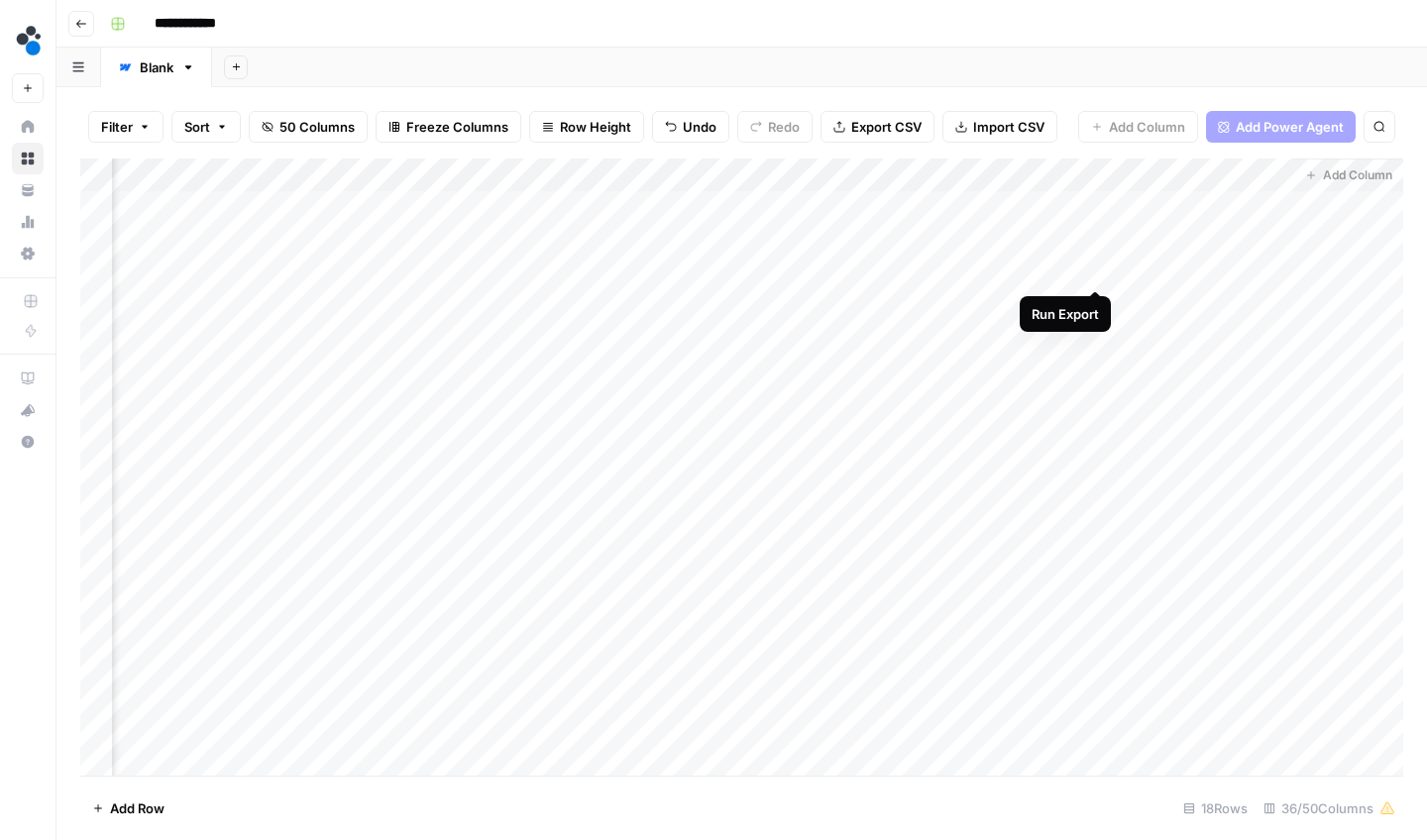 click on "Add Column" at bounding box center (741, 470) 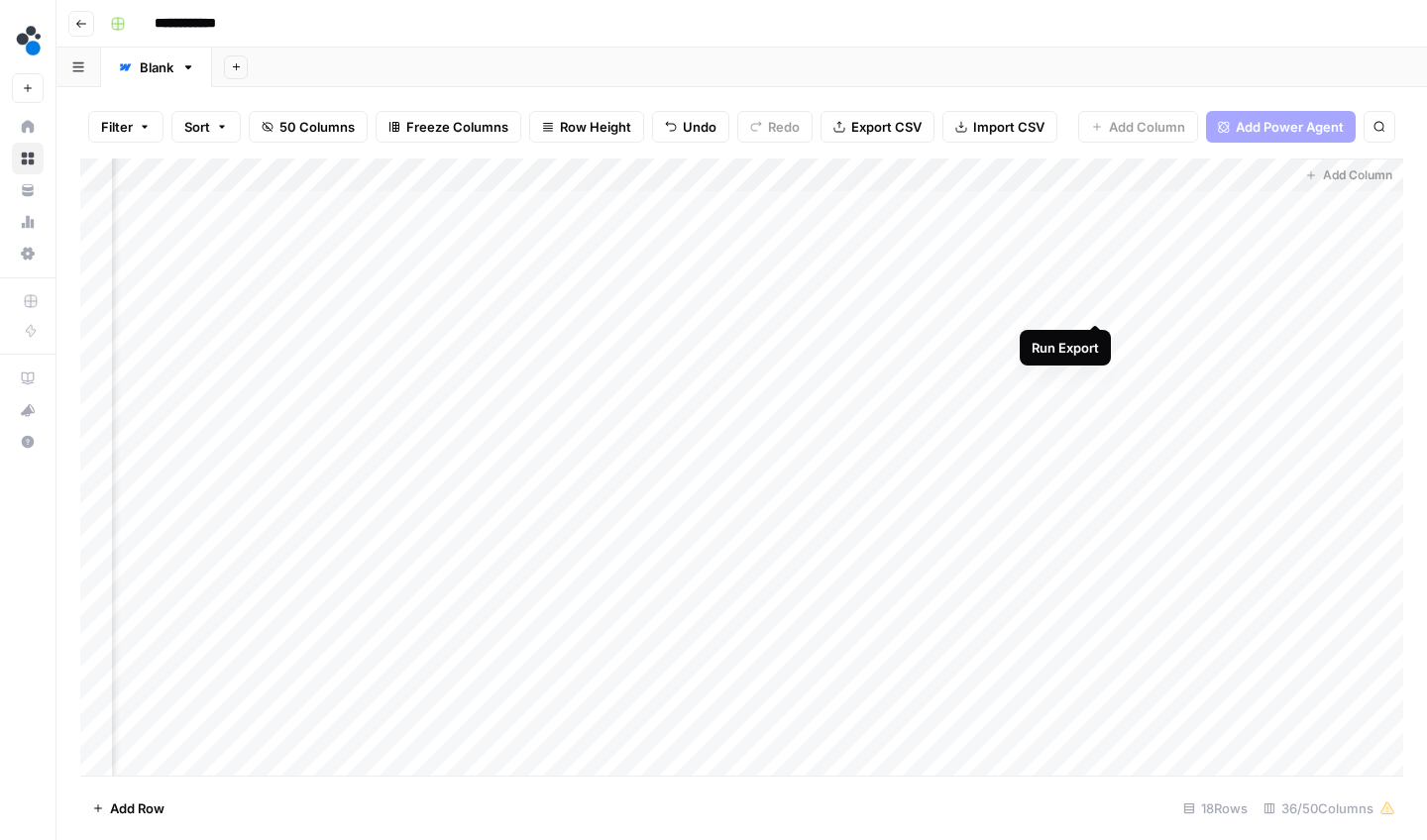 click on "Add Column" at bounding box center (741, 470) 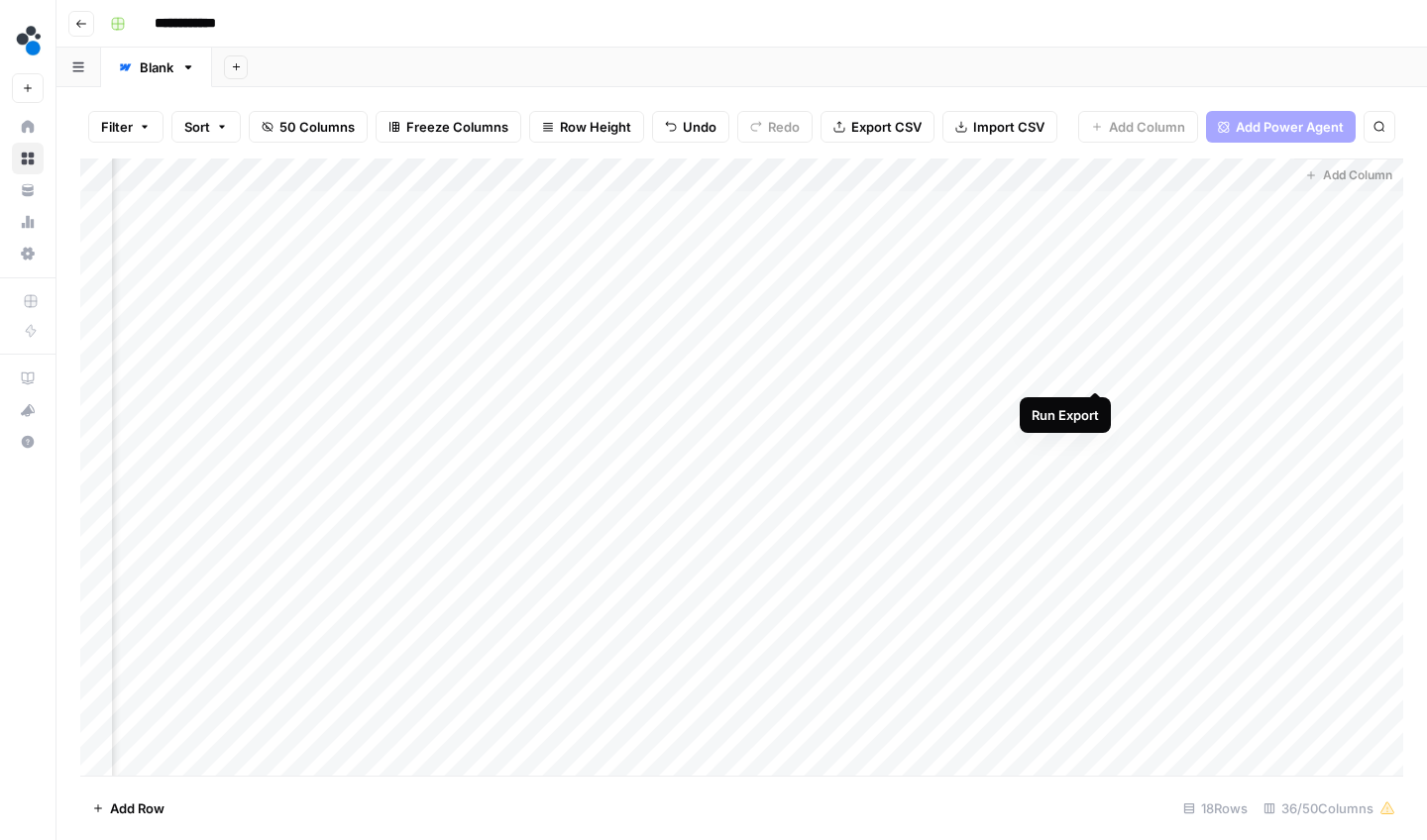 click on "Add Column" at bounding box center (741, 470) 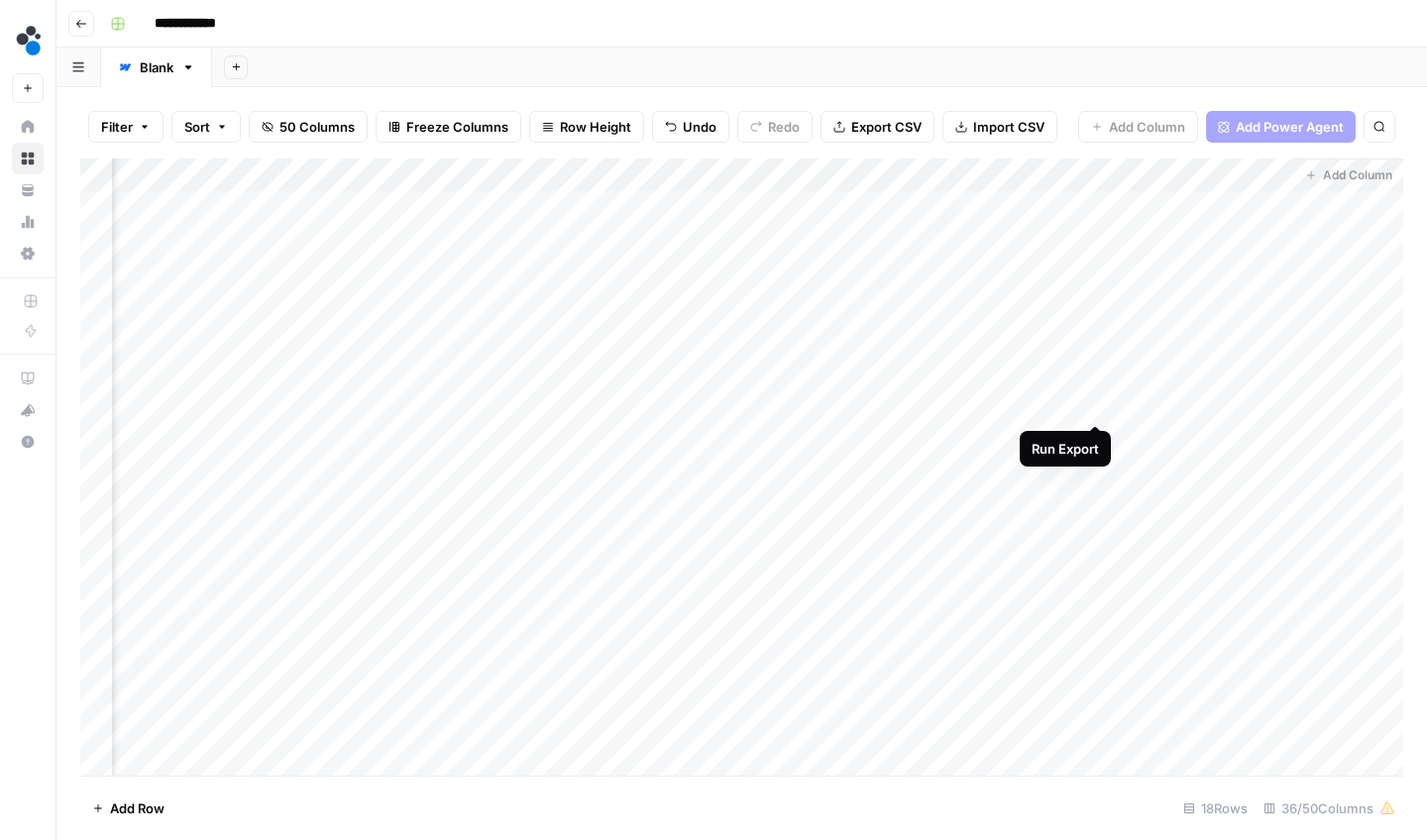 click on "Add Column" at bounding box center [741, 470] 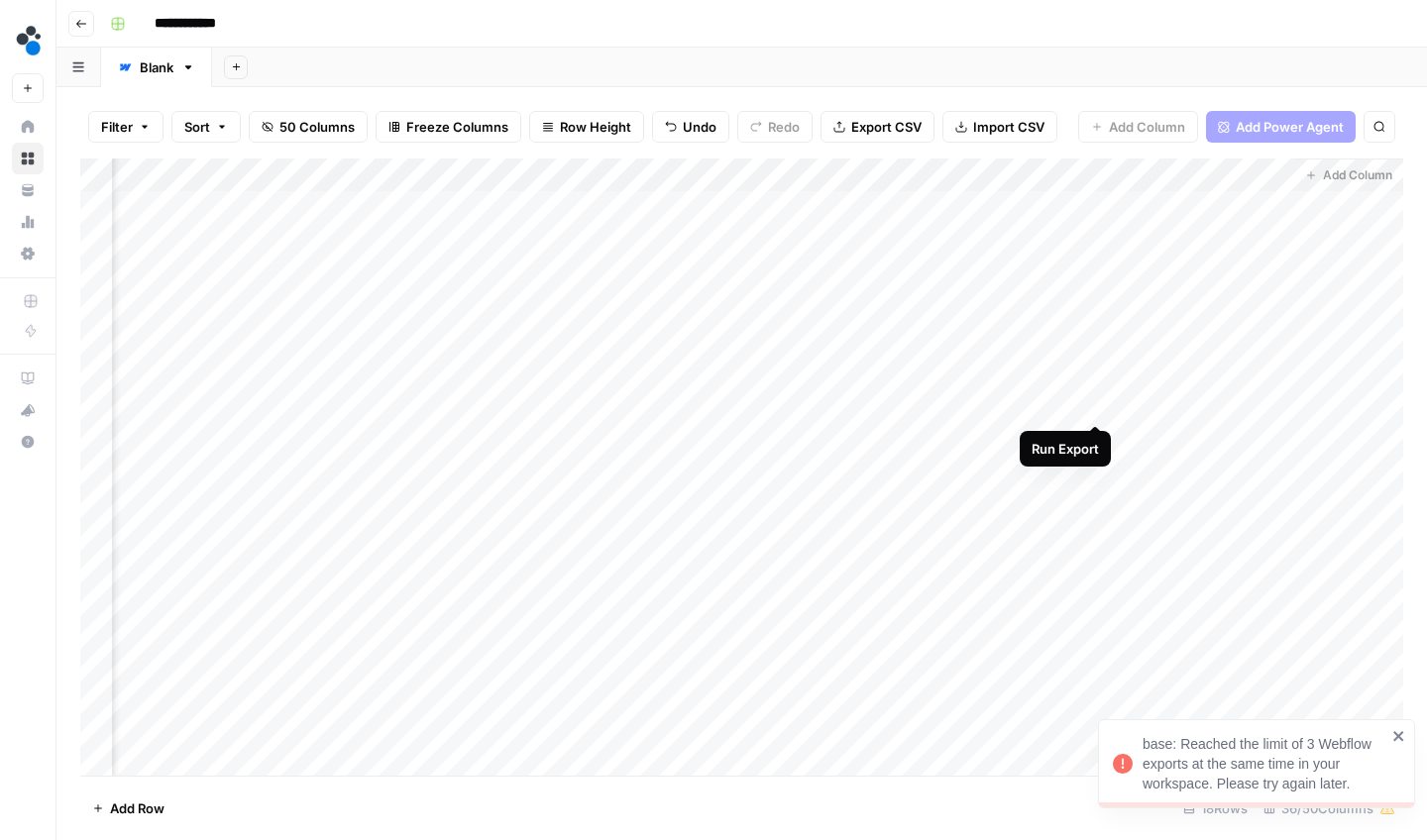 click on "Add Column" at bounding box center (741, 470) 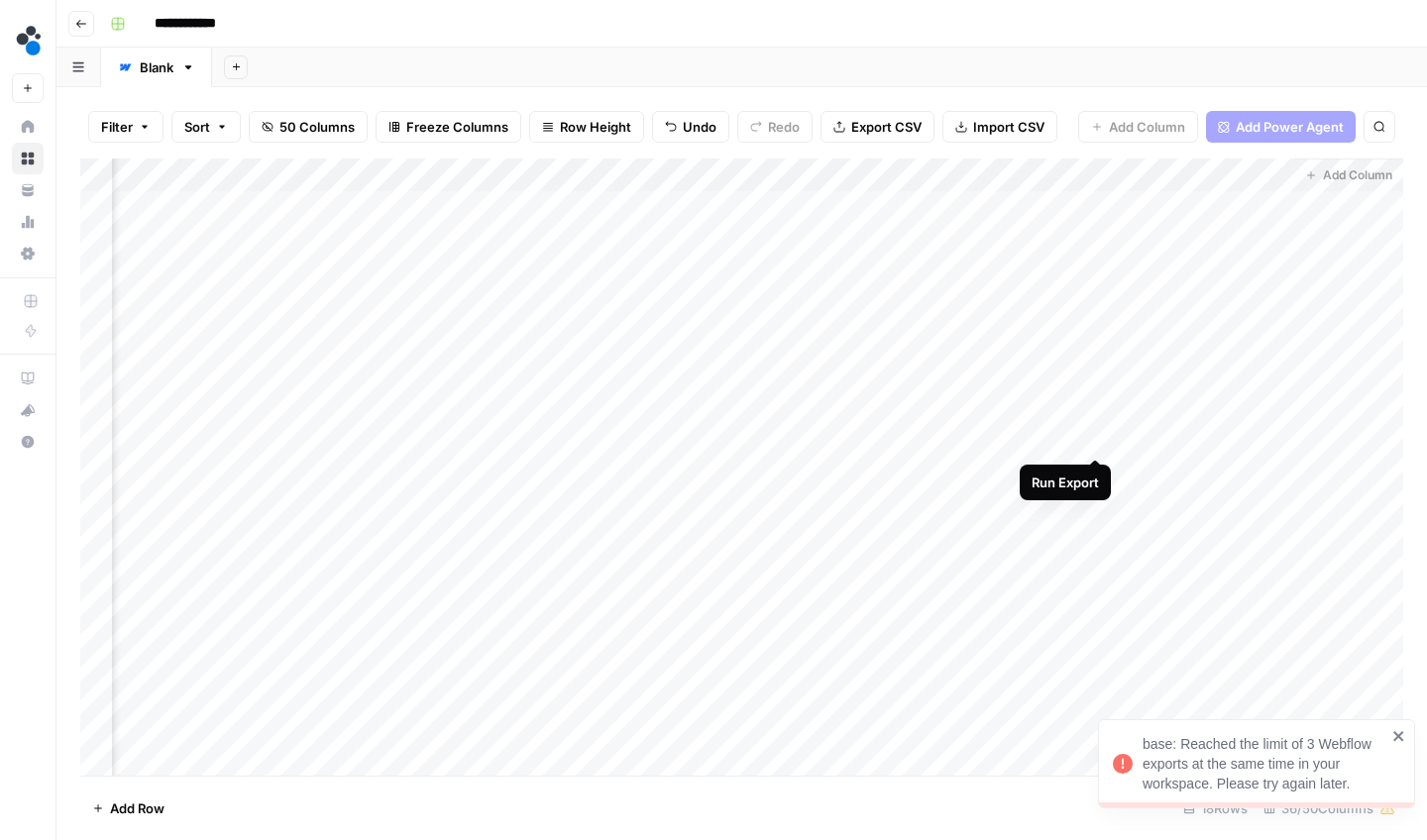 click on "Add Column" at bounding box center (741, 470) 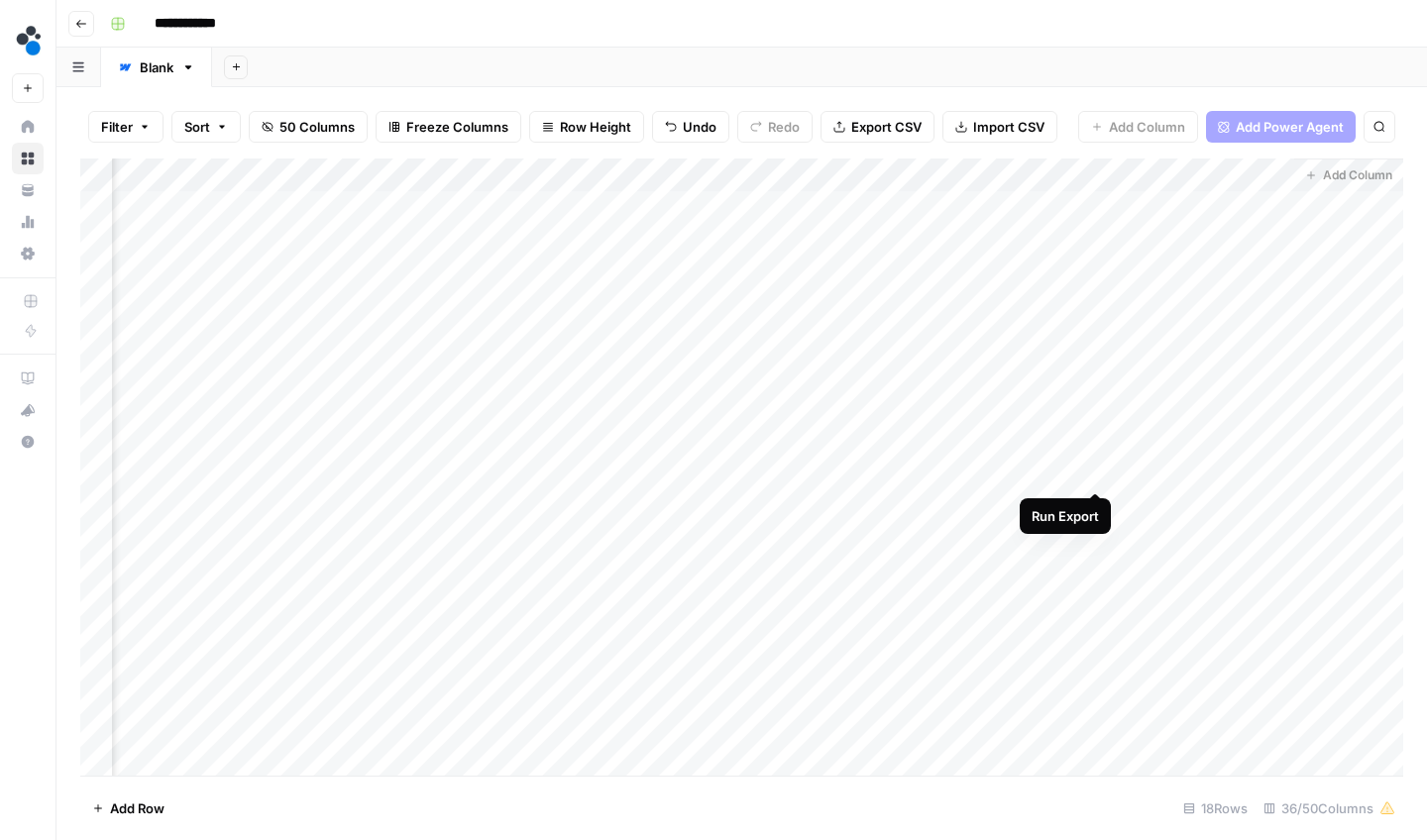 click on "Add Column" at bounding box center [741, 470] 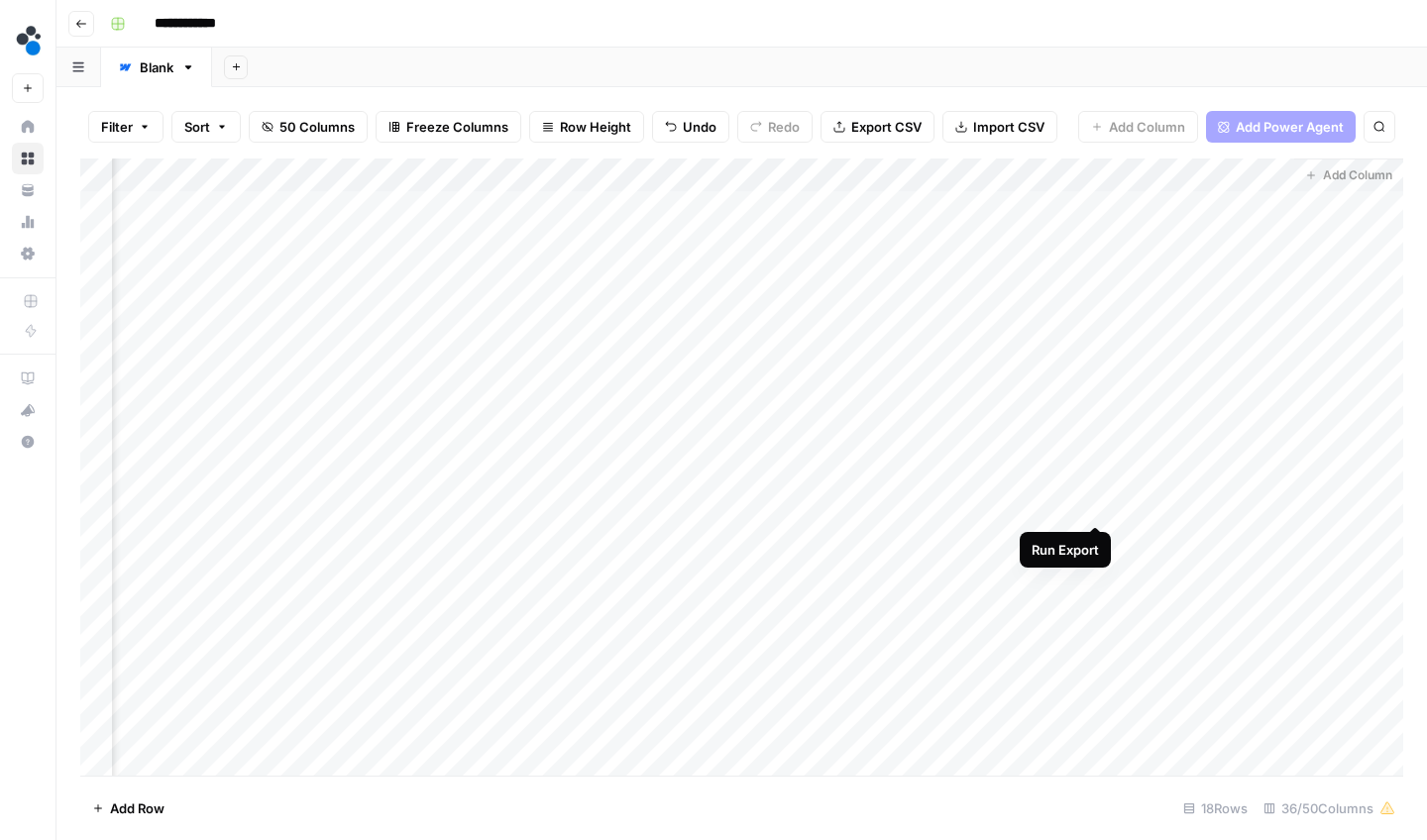 click on "Add Column" at bounding box center (741, 470) 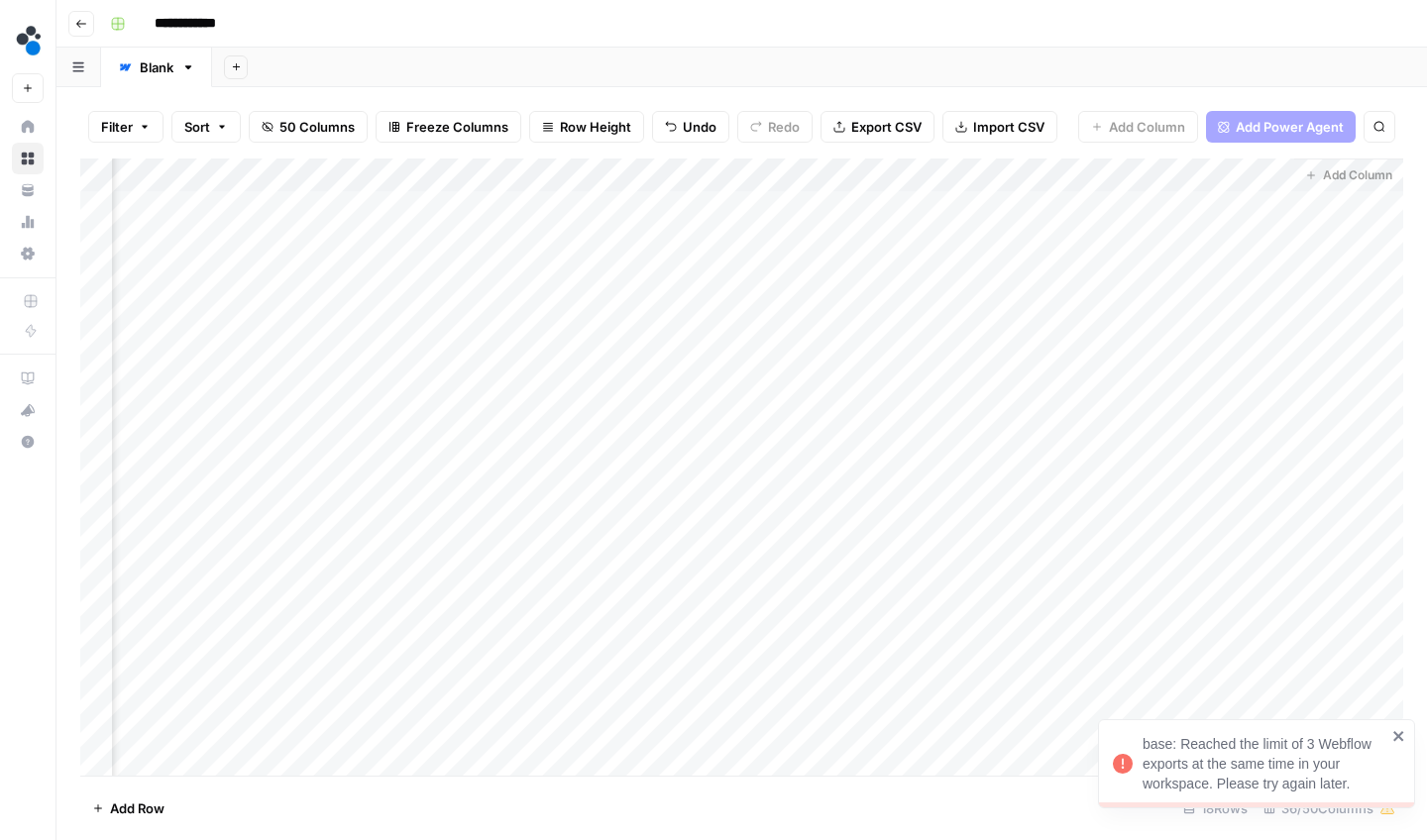 click on "Add Column" at bounding box center (741, 470) 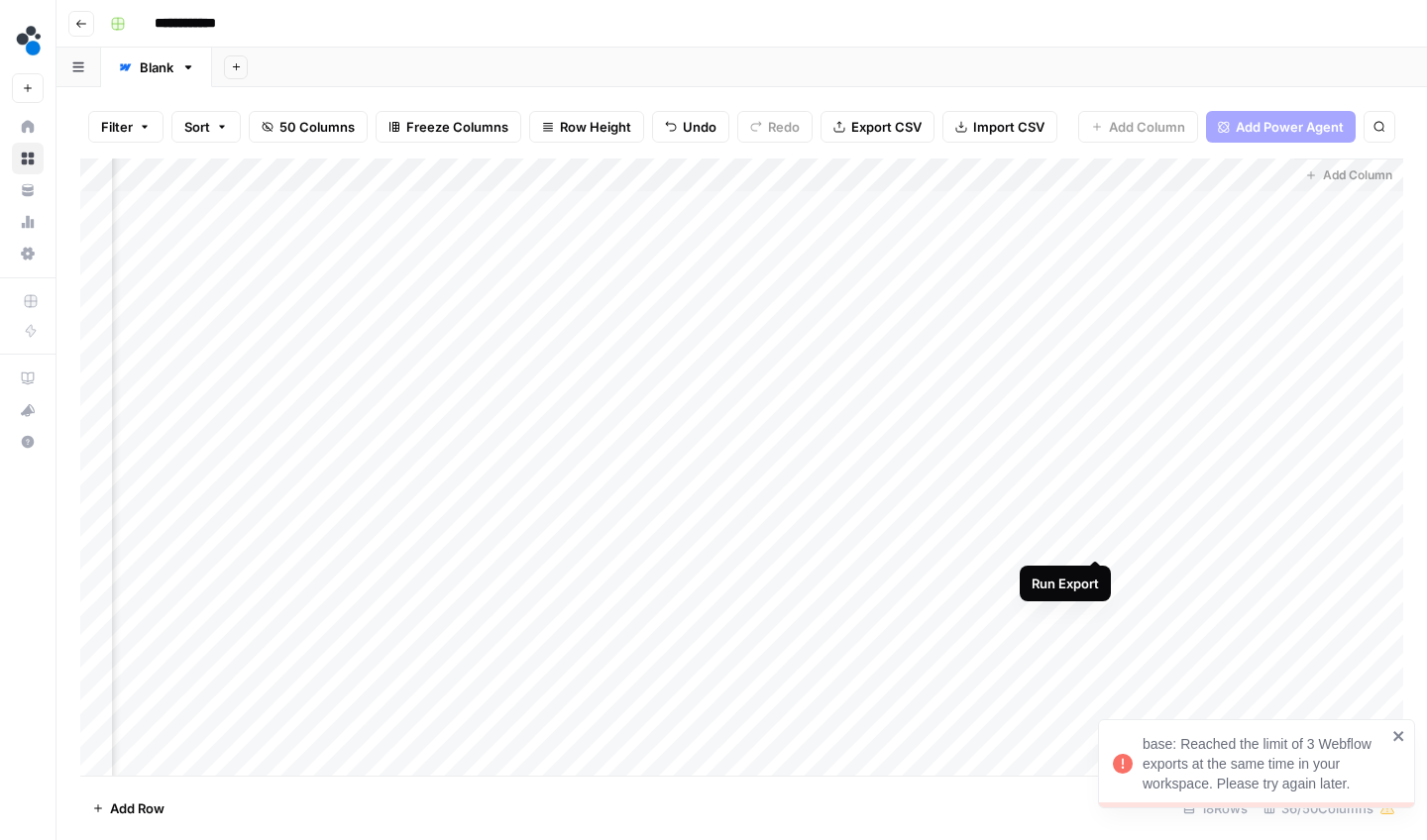 click on "Add Column" at bounding box center (741, 470) 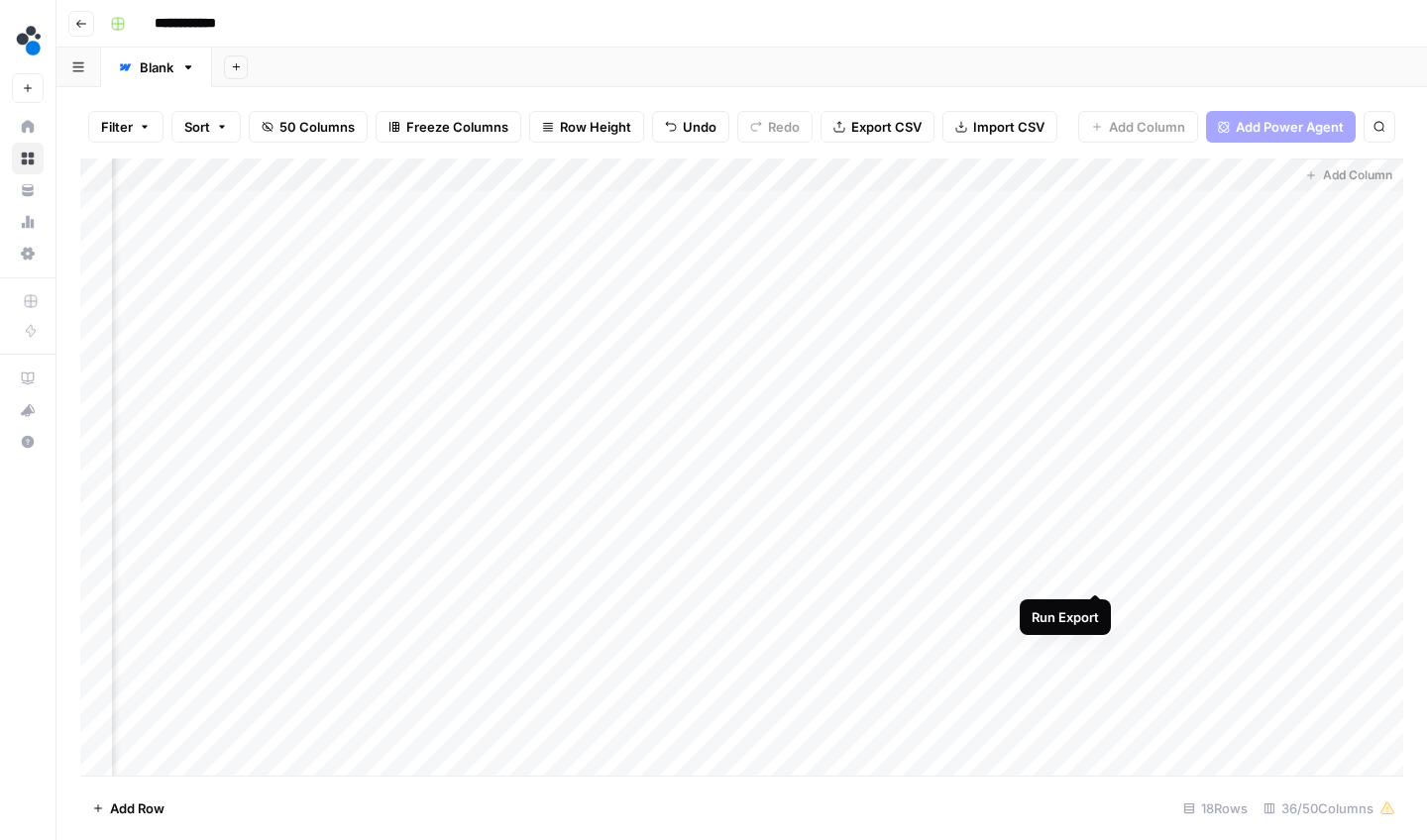 click on "Add Column" at bounding box center (741, 470) 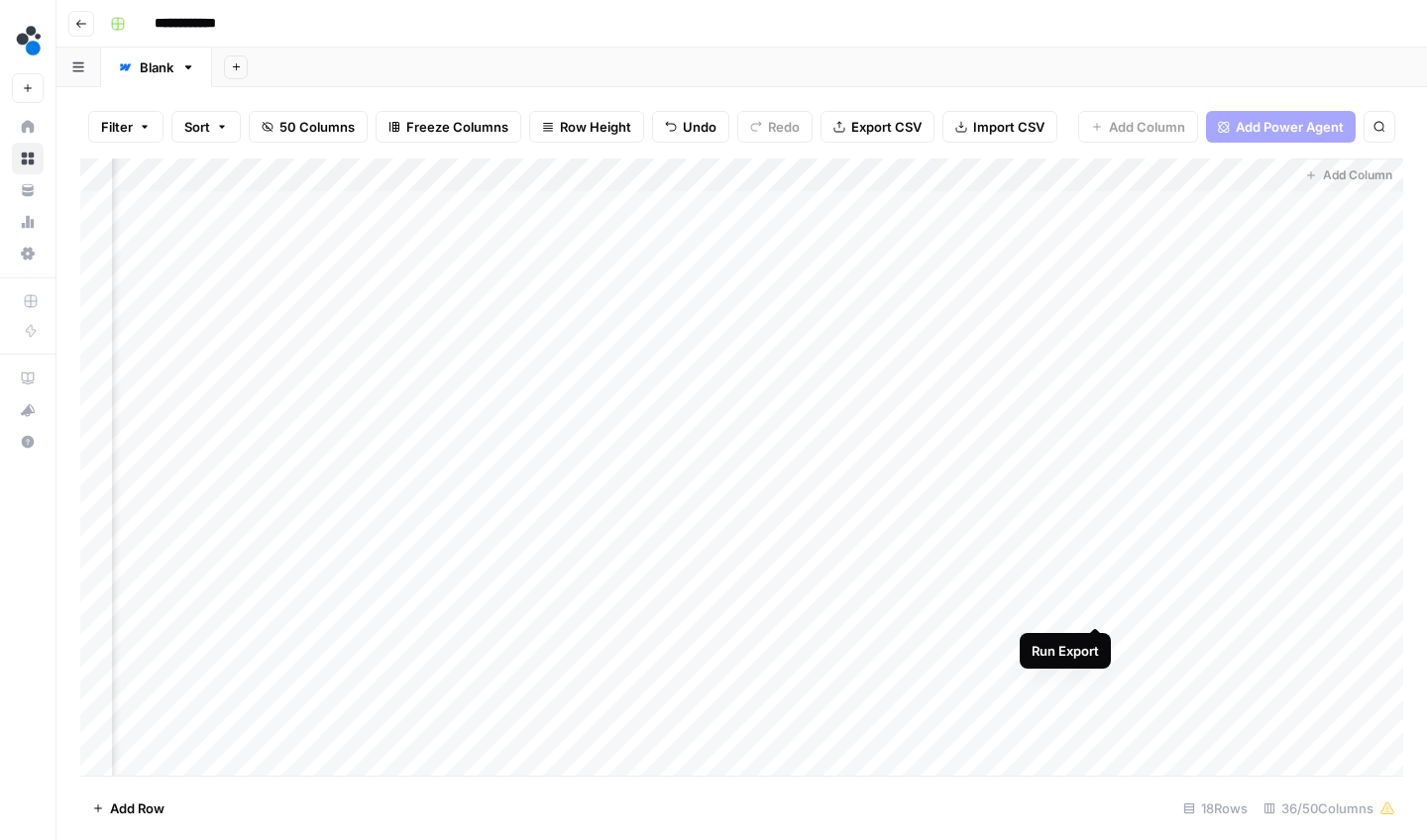 click on "Add Column" at bounding box center (741, 470) 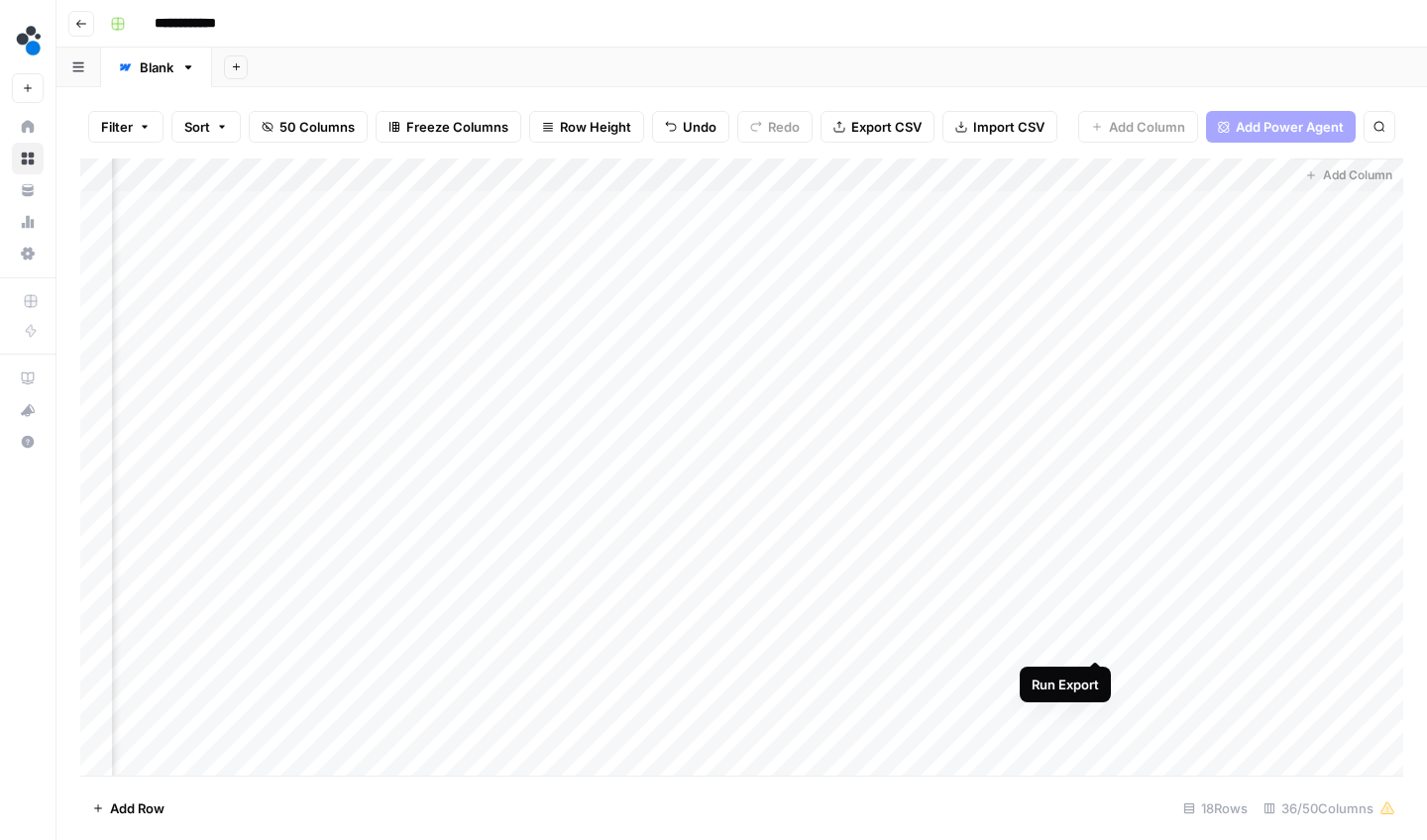 click on "Add Column" at bounding box center [741, 470] 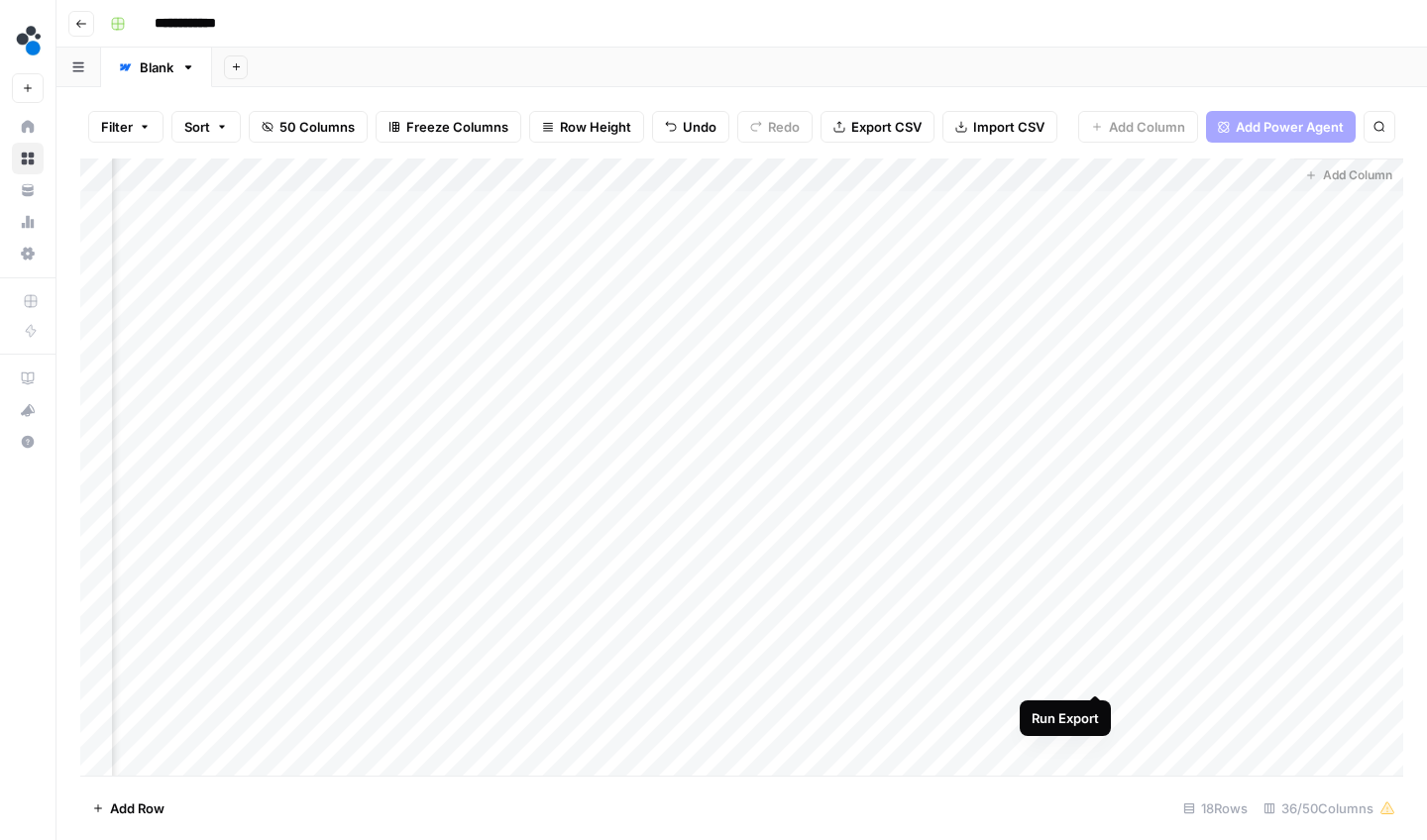 click on "Add Column" at bounding box center (741, 470) 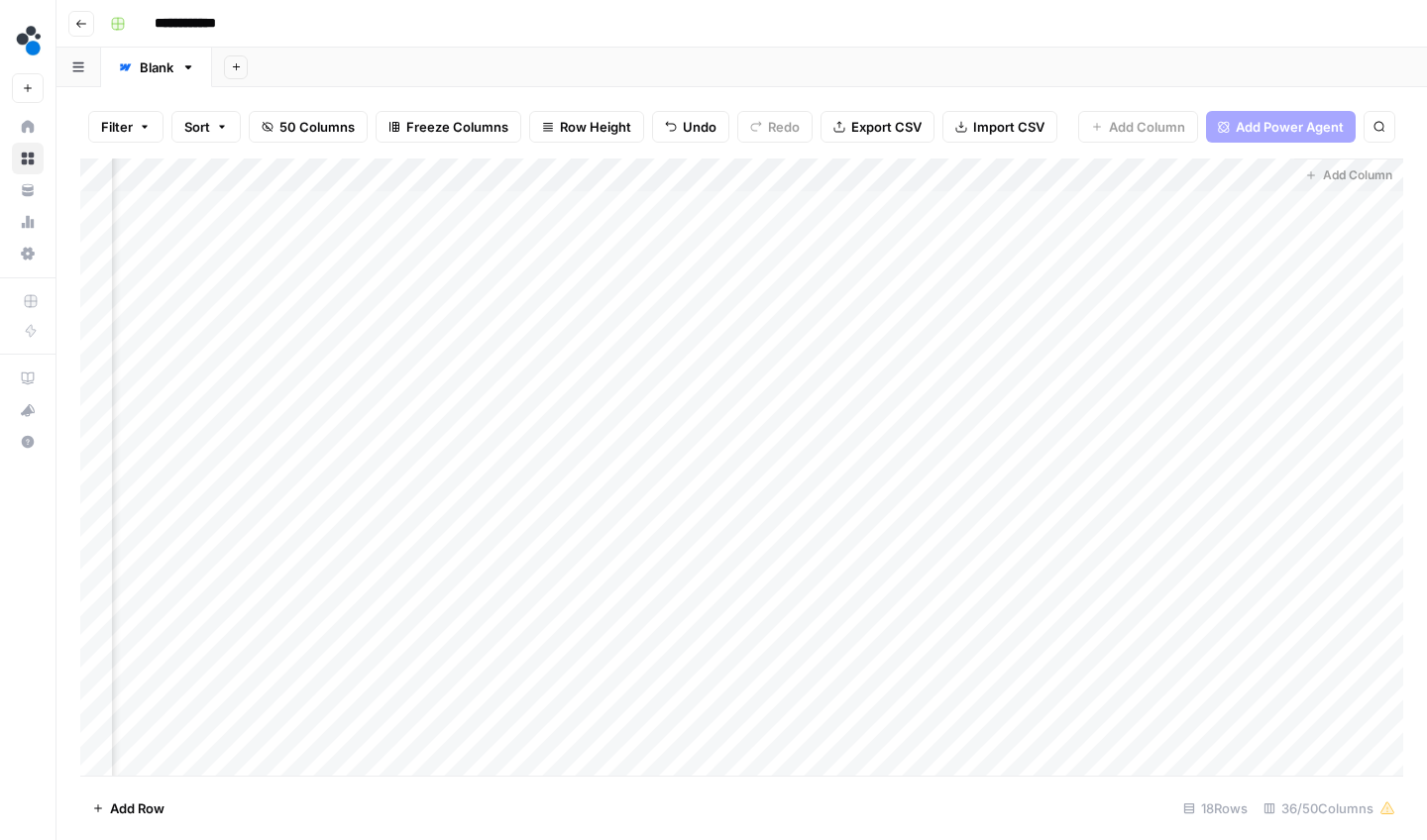click on "Add Column" at bounding box center (741, 470) 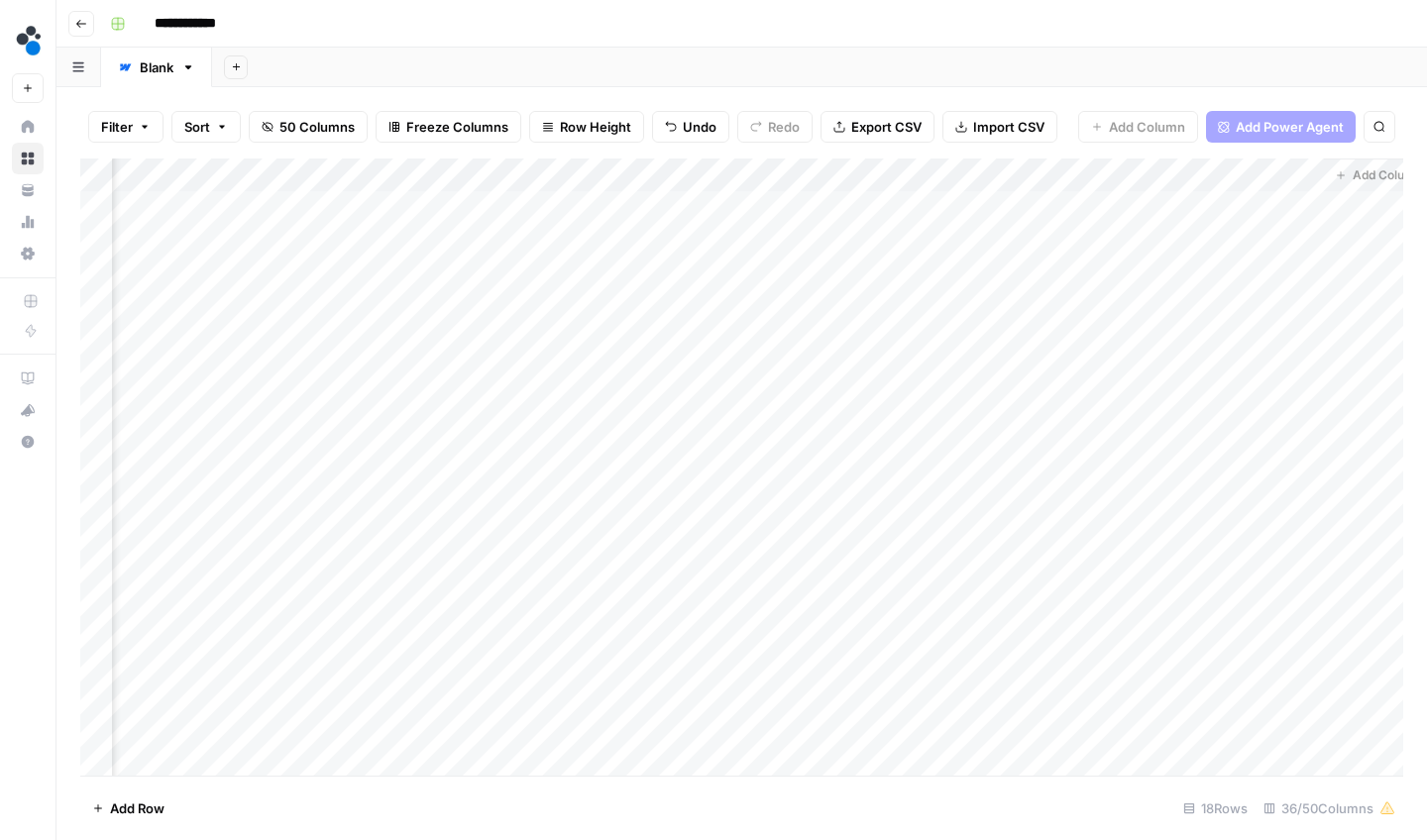 click on "Add Column" at bounding box center (741, 470) 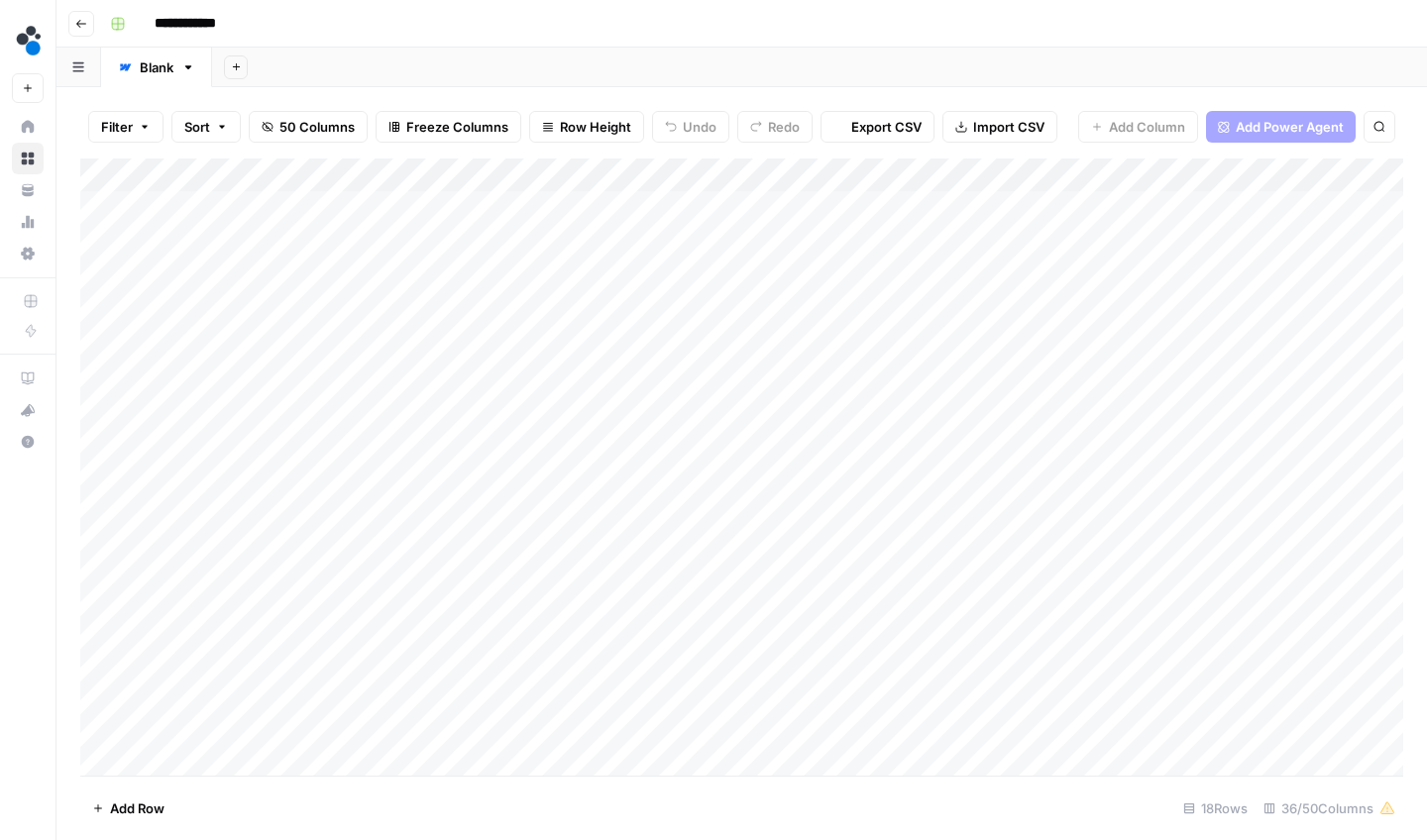 scroll, scrollTop: 0, scrollLeft: 0, axis: both 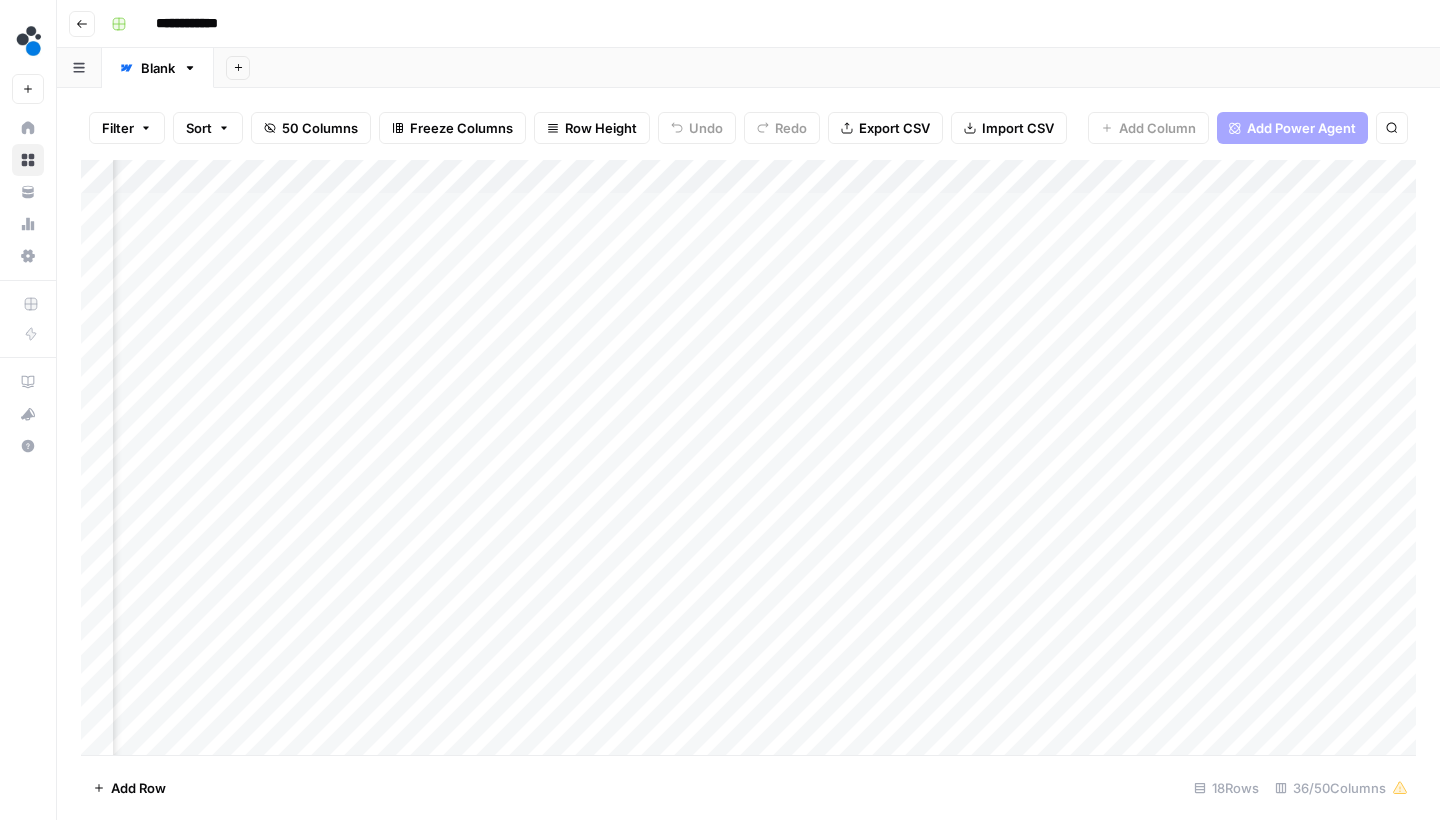 click on "Add Column" at bounding box center [748, 460] 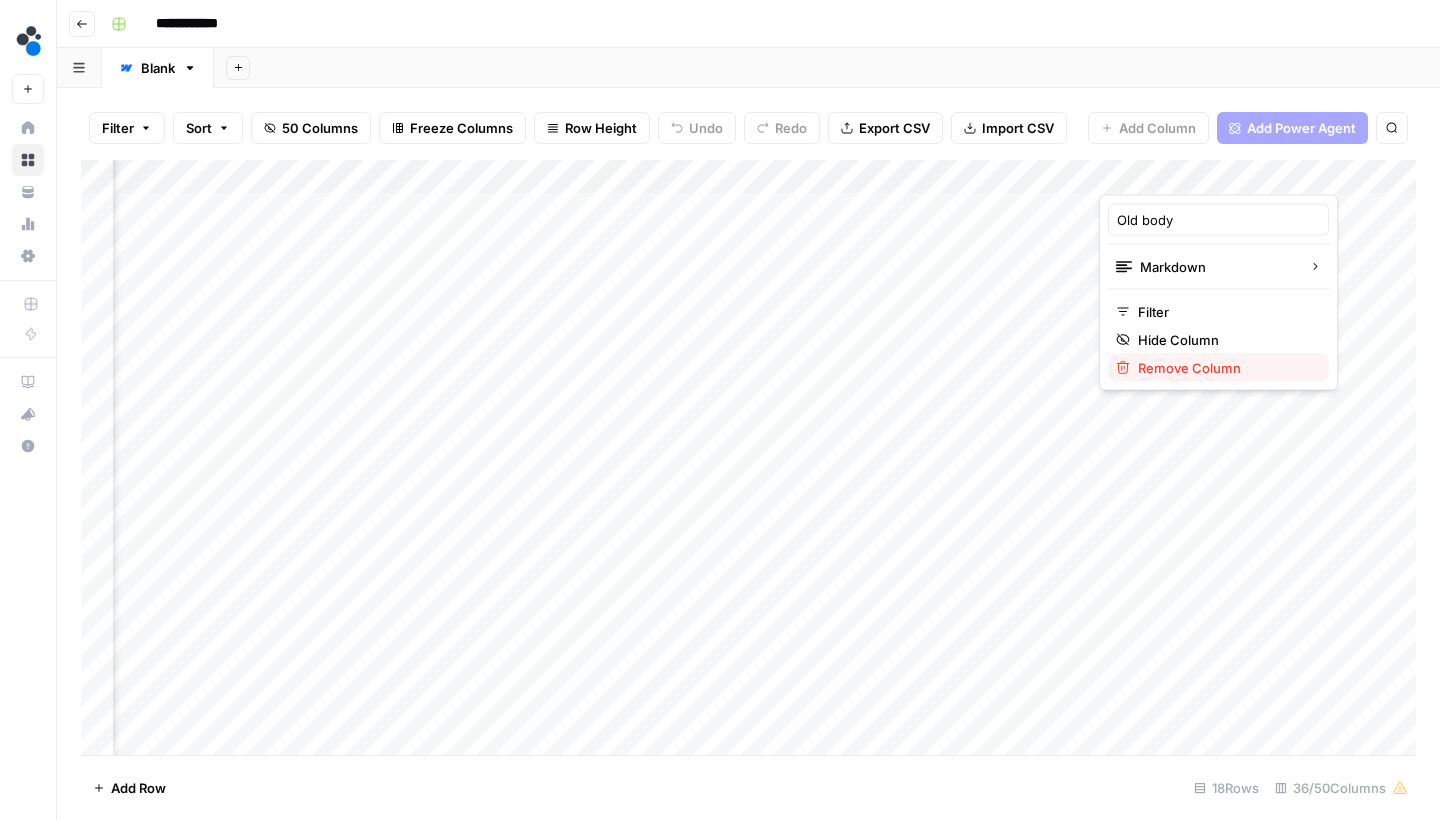 click on "Remove Column" at bounding box center (1225, 368) 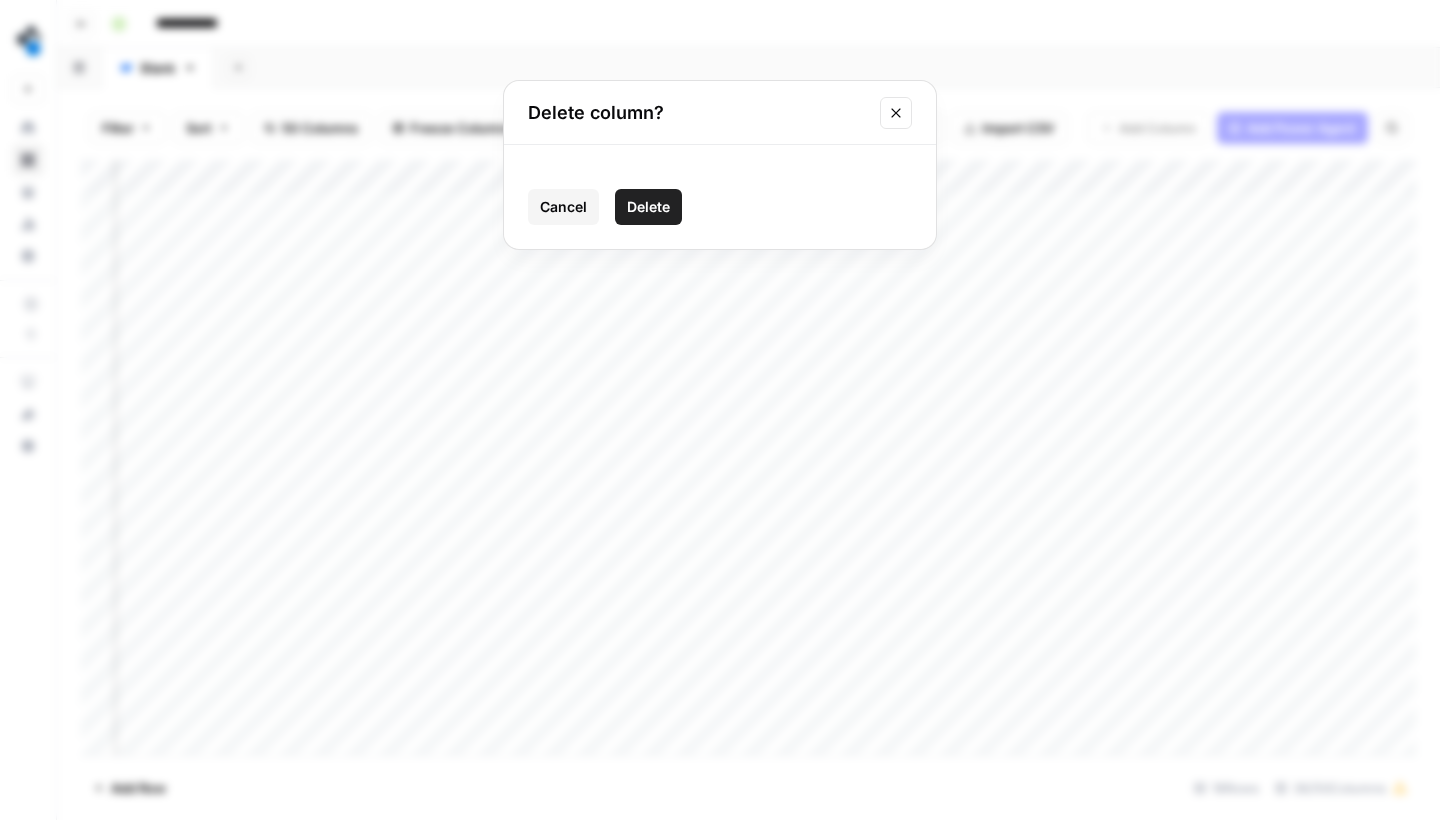 click on "Delete" at bounding box center [648, 207] 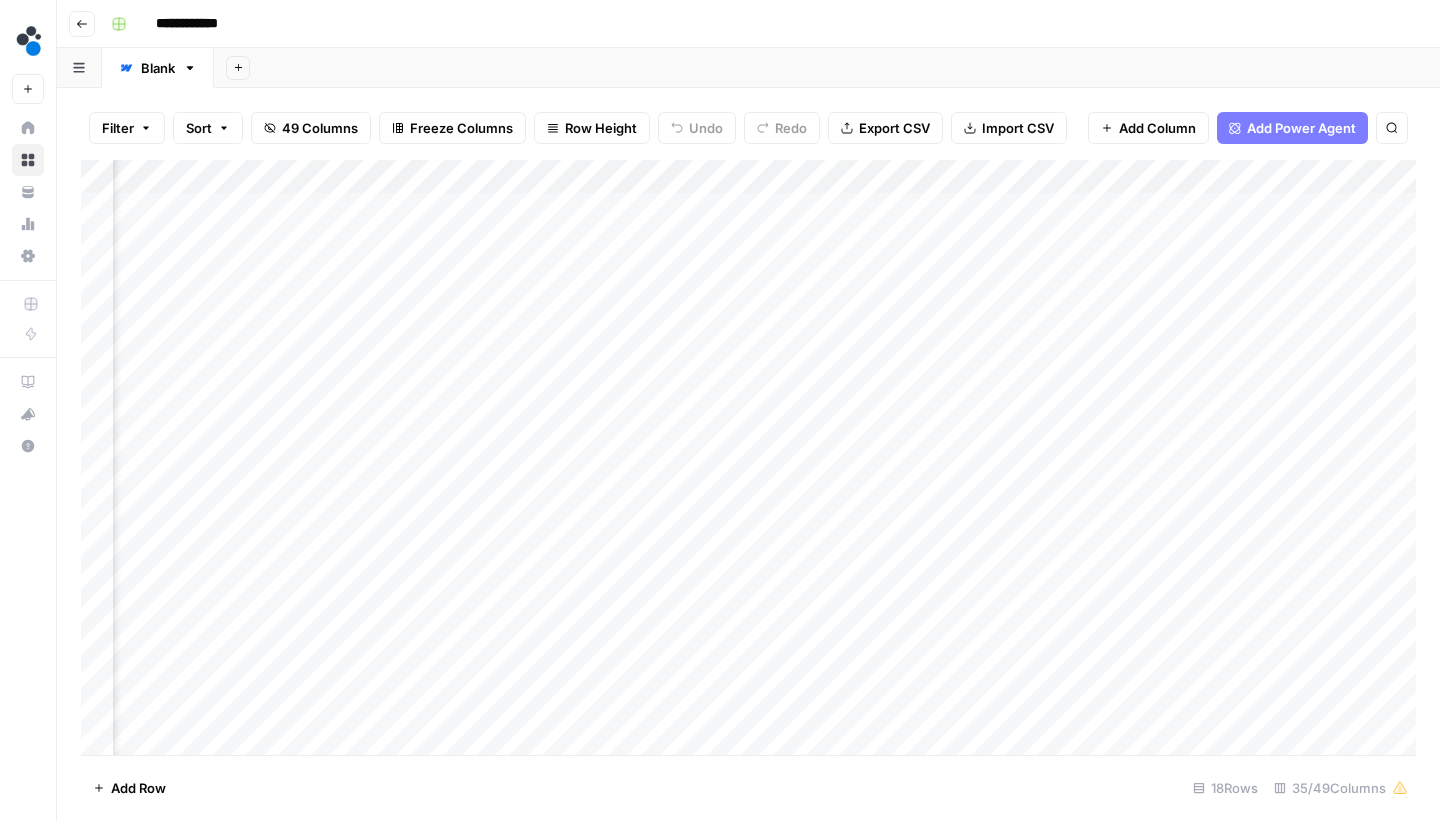 scroll, scrollTop: 0, scrollLeft: 5496, axis: horizontal 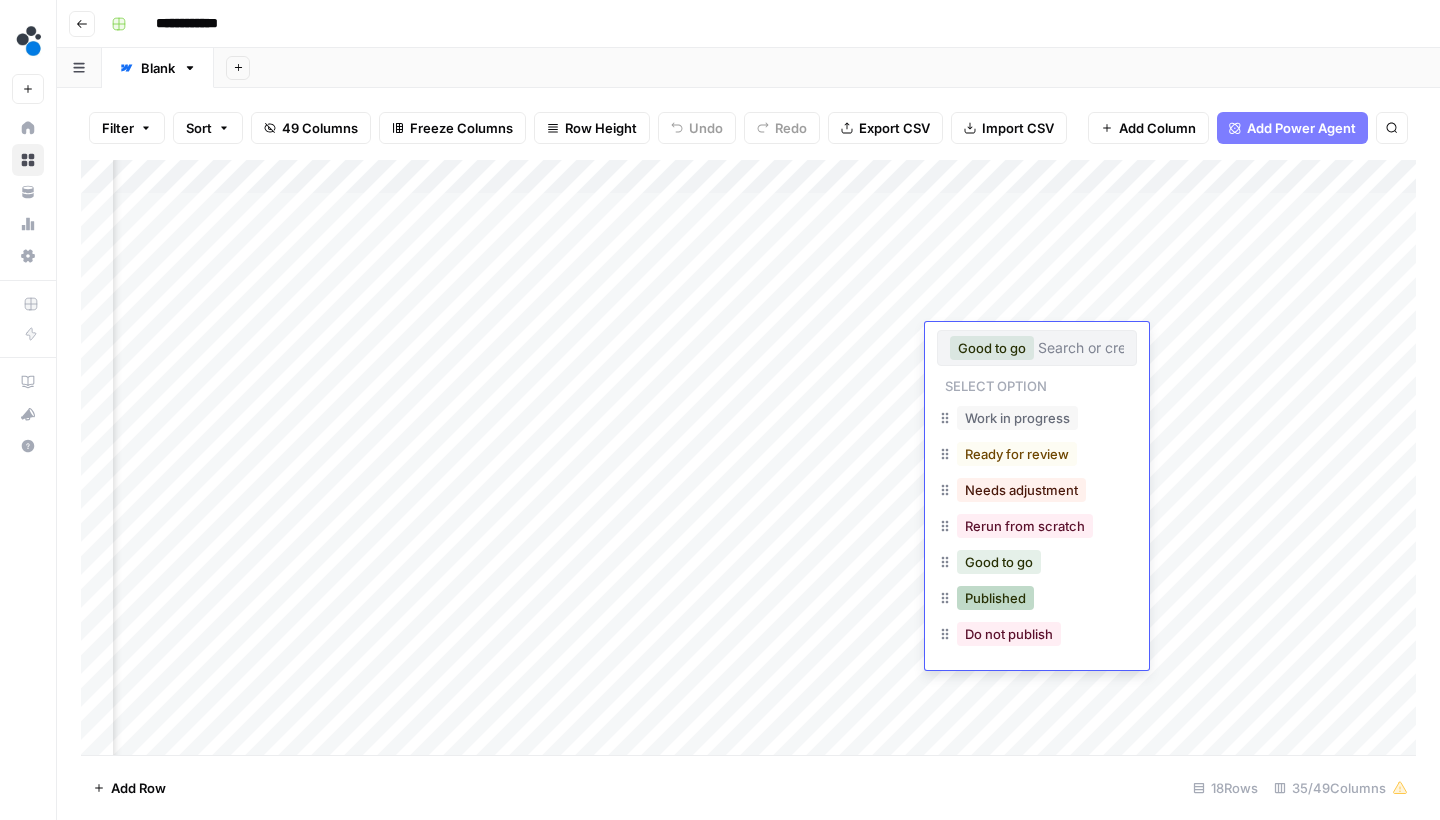 click on "Published" at bounding box center (995, 598) 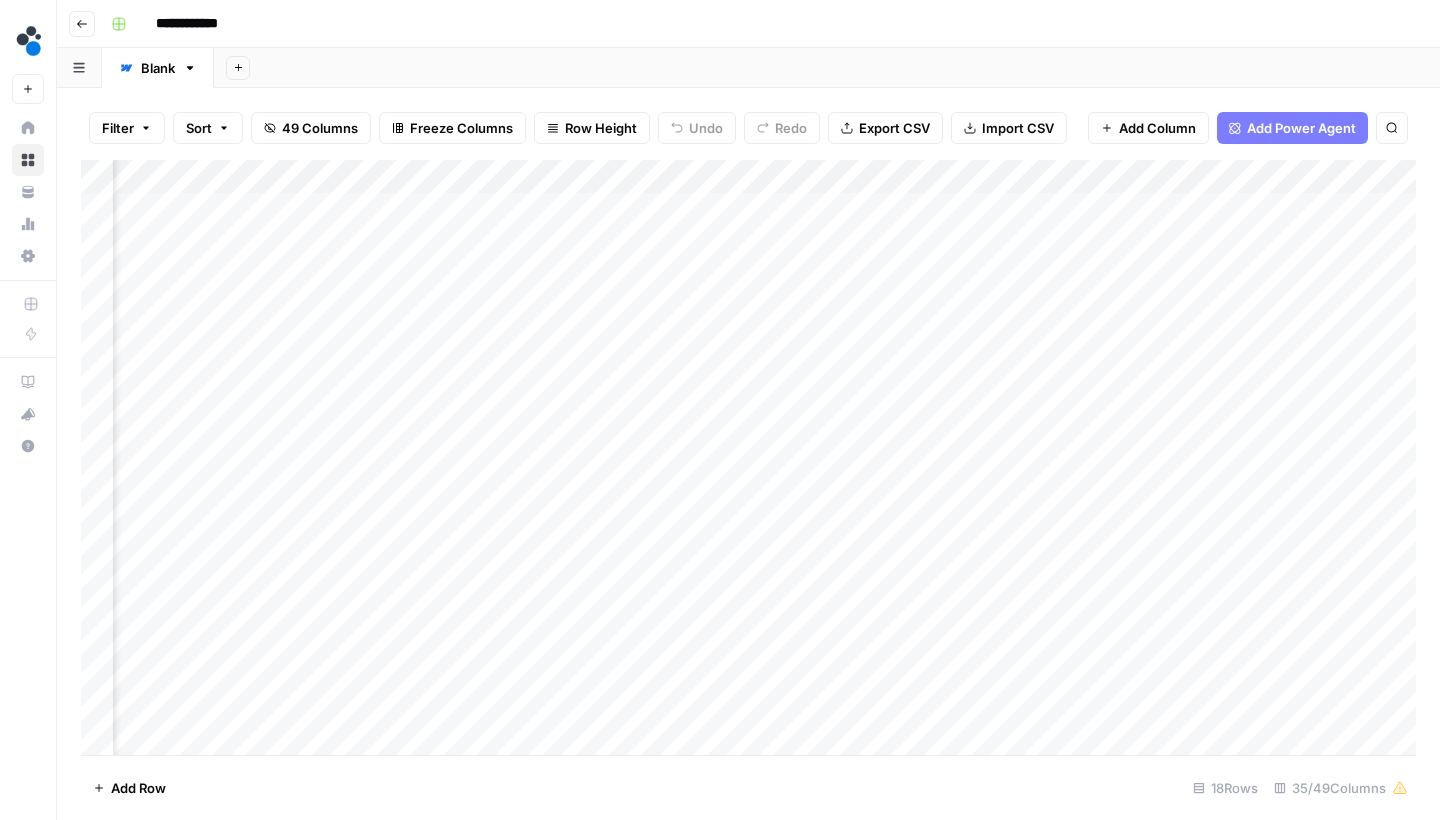 scroll, scrollTop: 0, scrollLeft: 5822, axis: horizontal 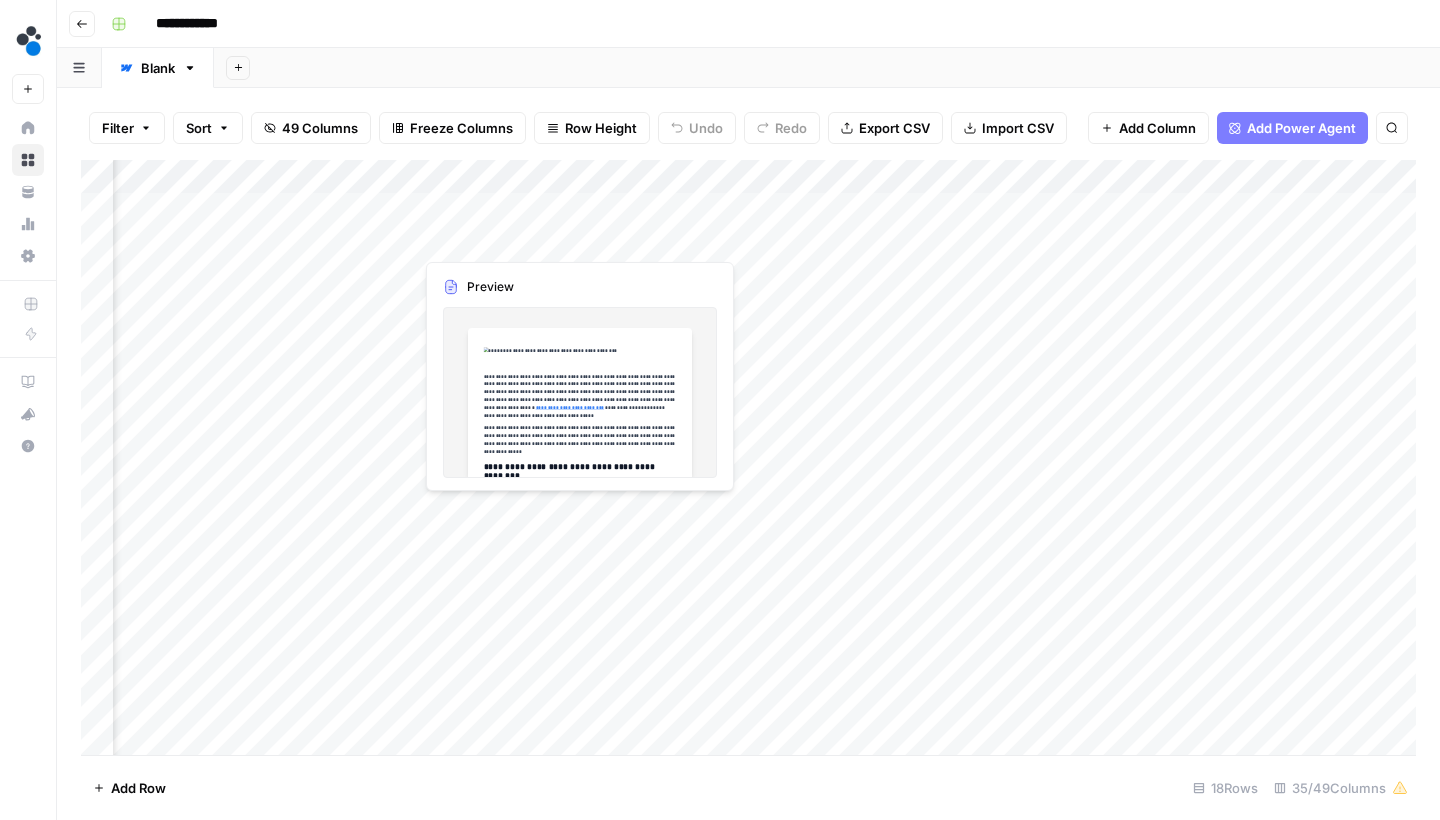click on "Add Column" at bounding box center (748, 460) 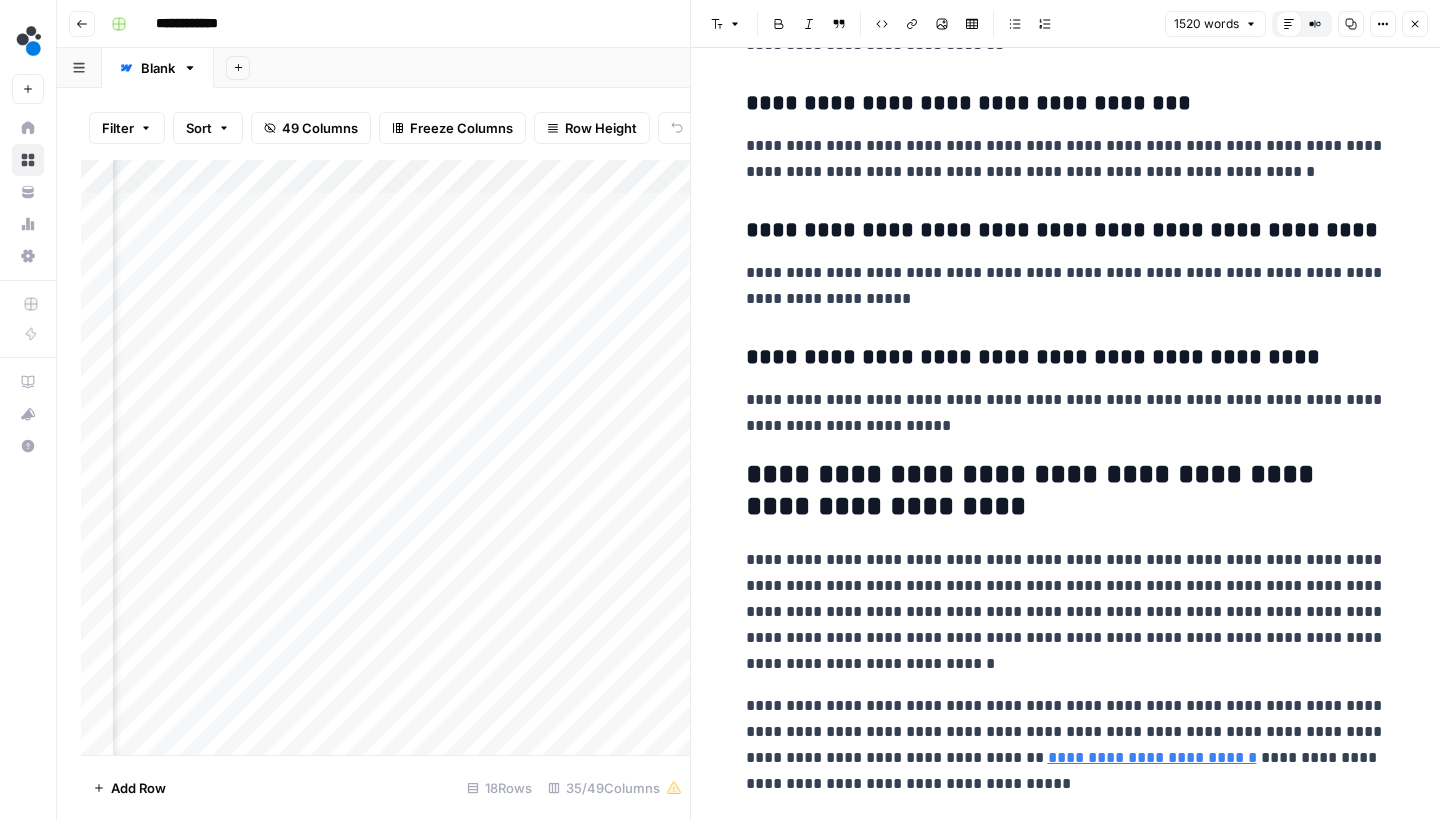 scroll, scrollTop: 7166, scrollLeft: 0, axis: vertical 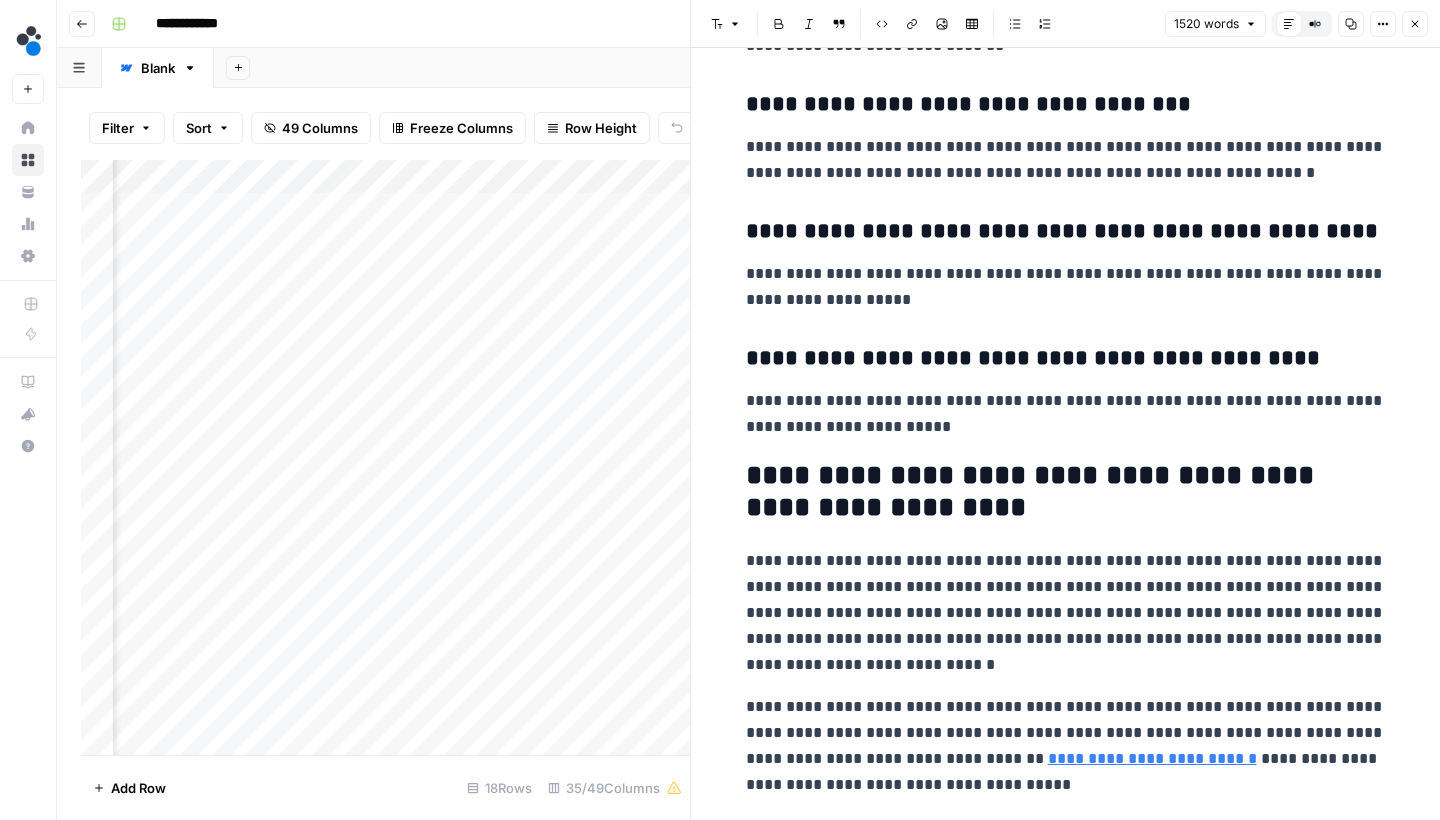 click on "Close" at bounding box center [1415, 24] 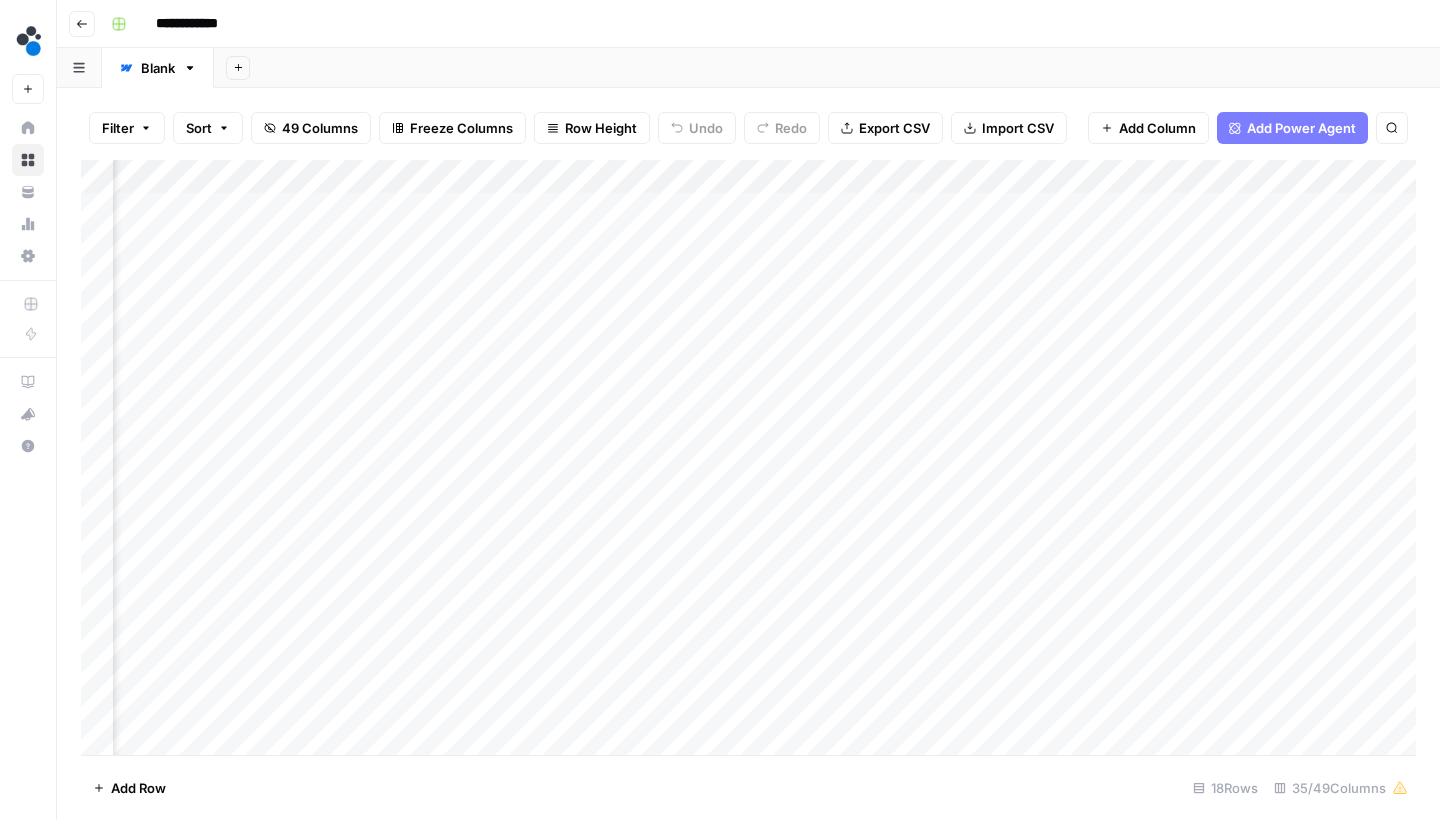 scroll, scrollTop: 2, scrollLeft: 5704, axis: both 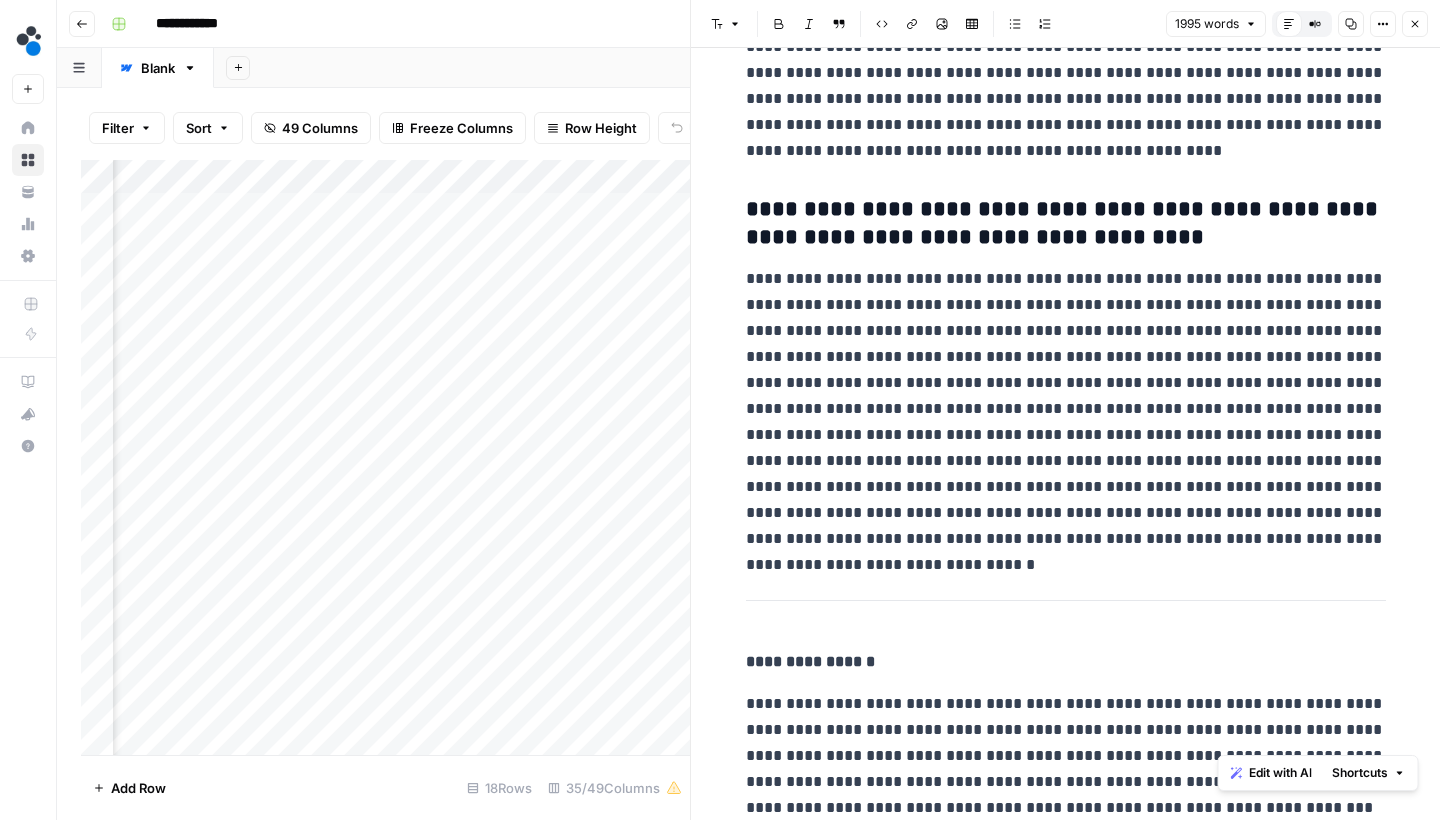 drag, startPoint x: 1226, startPoint y: 742, endPoint x: 750, endPoint y: 479, distance: 543.8244 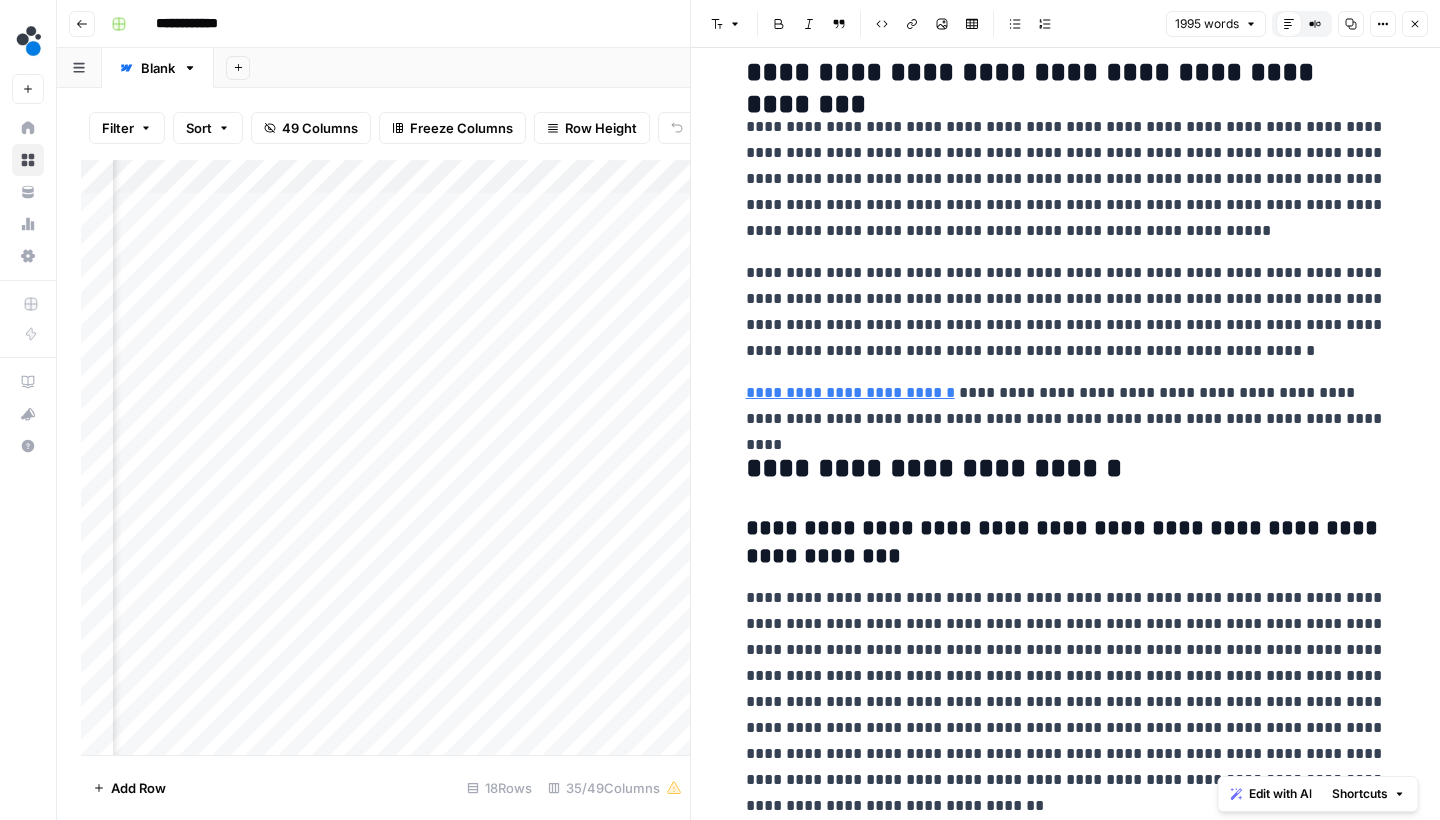 scroll, scrollTop: 8935, scrollLeft: 0, axis: vertical 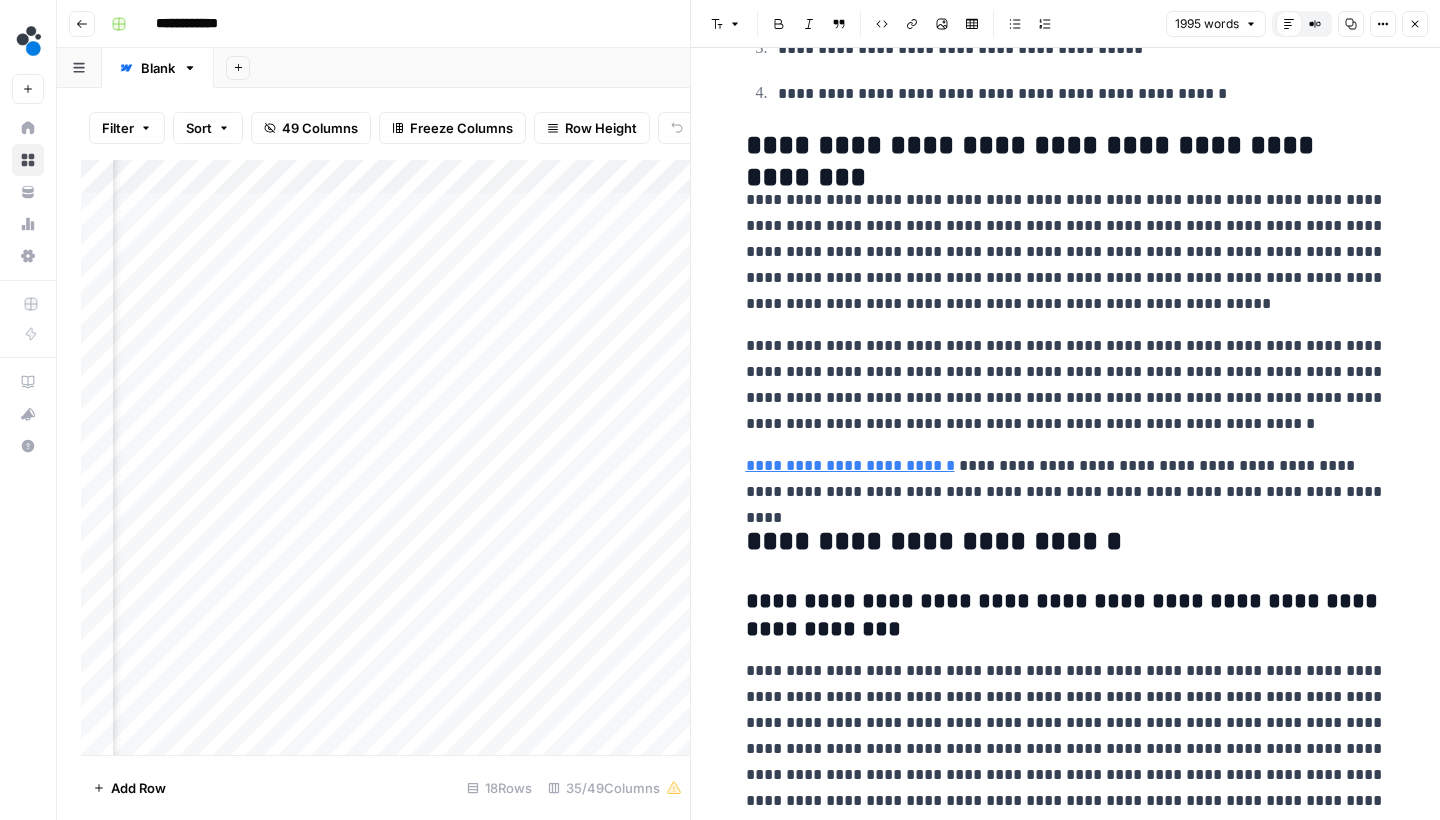 click 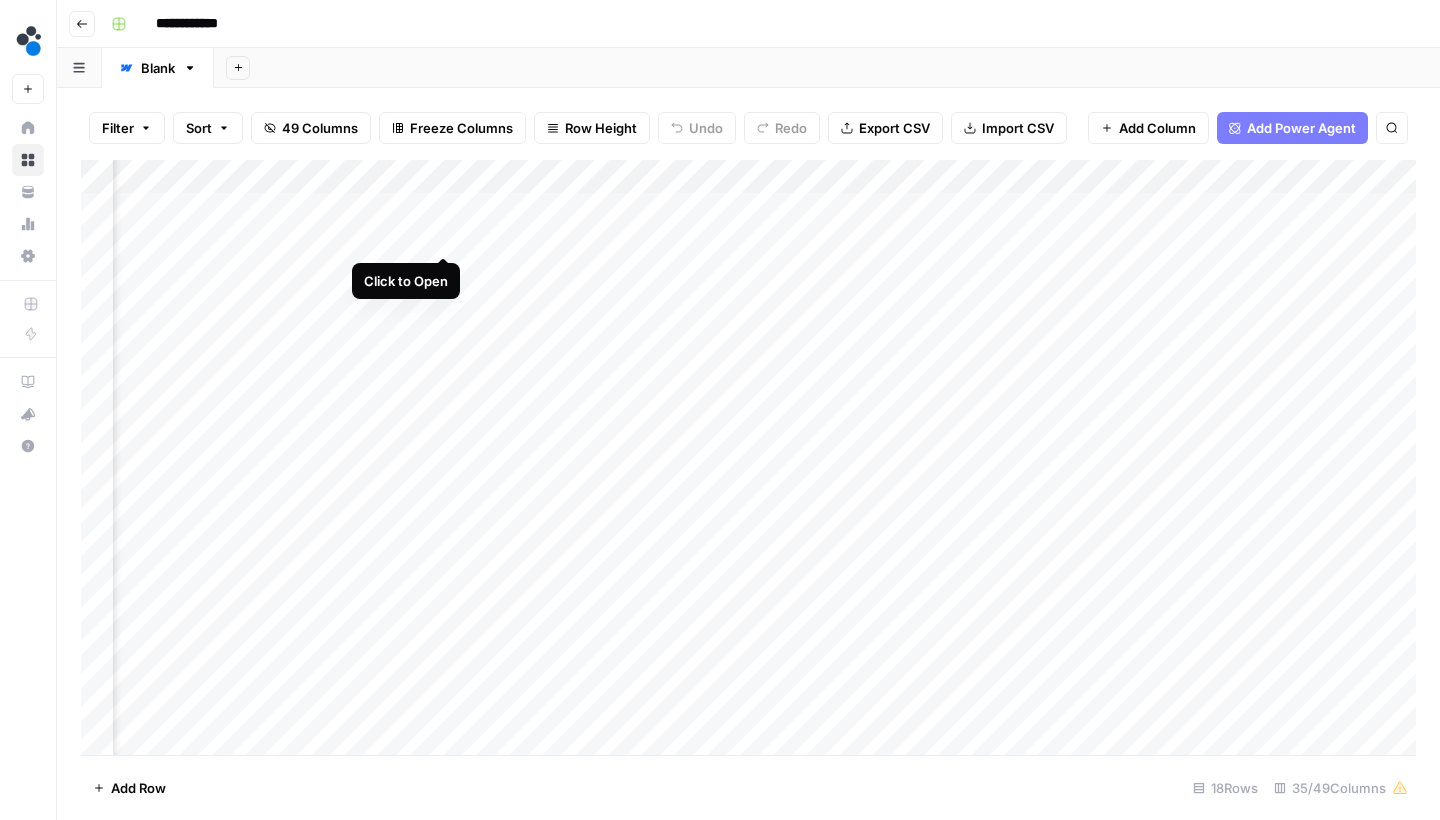 click on "Add Column" at bounding box center [748, 460] 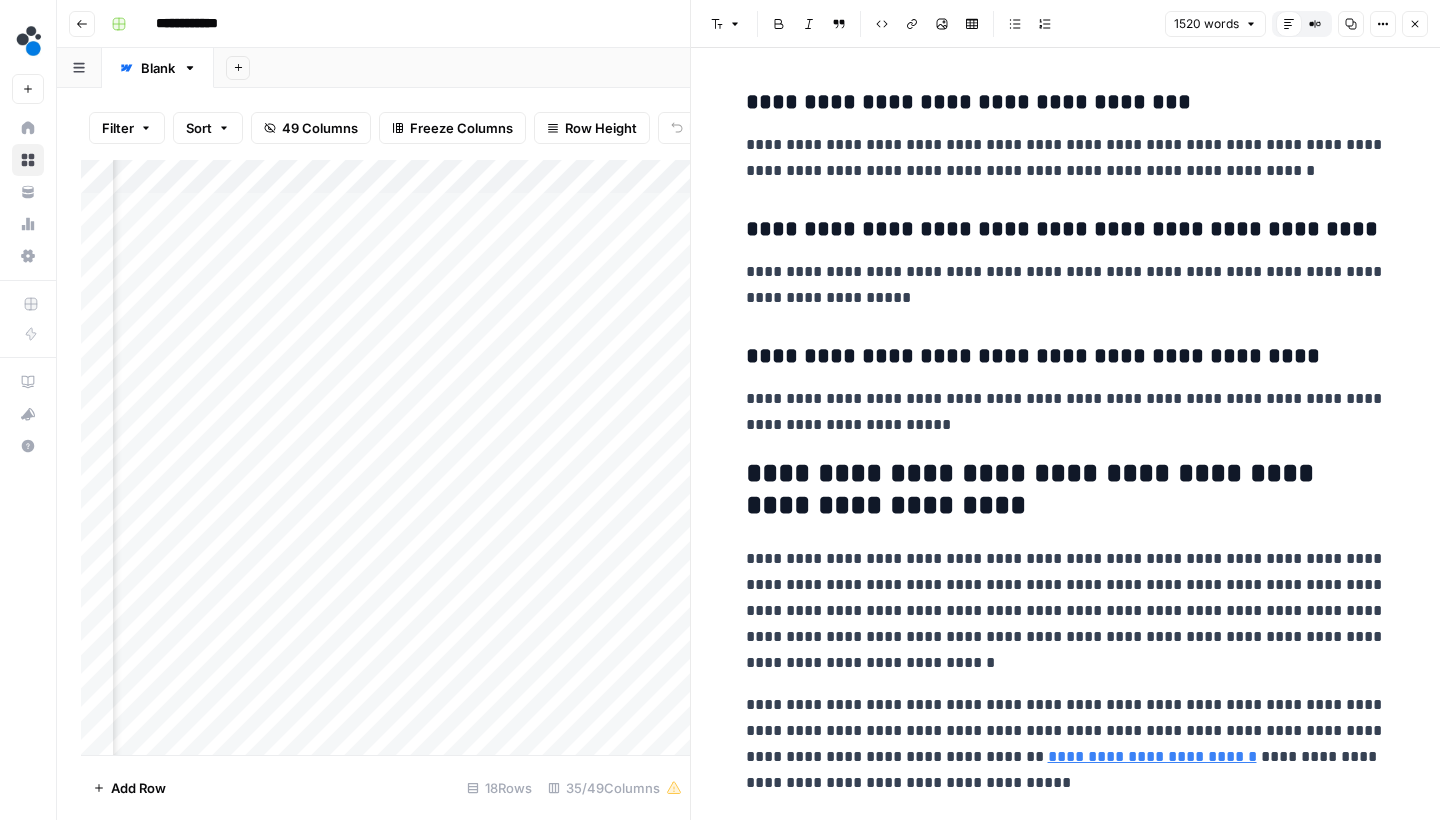 scroll, scrollTop: 7166, scrollLeft: 0, axis: vertical 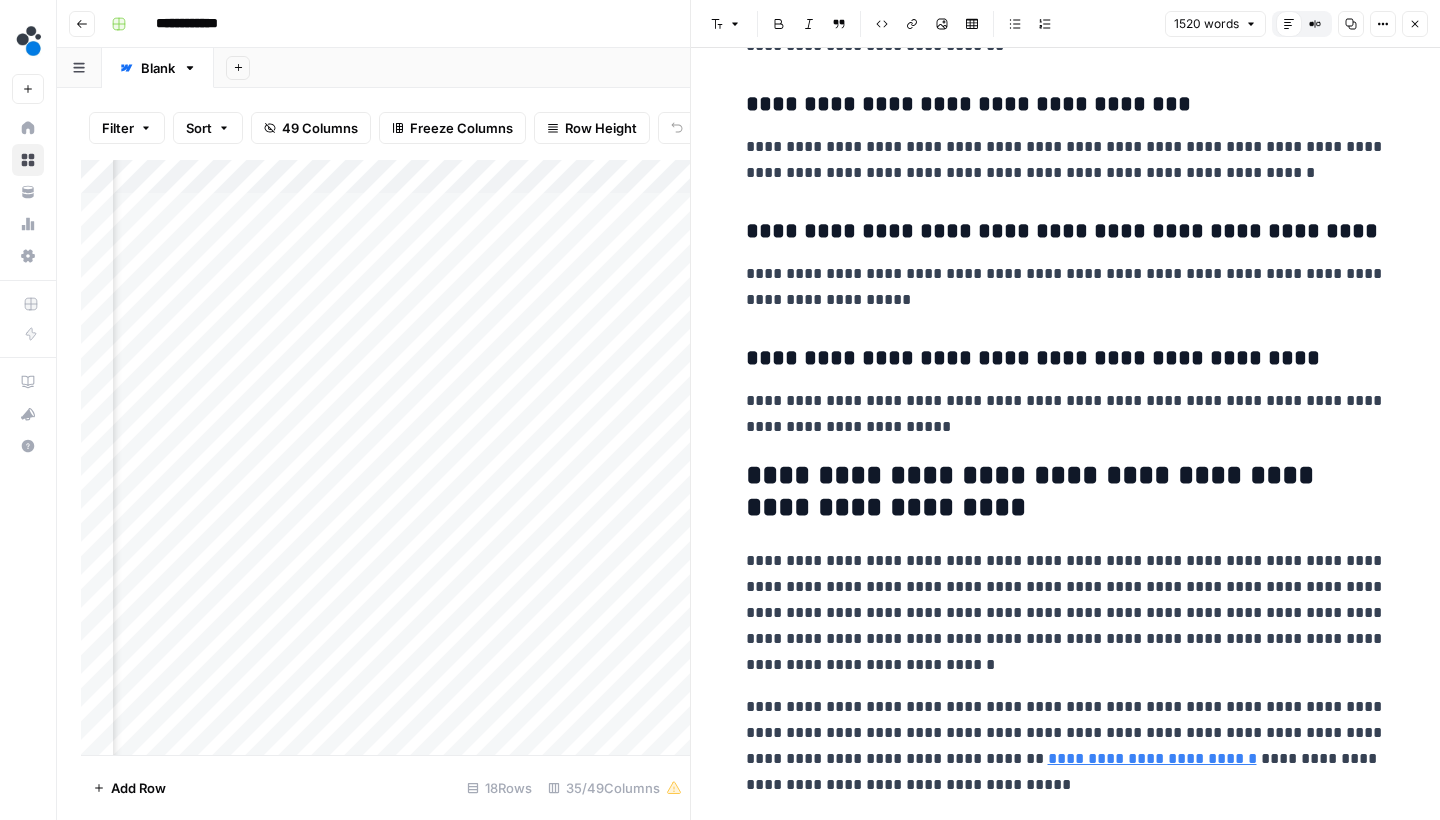 click on "**********" at bounding box center (1066, -3140) 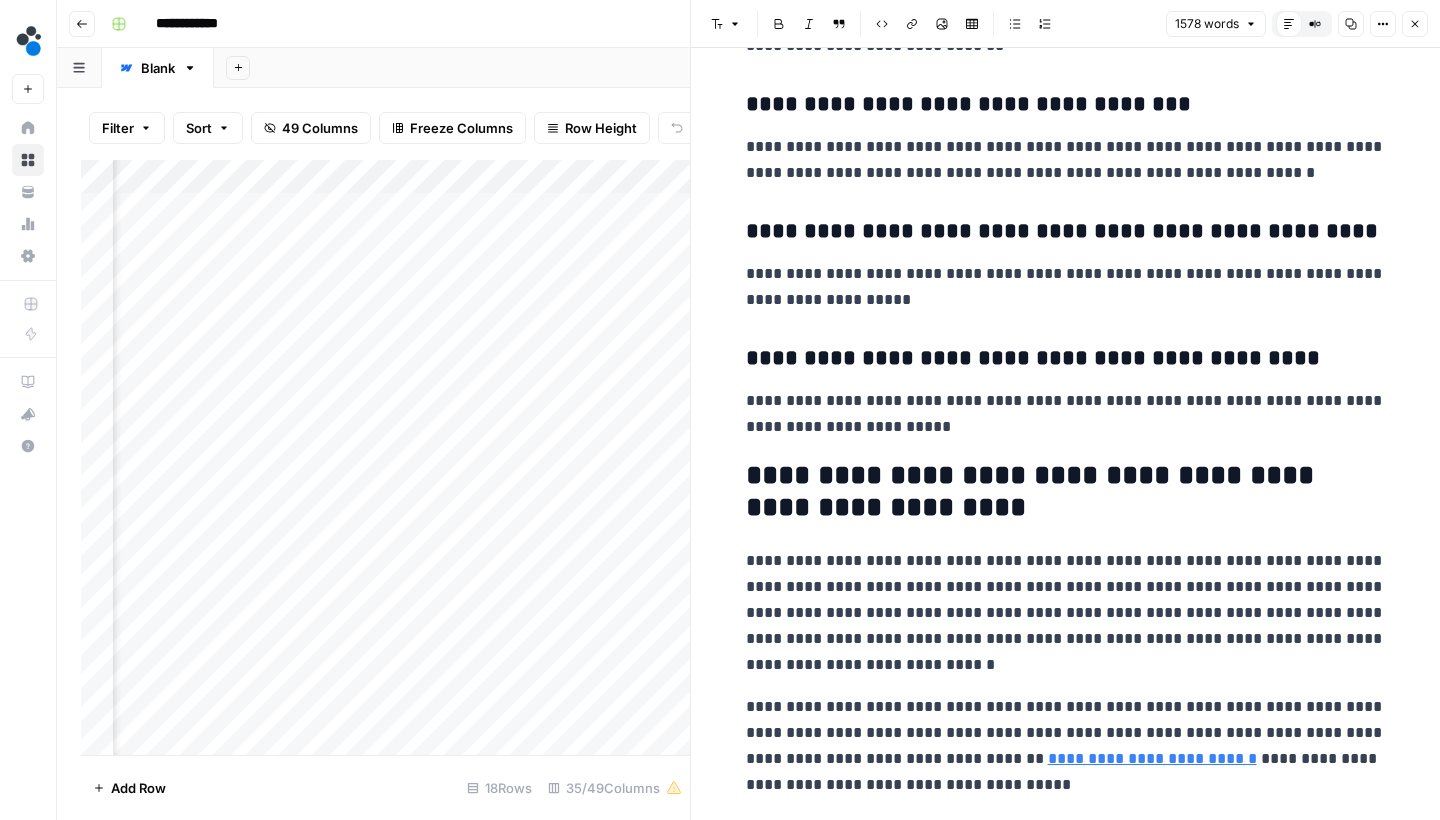 scroll, scrollTop: 7407, scrollLeft: 0, axis: vertical 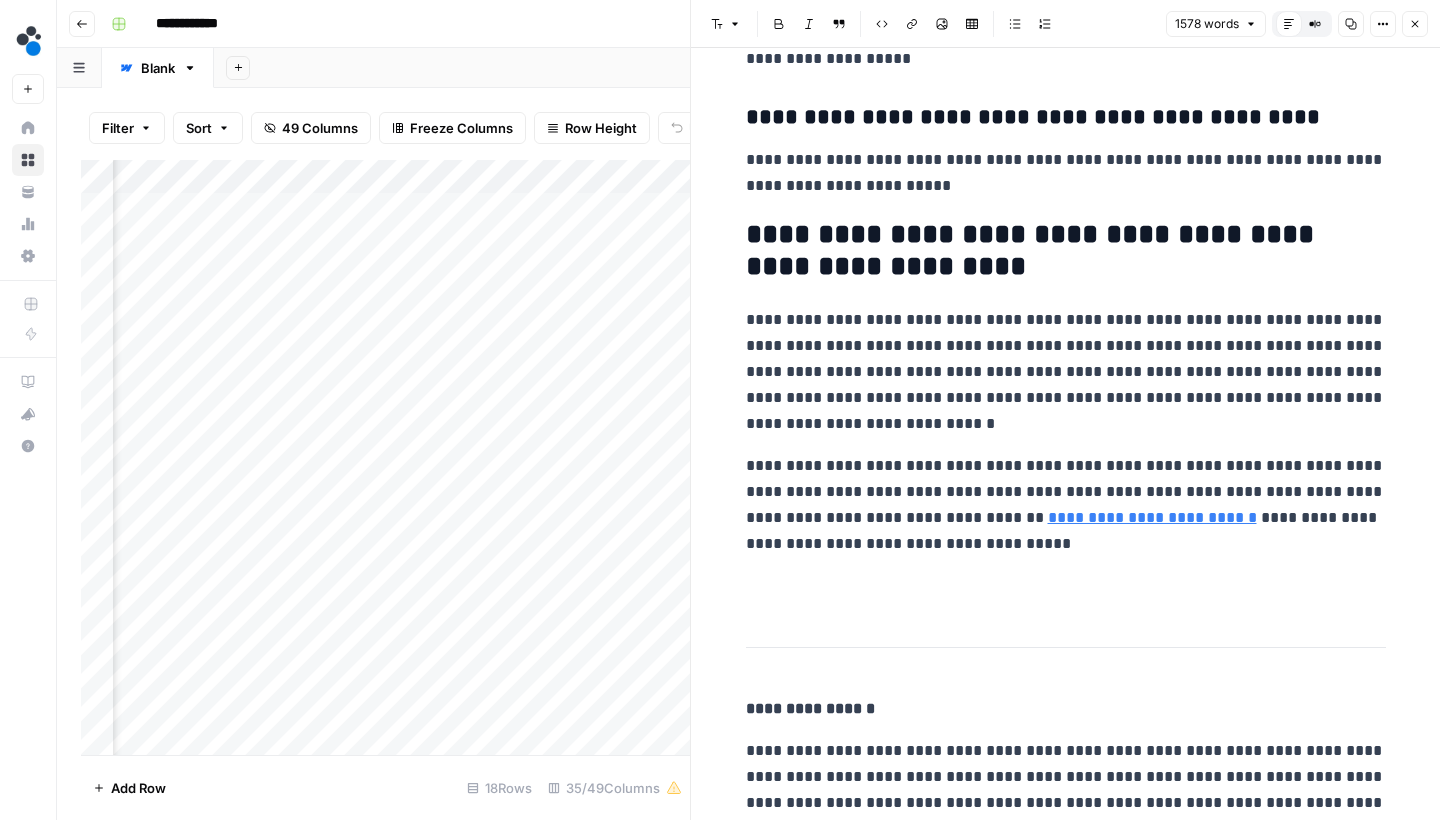 click on "**********" at bounding box center (1066, 250) 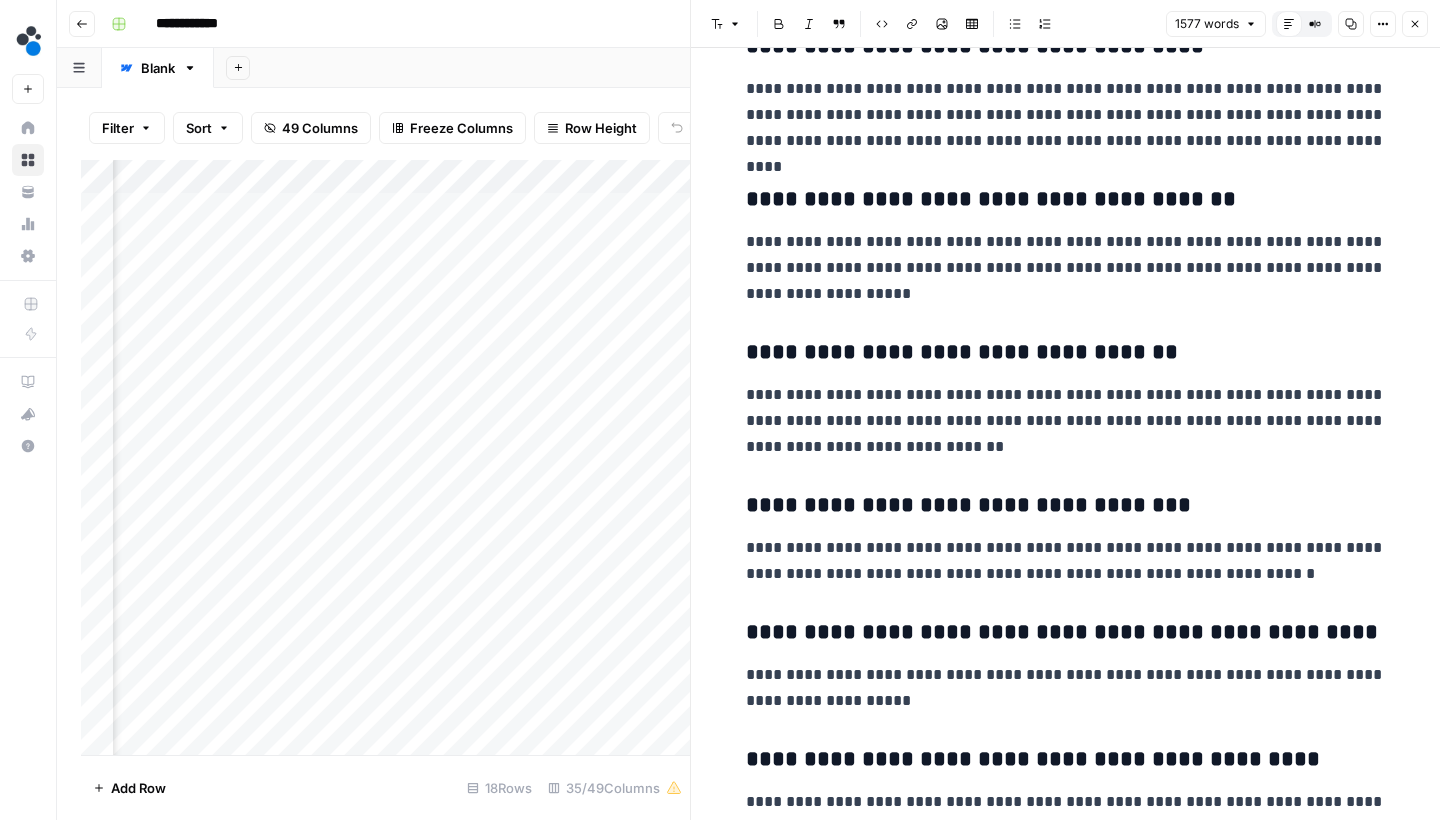 scroll, scrollTop: 6762, scrollLeft: 0, axis: vertical 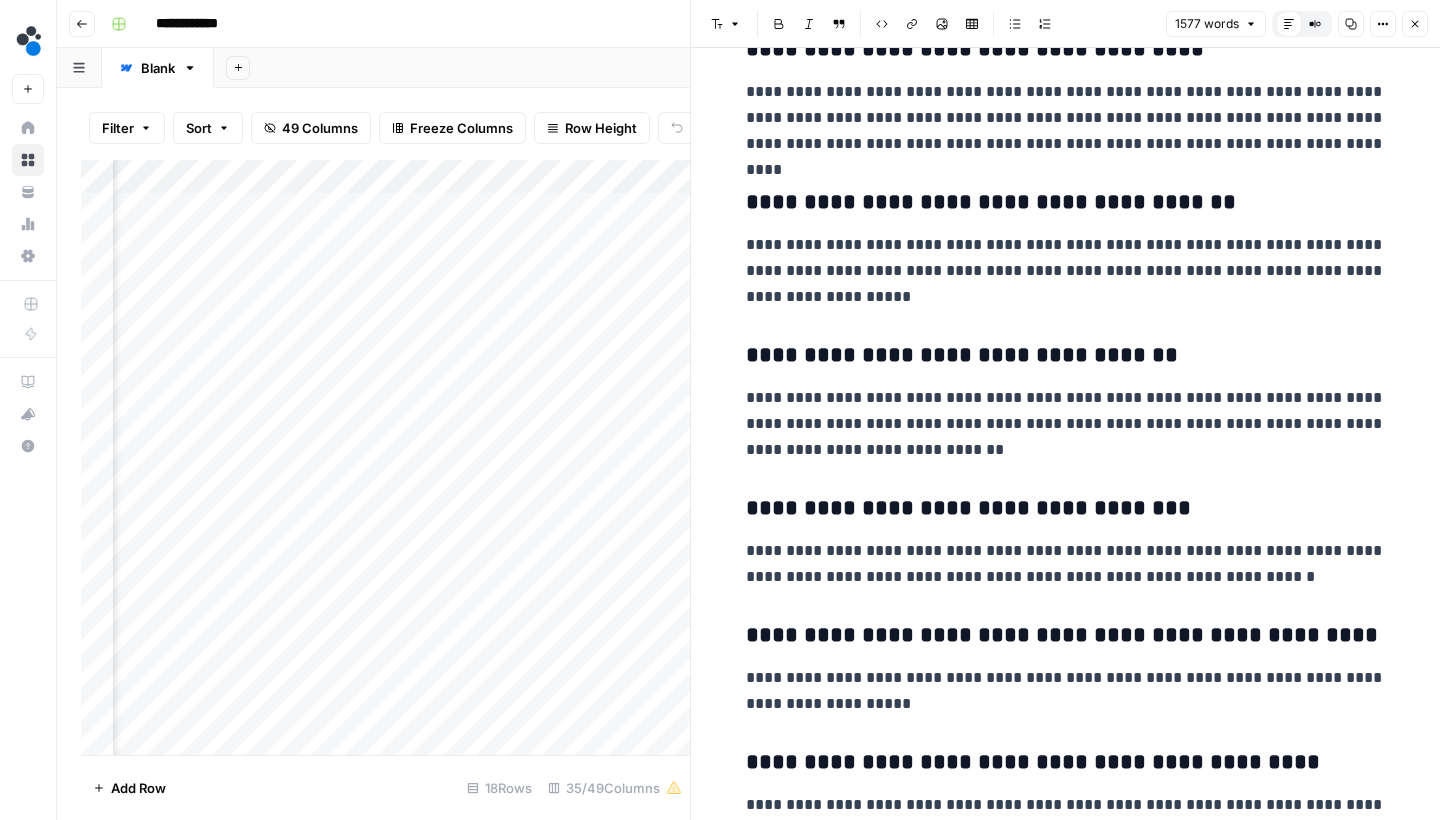 click on "**********" at bounding box center [1066, 271] 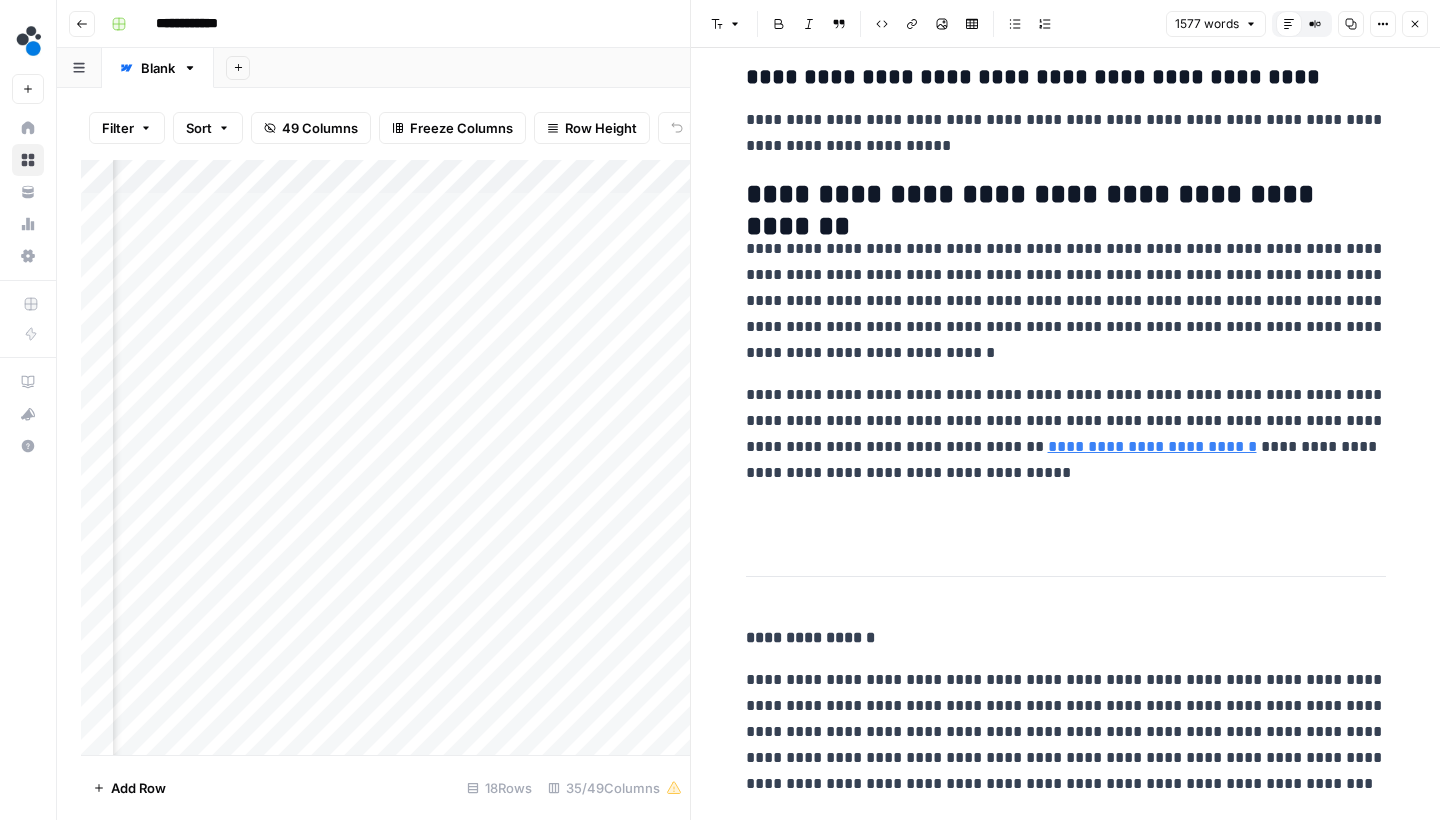 scroll, scrollTop: 7446, scrollLeft: 0, axis: vertical 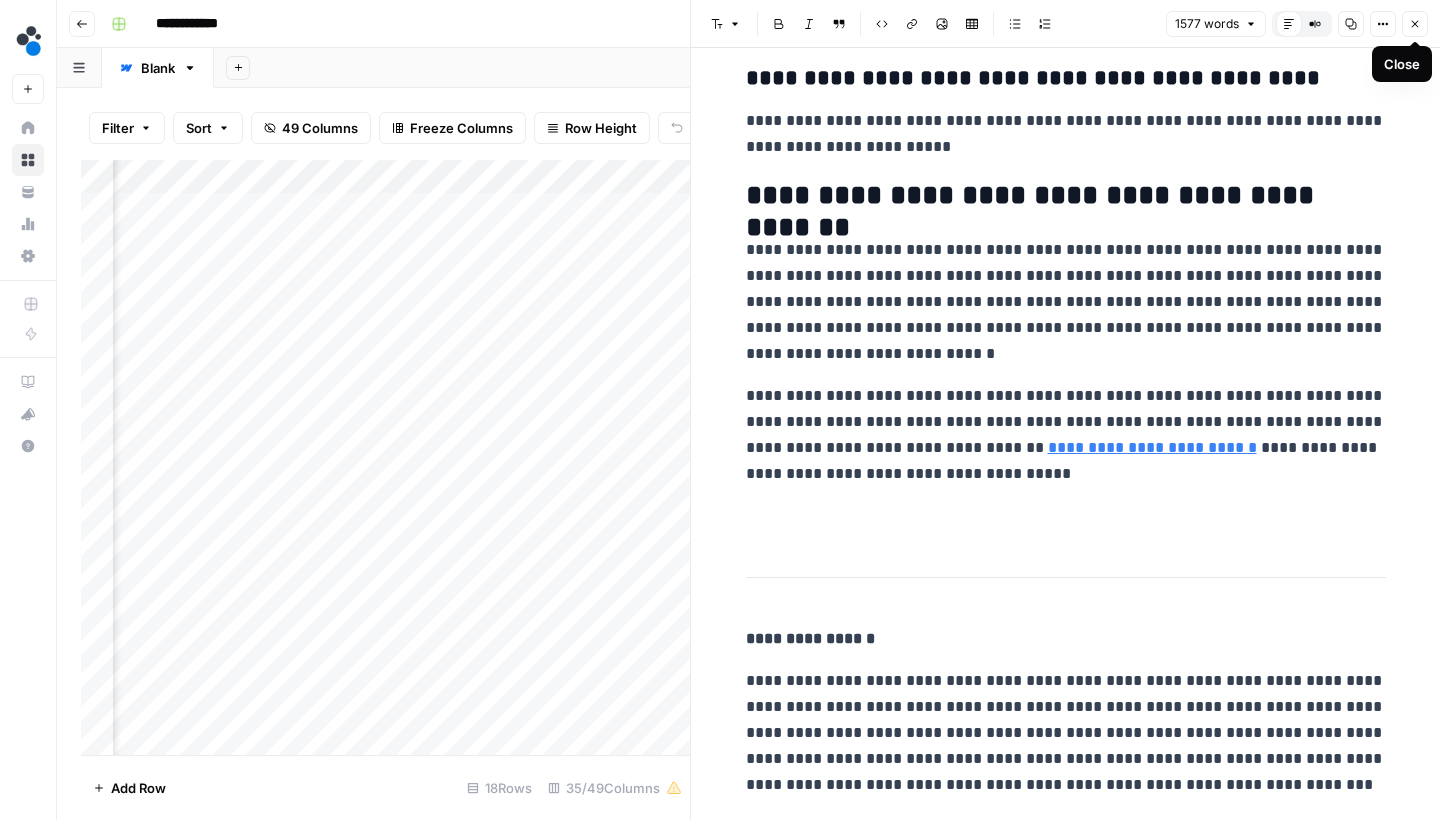 click 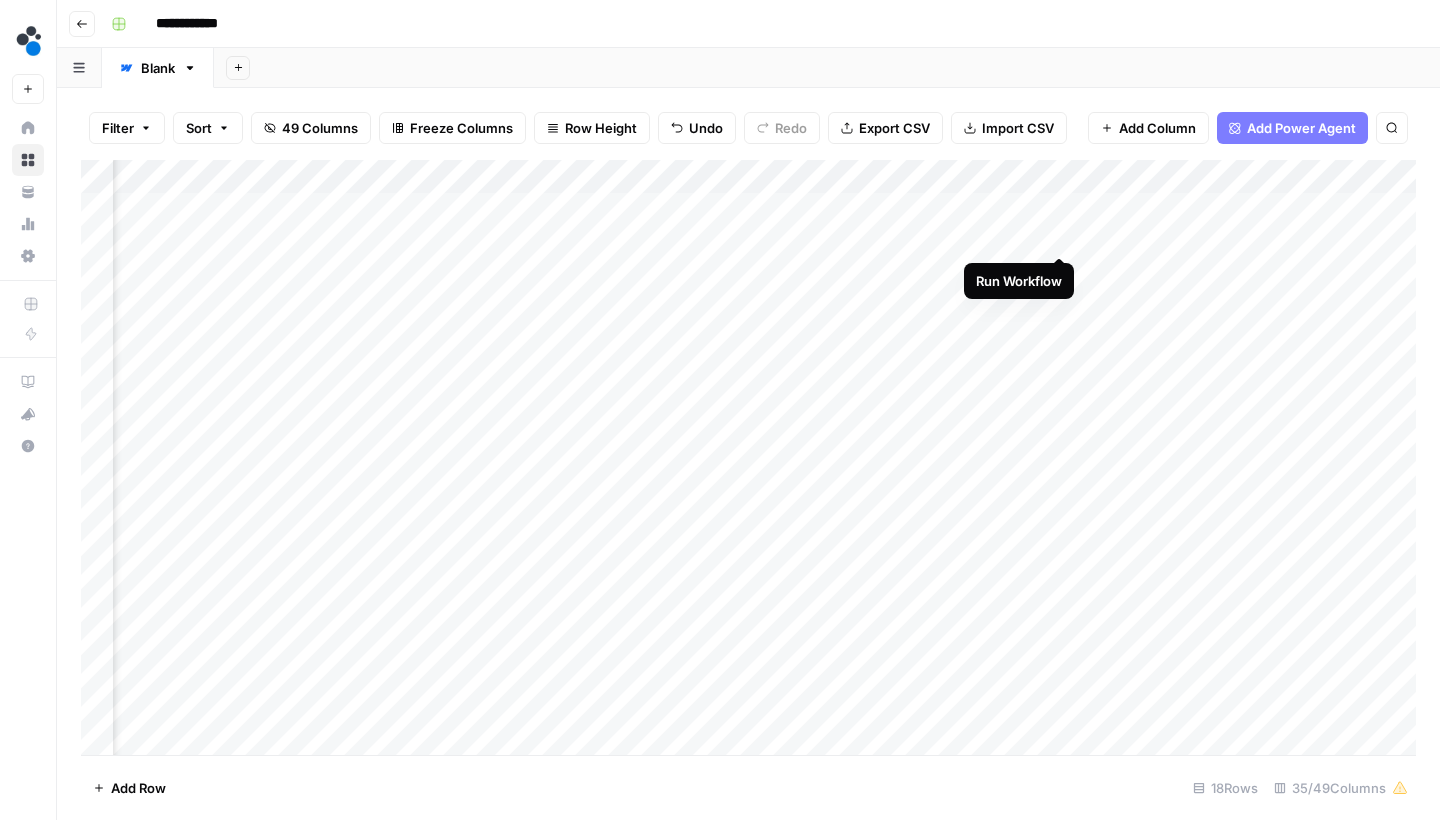 click on "Add Column" at bounding box center (748, 460) 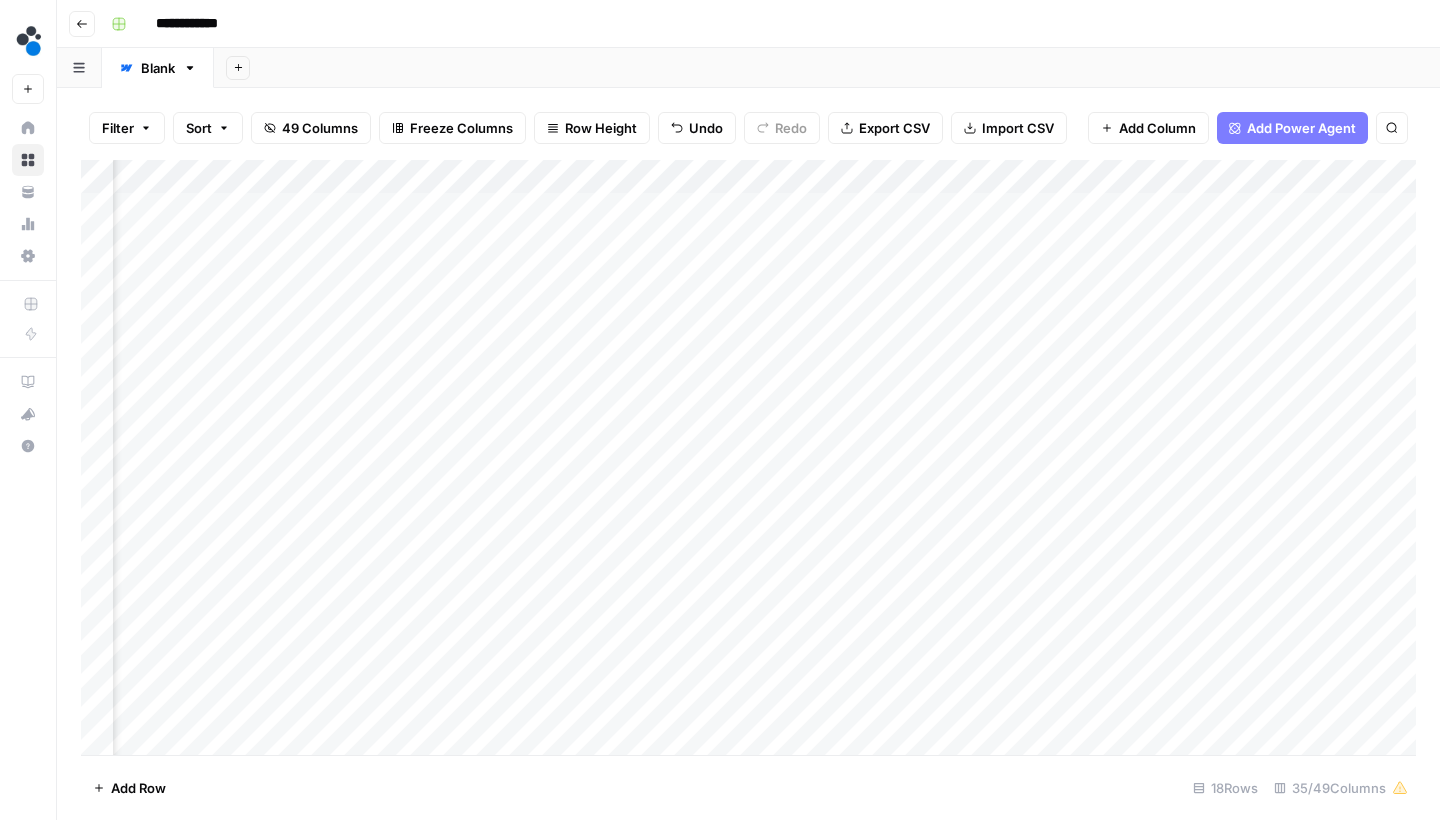 click on "Add Column" at bounding box center (748, 460) 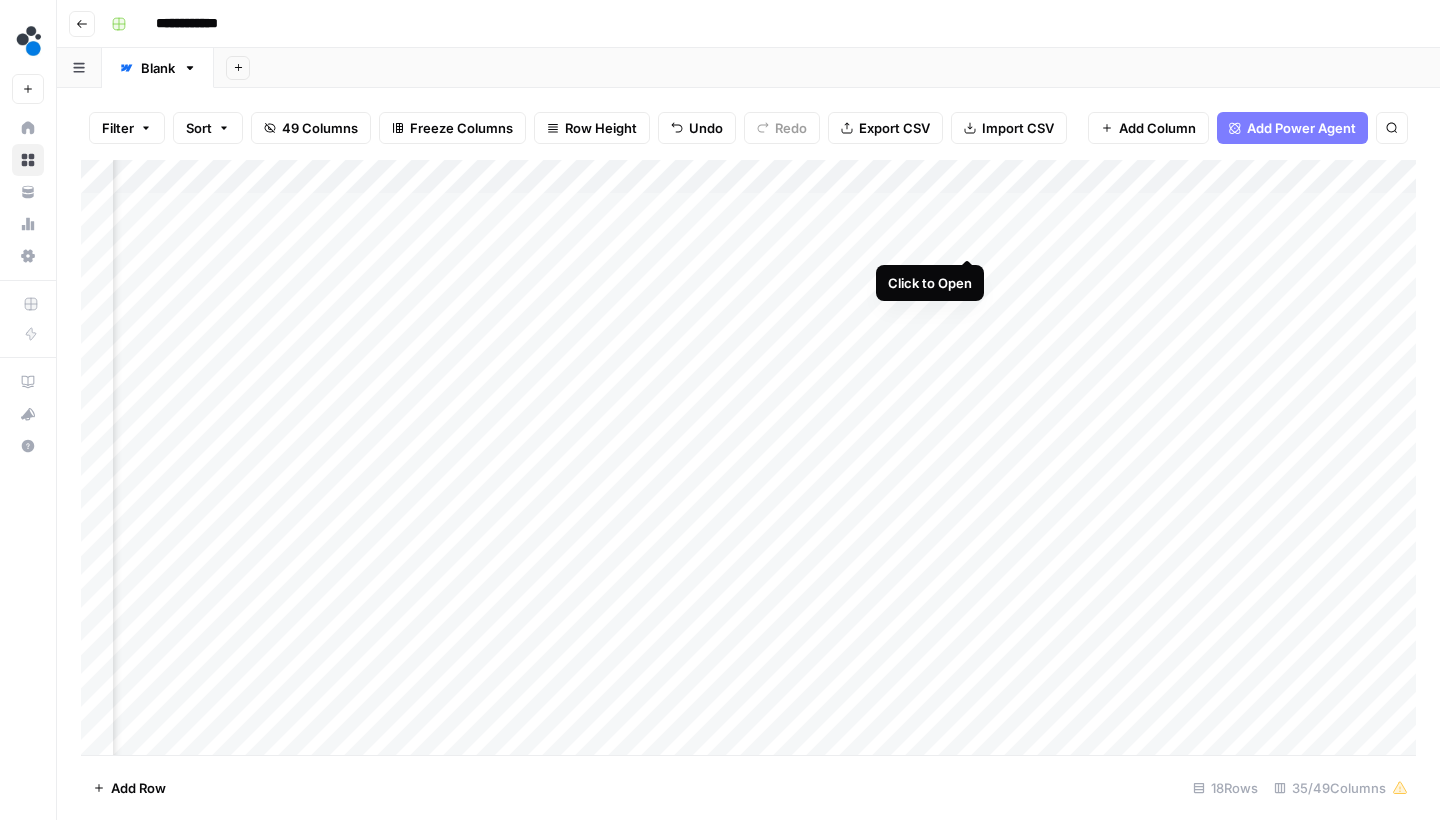click on "Add Column" at bounding box center (748, 460) 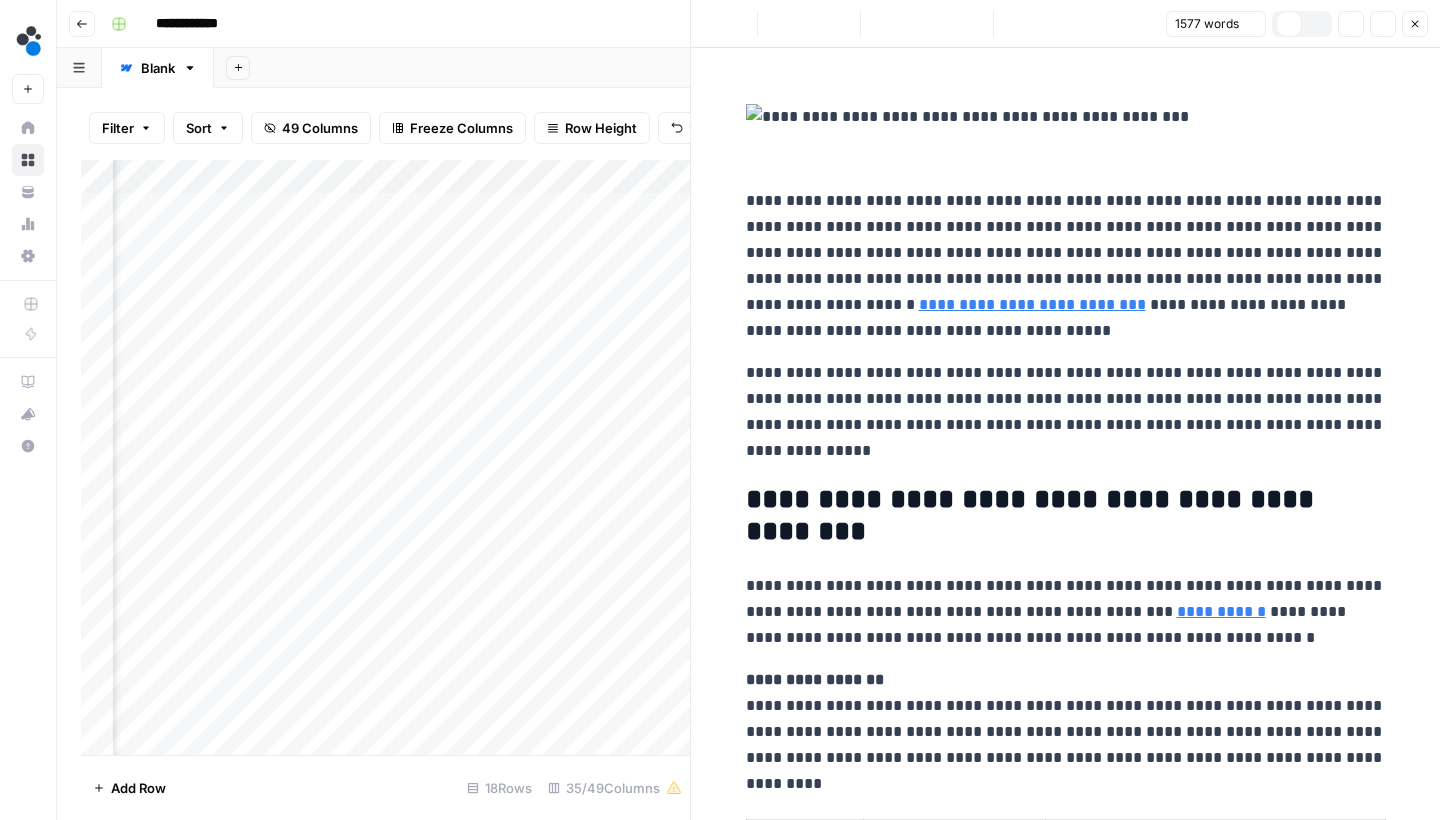 scroll, scrollTop: 16, scrollLeft: 0, axis: vertical 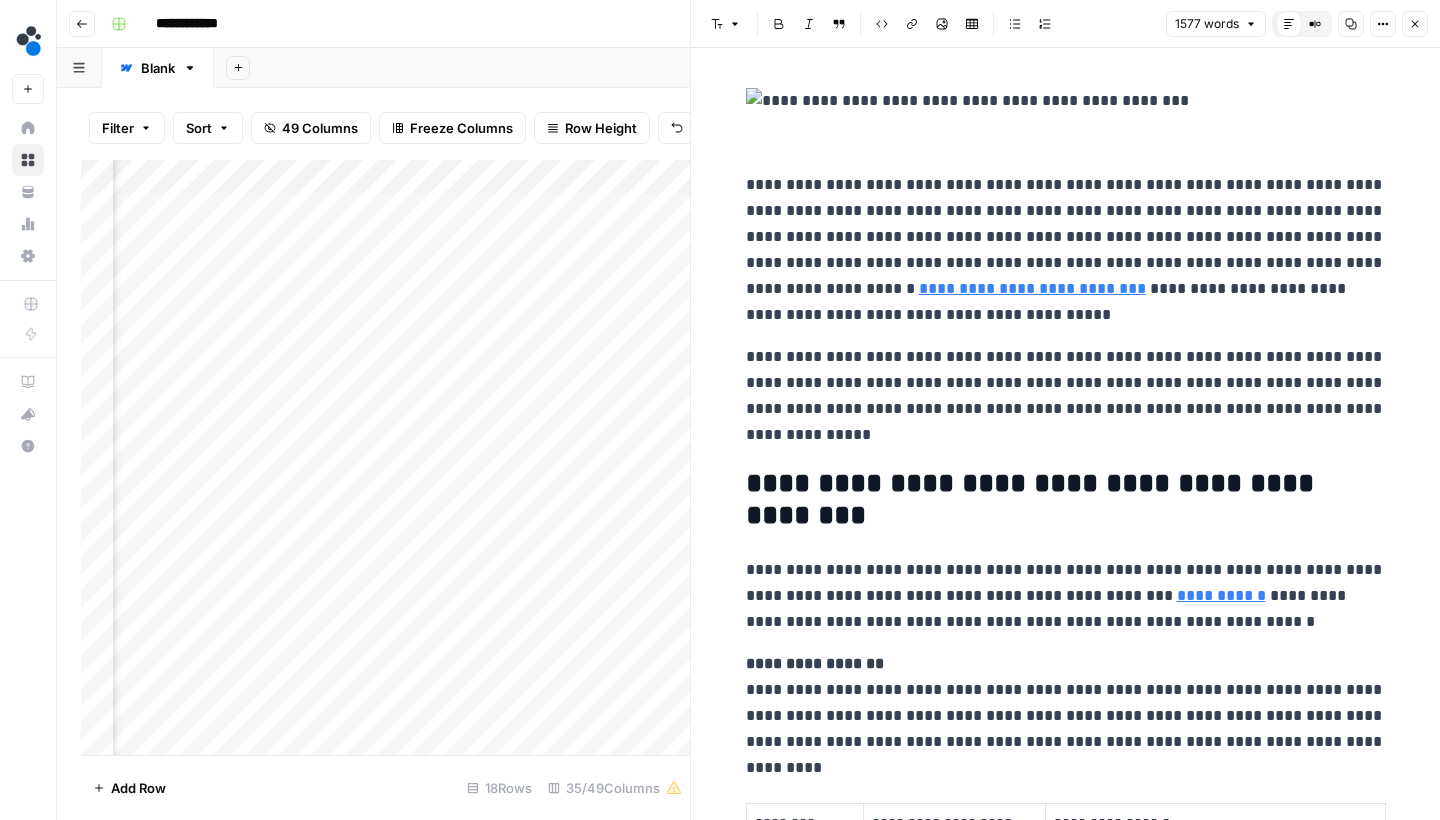 click 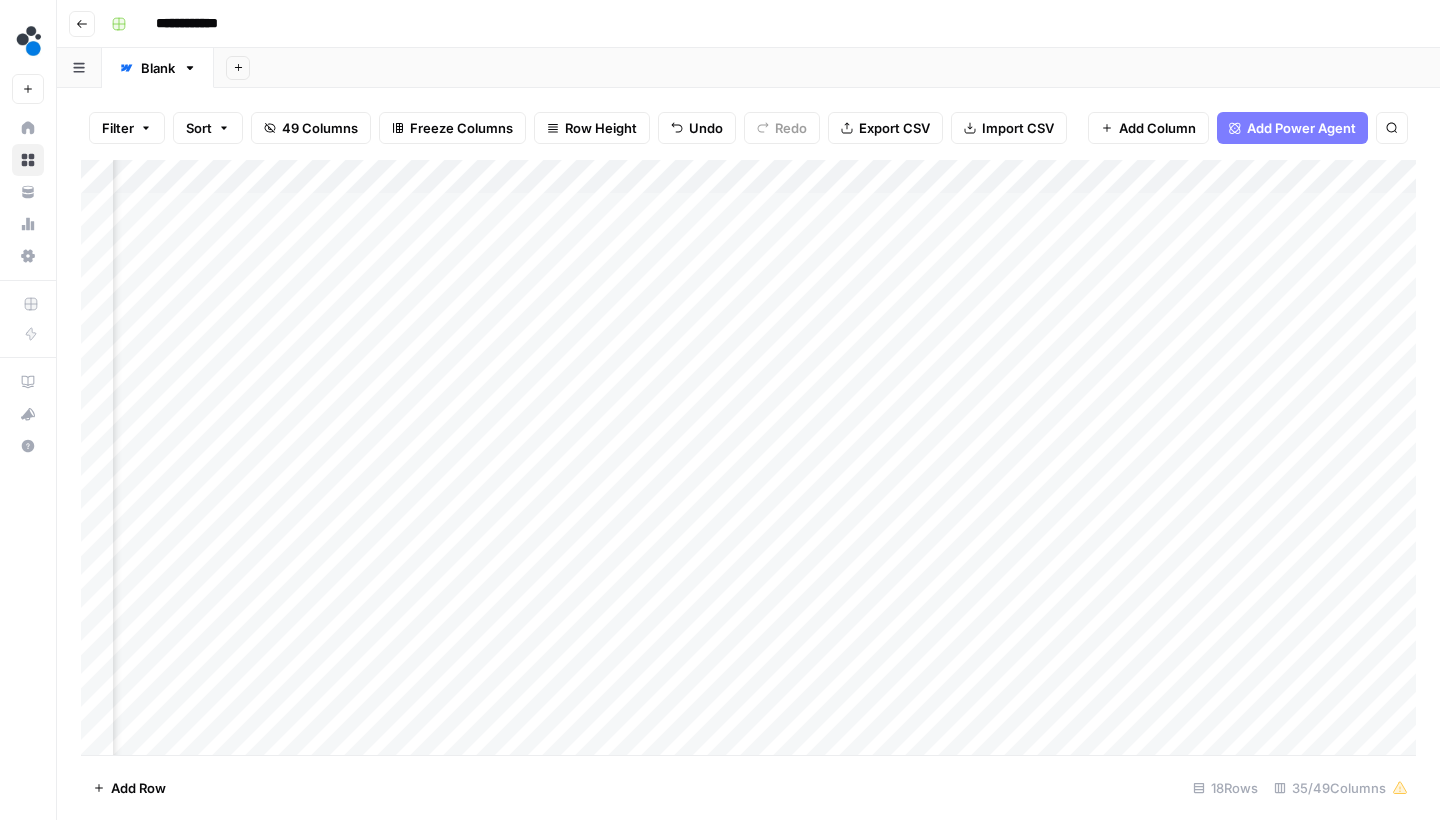 scroll, scrollTop: 0, scrollLeft: 5866, axis: horizontal 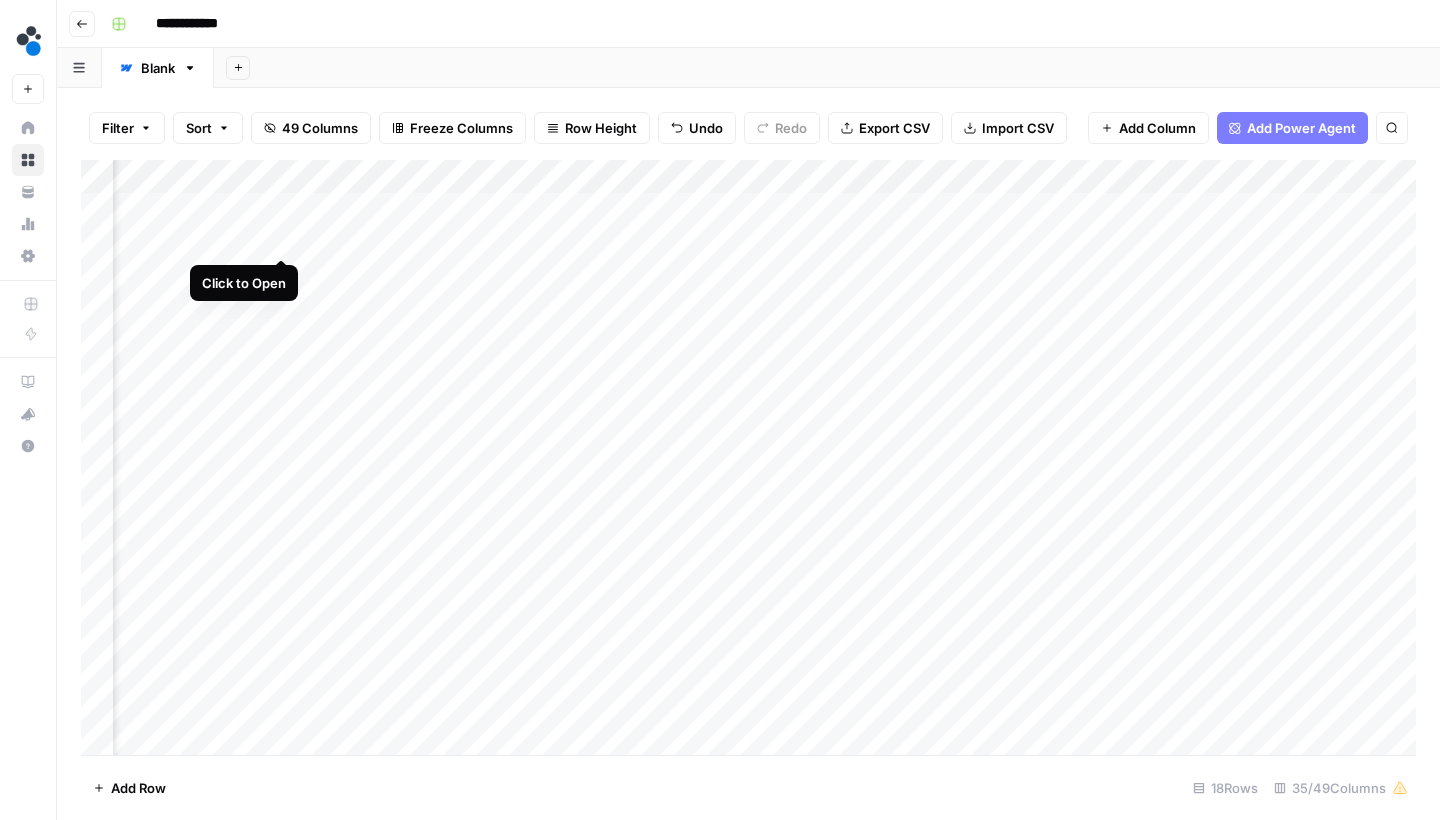 click on "Add Column" at bounding box center (748, 460) 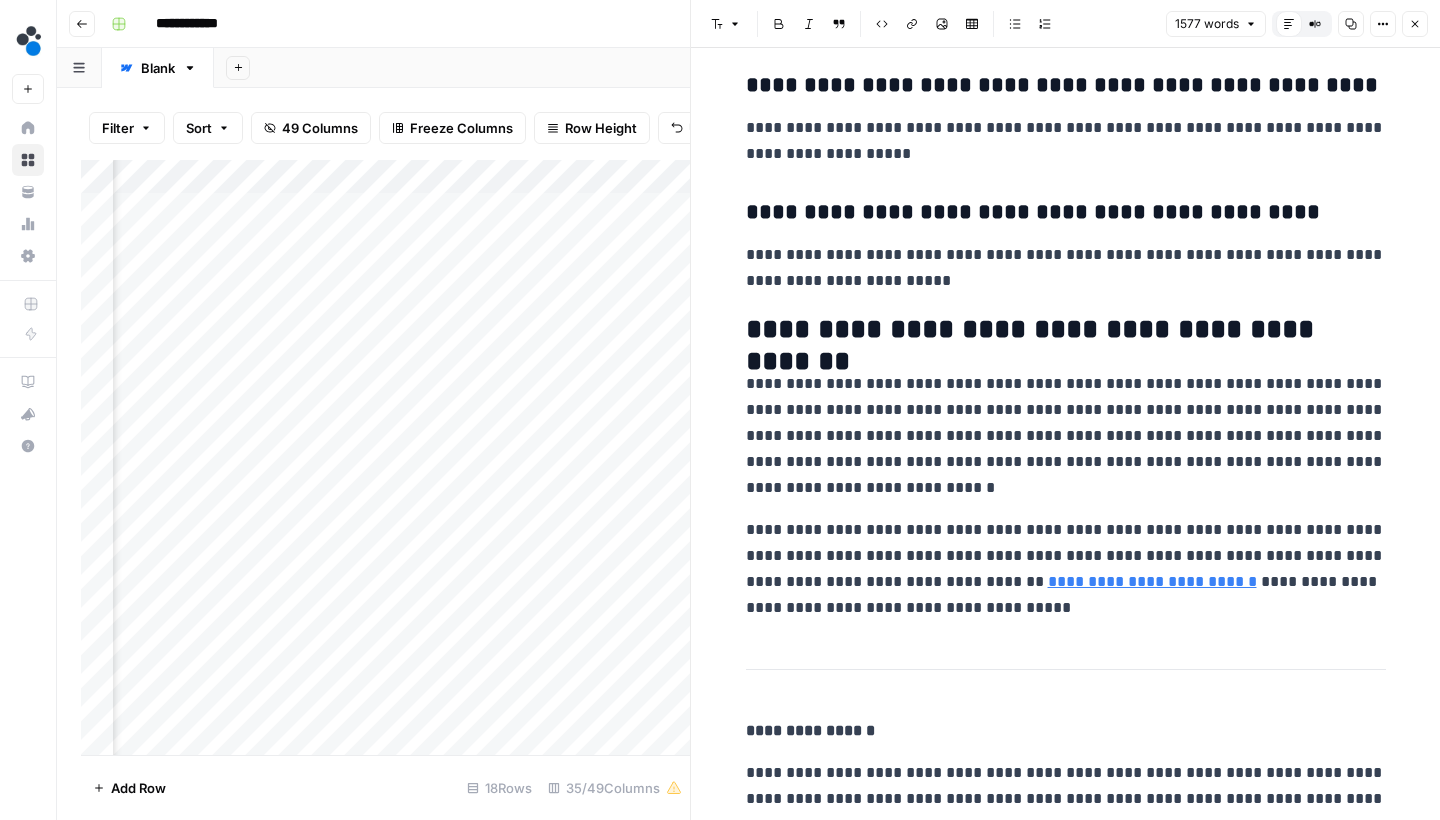 scroll, scrollTop: 7313, scrollLeft: 0, axis: vertical 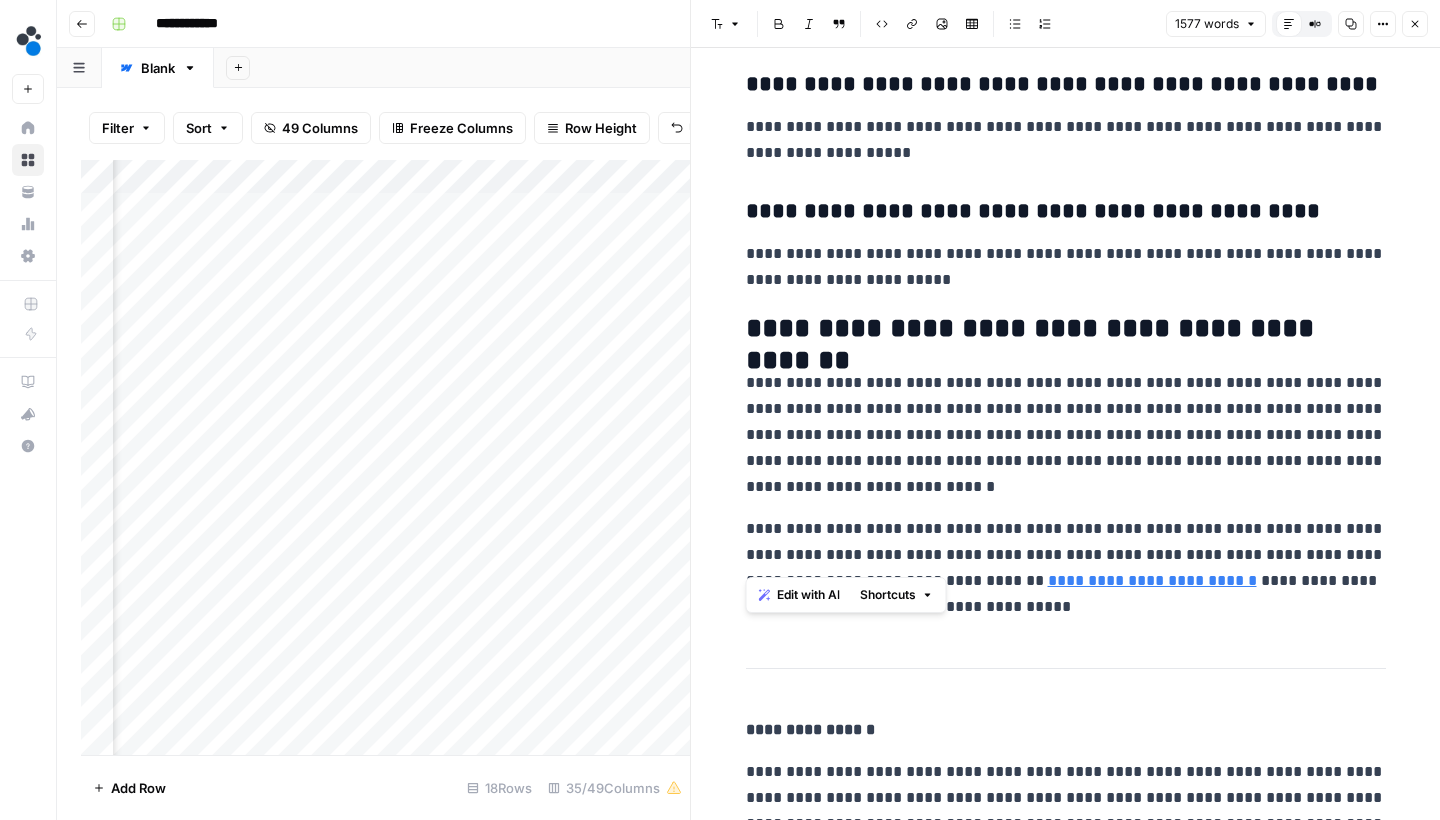 drag, startPoint x: 932, startPoint y: 565, endPoint x: 717, endPoint y: 275, distance: 361.00555 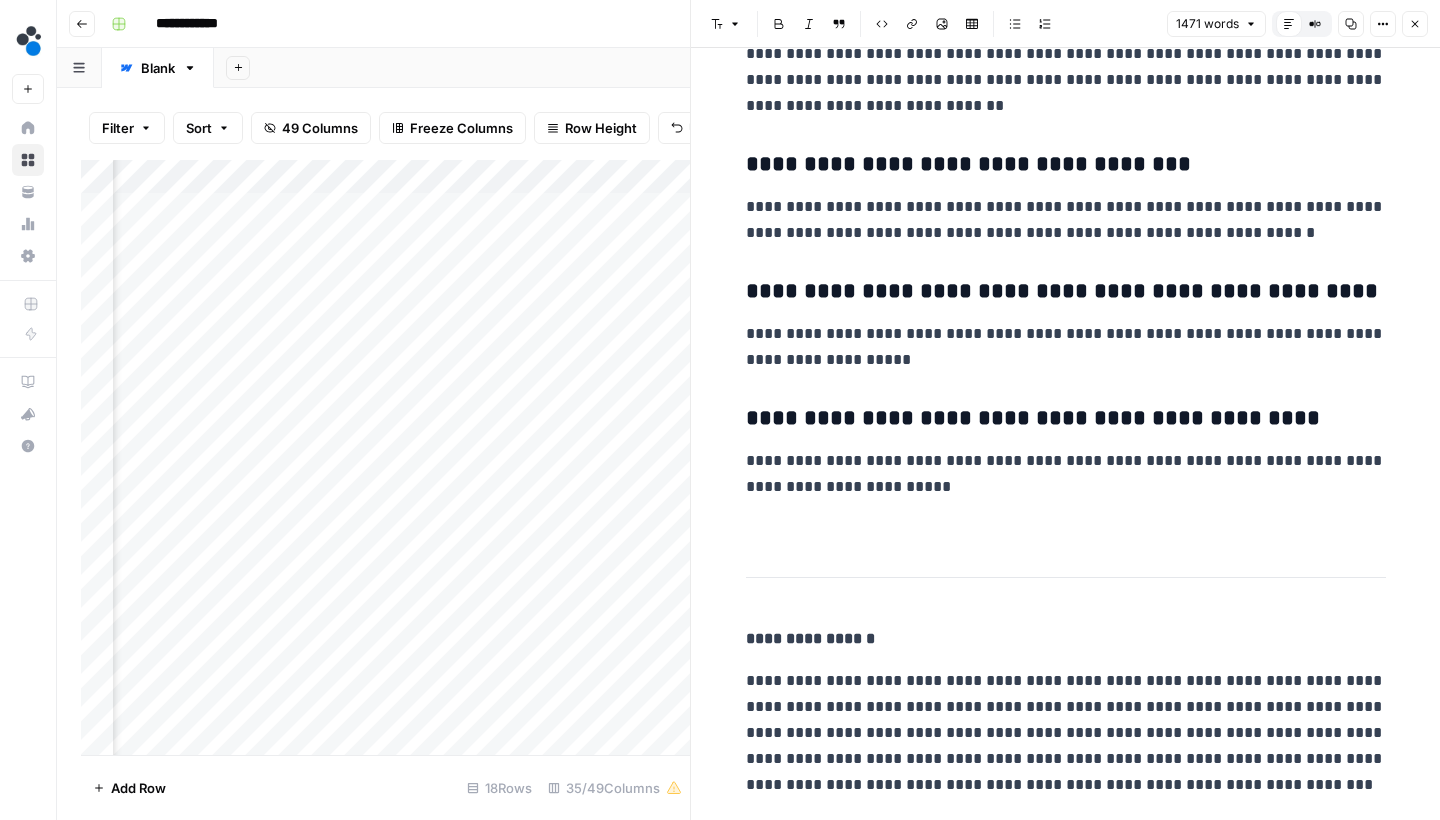 scroll, scrollTop: 7076, scrollLeft: 0, axis: vertical 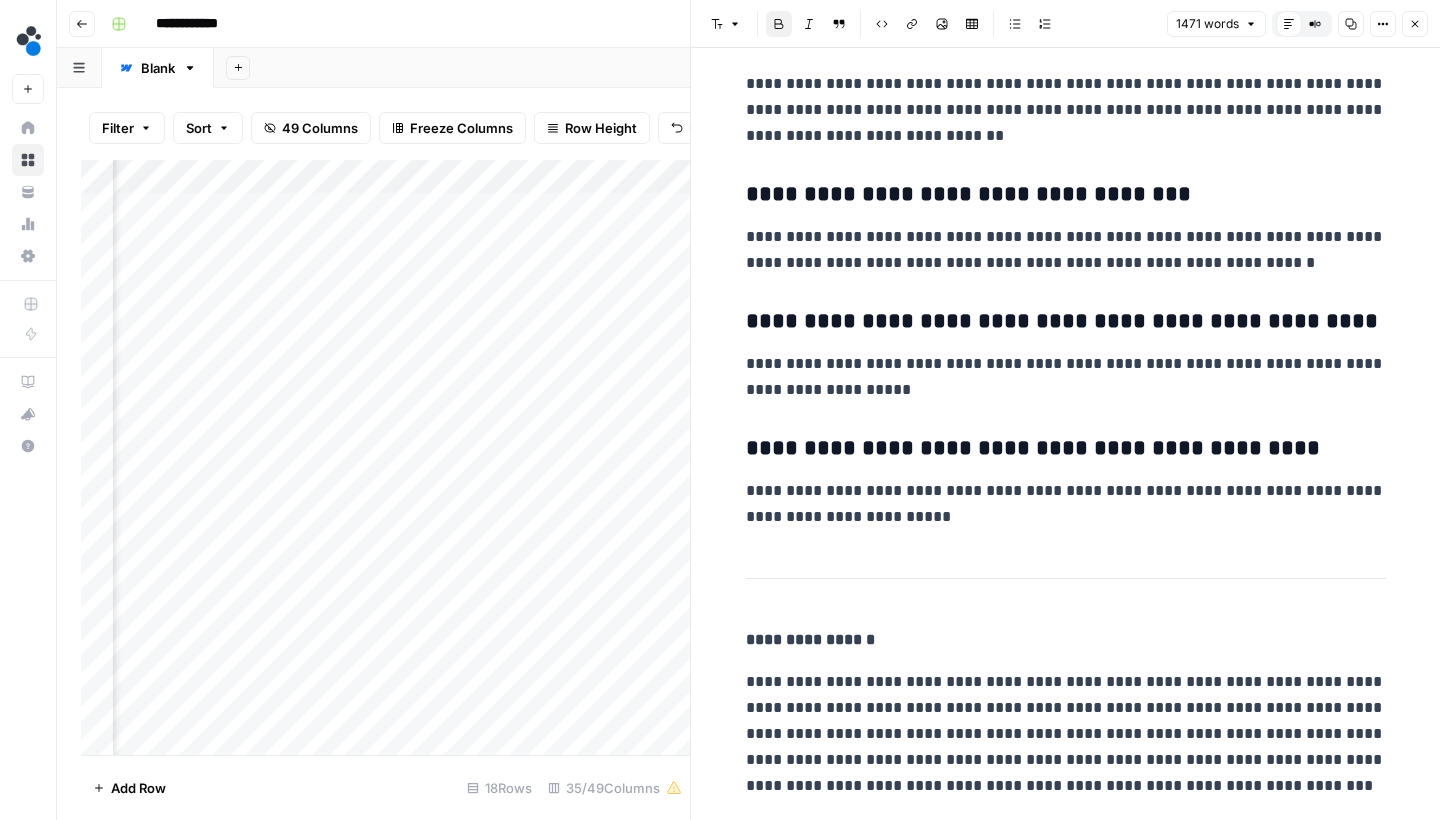 click on "**********" at bounding box center [1066, -3095] 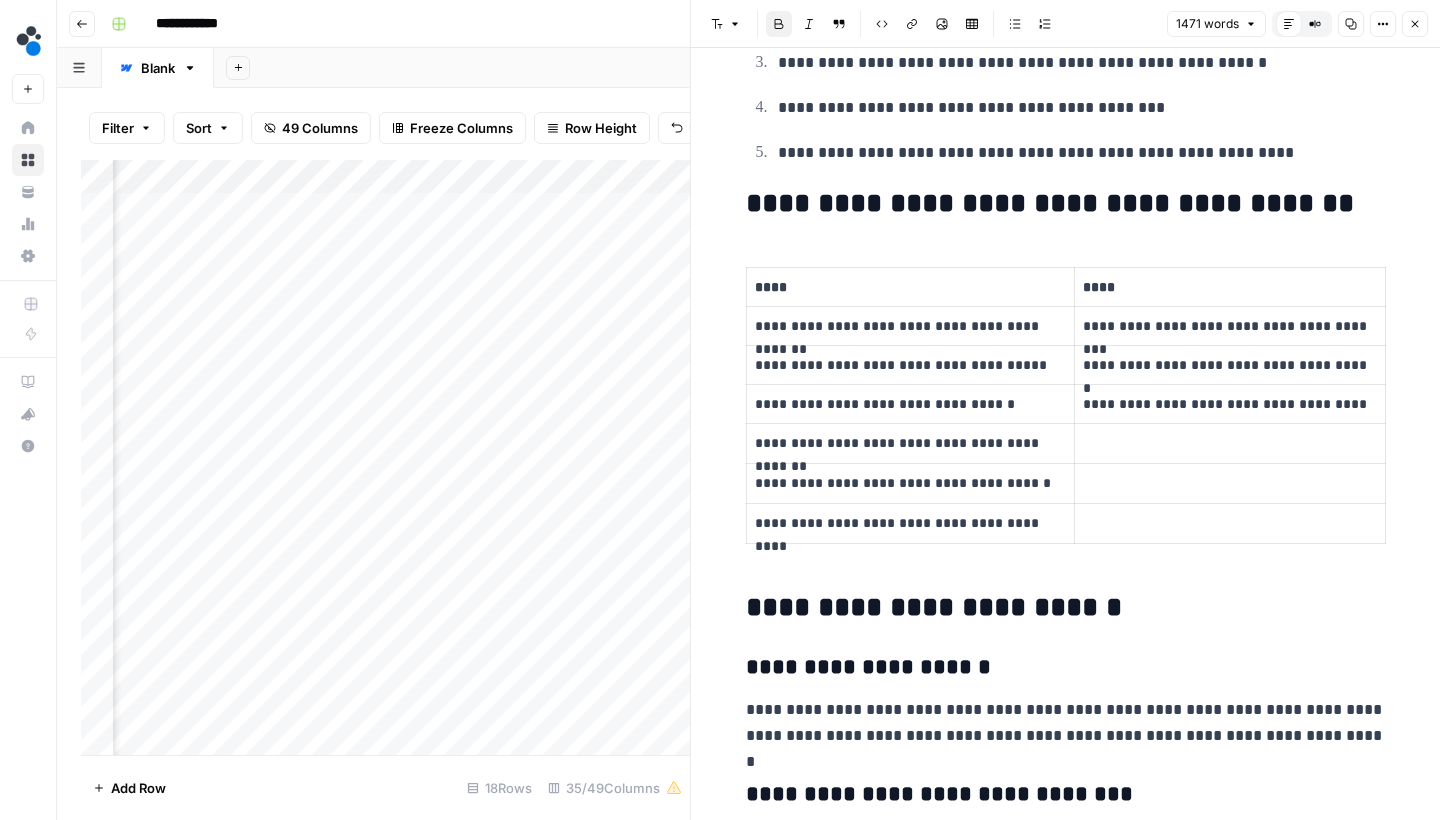 scroll, scrollTop: 5835, scrollLeft: 0, axis: vertical 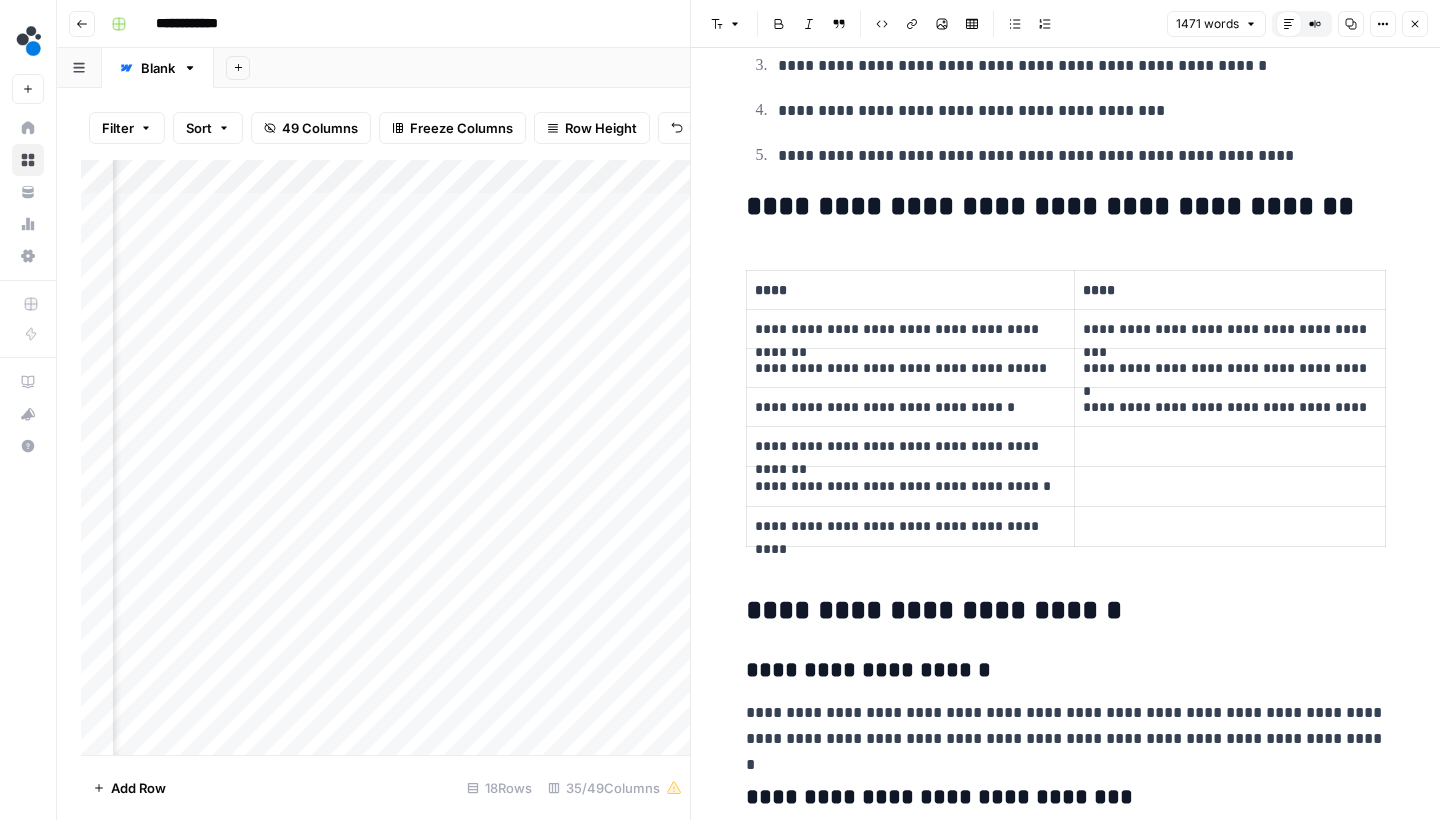 click on "**********" at bounding box center (1066, -1854) 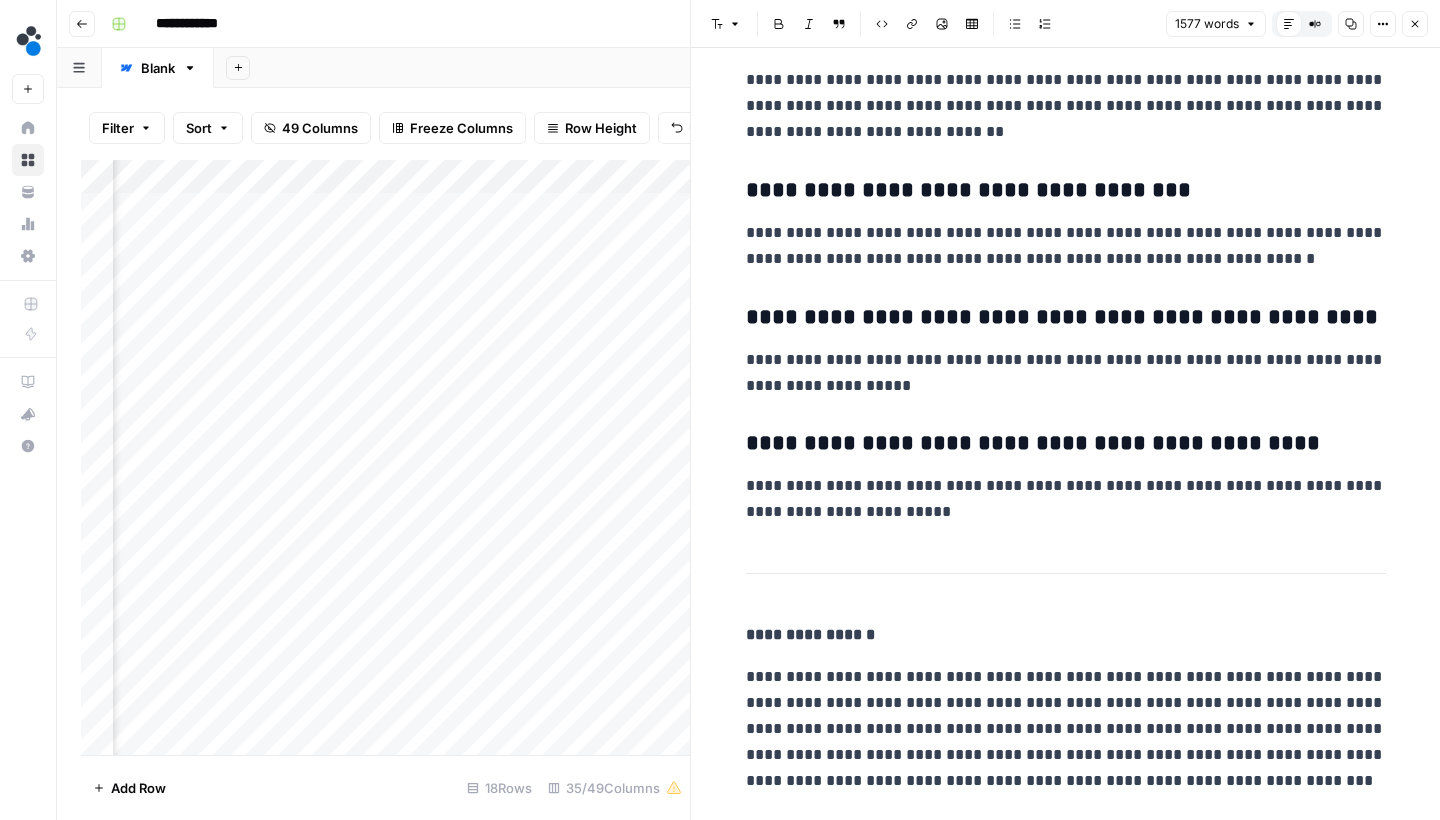 scroll, scrollTop: 7423, scrollLeft: 0, axis: vertical 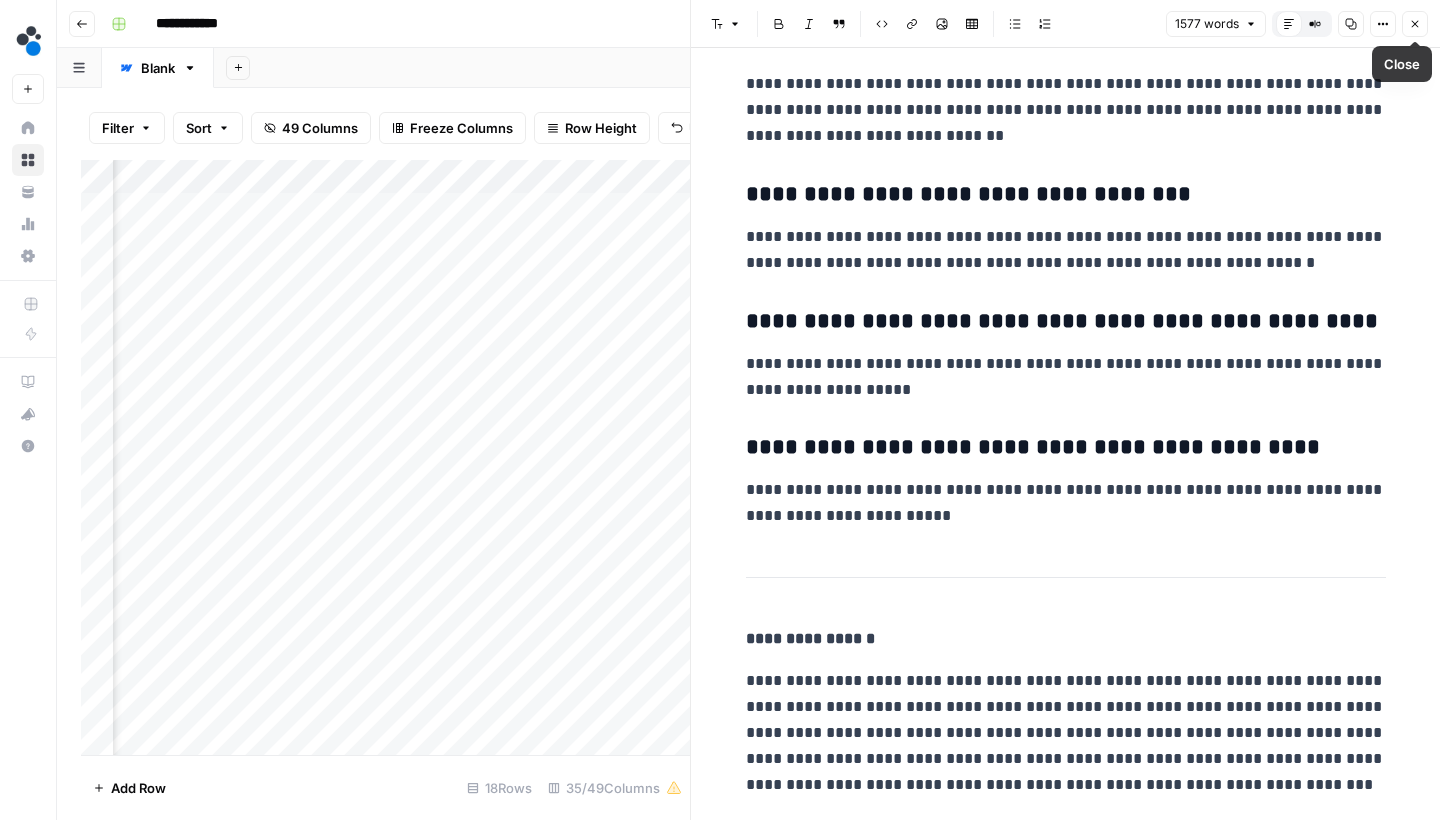 click 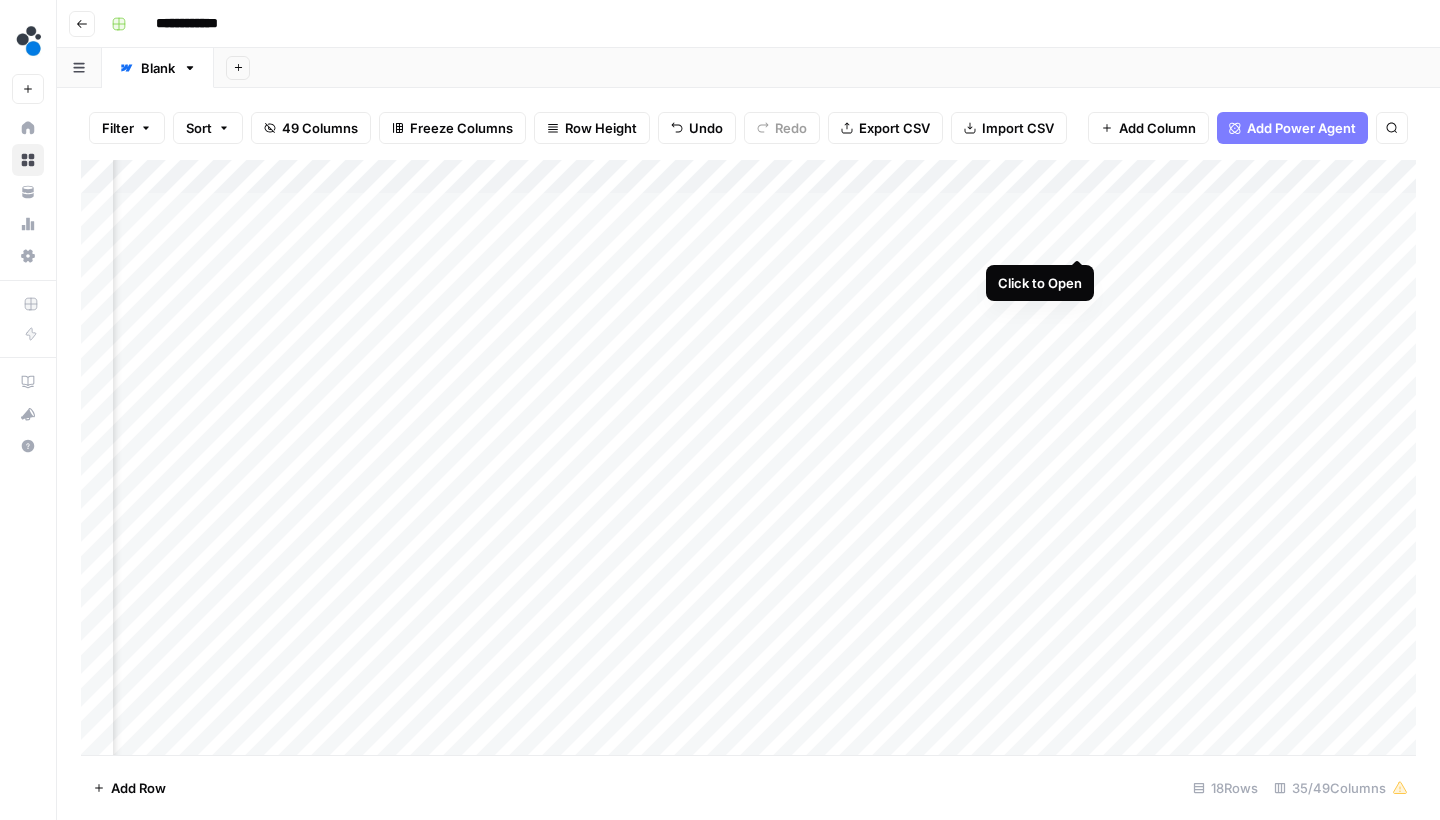 click on "Add Column" at bounding box center [748, 460] 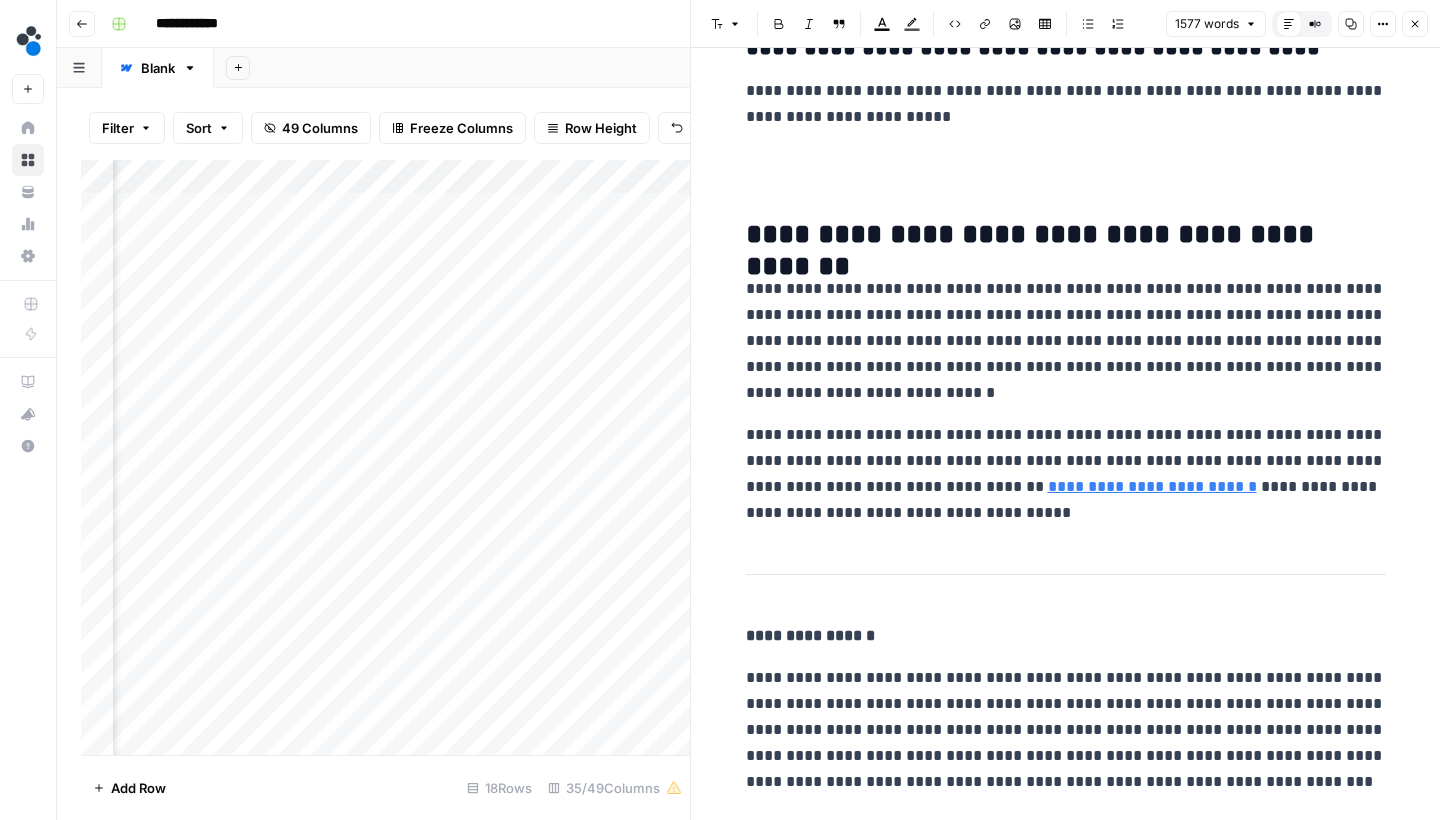 scroll, scrollTop: 8446, scrollLeft: 0, axis: vertical 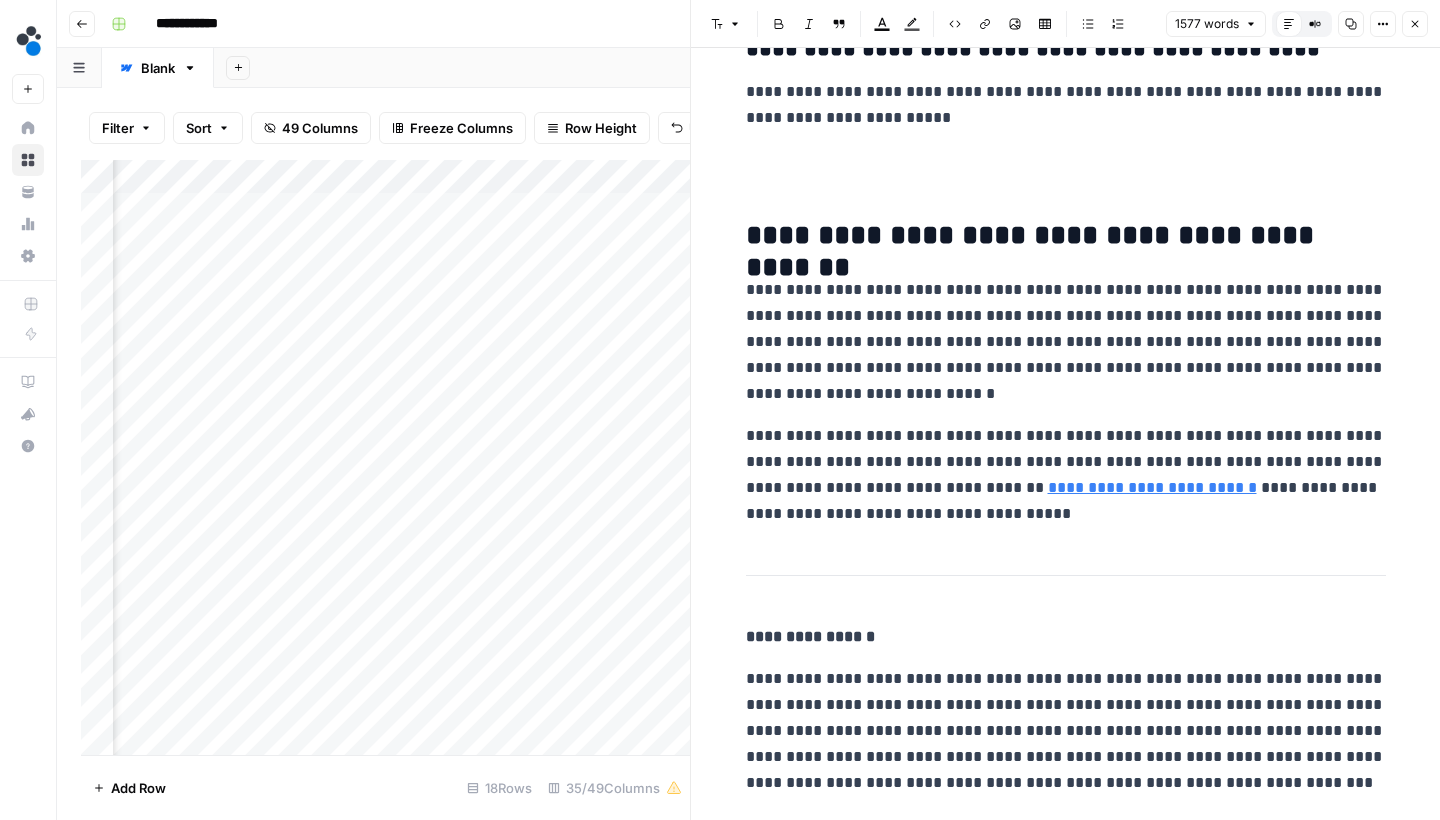 click 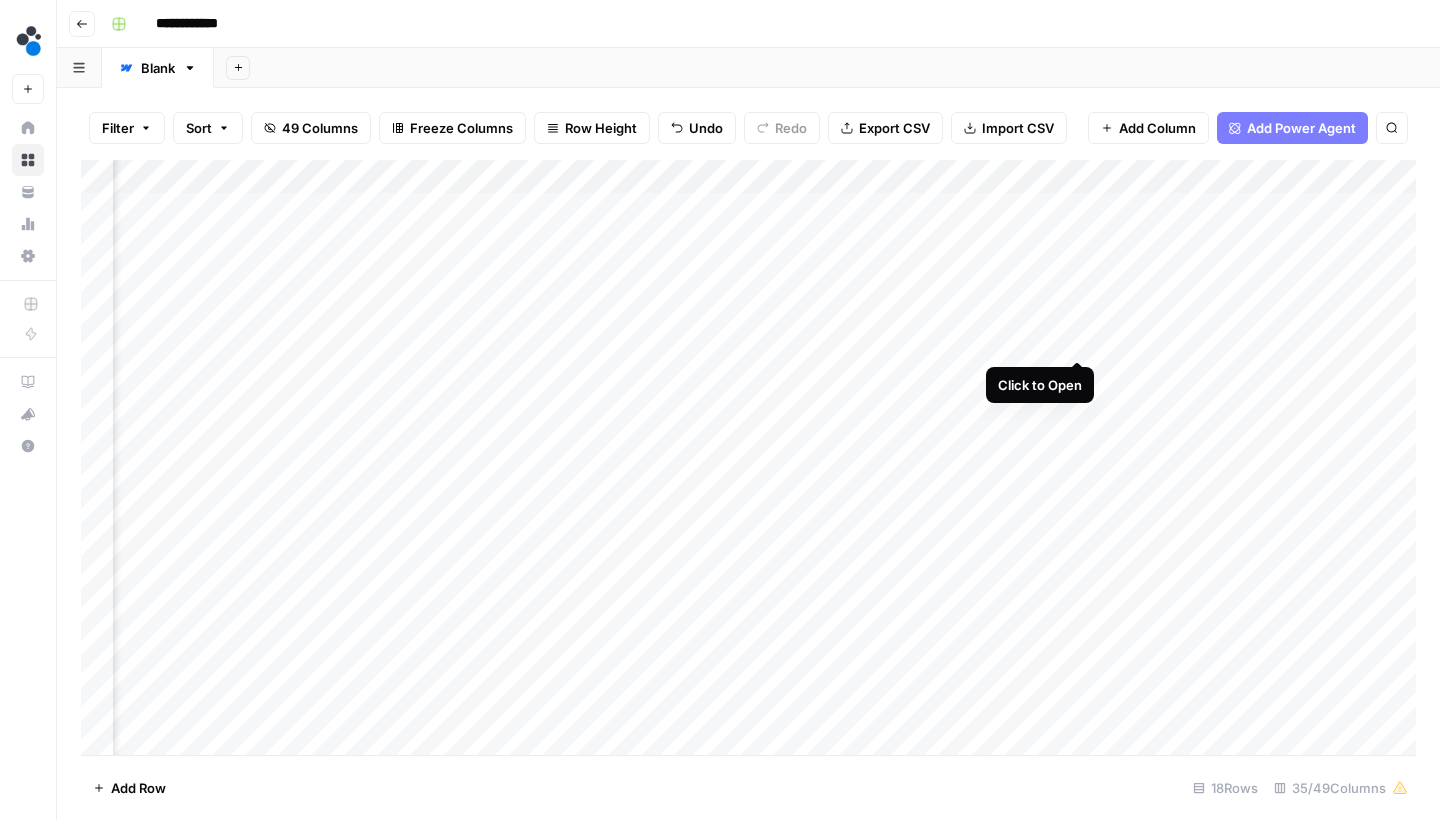 click on "Add Column" at bounding box center (748, 460) 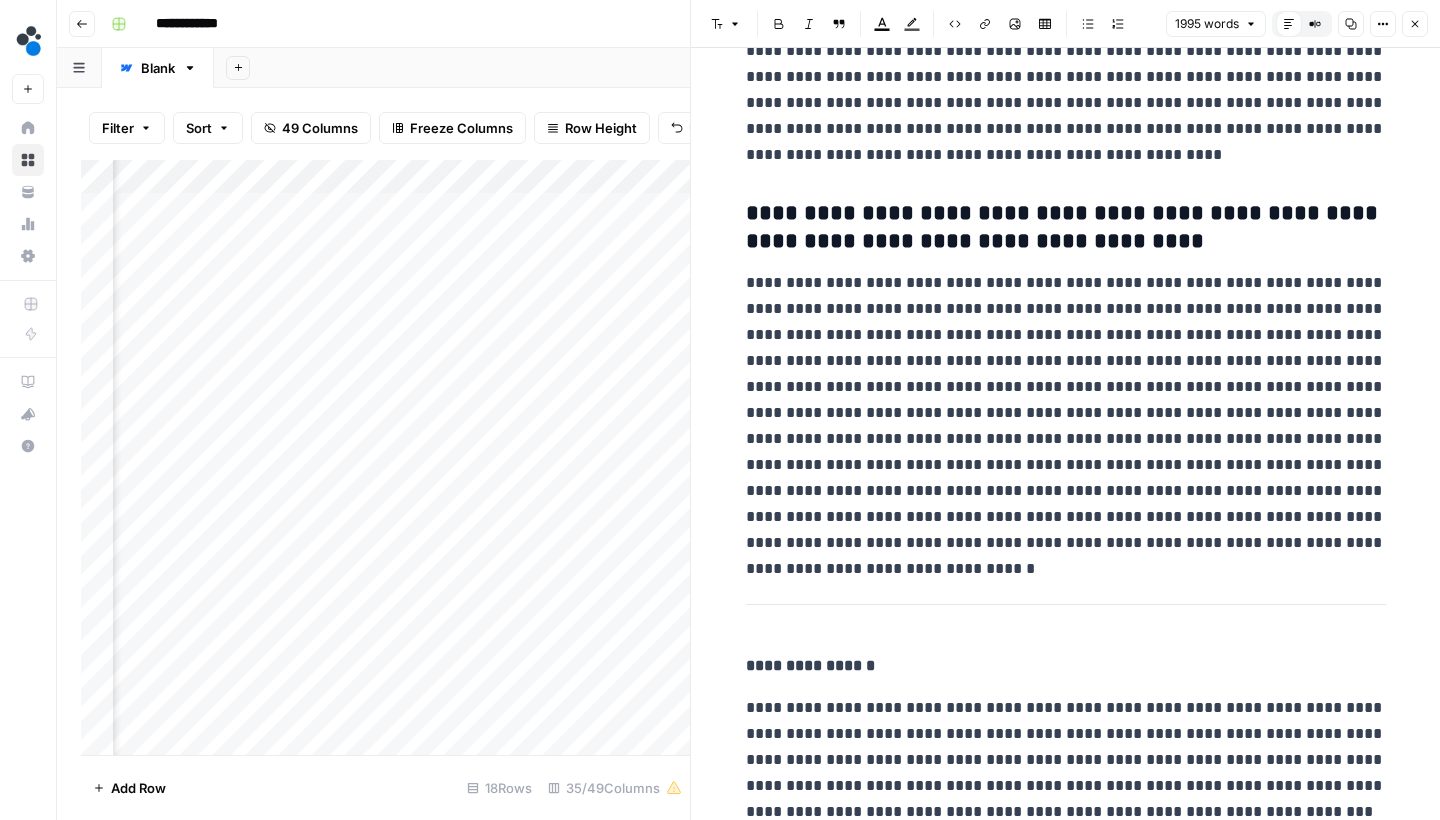 scroll, scrollTop: 10689, scrollLeft: 0, axis: vertical 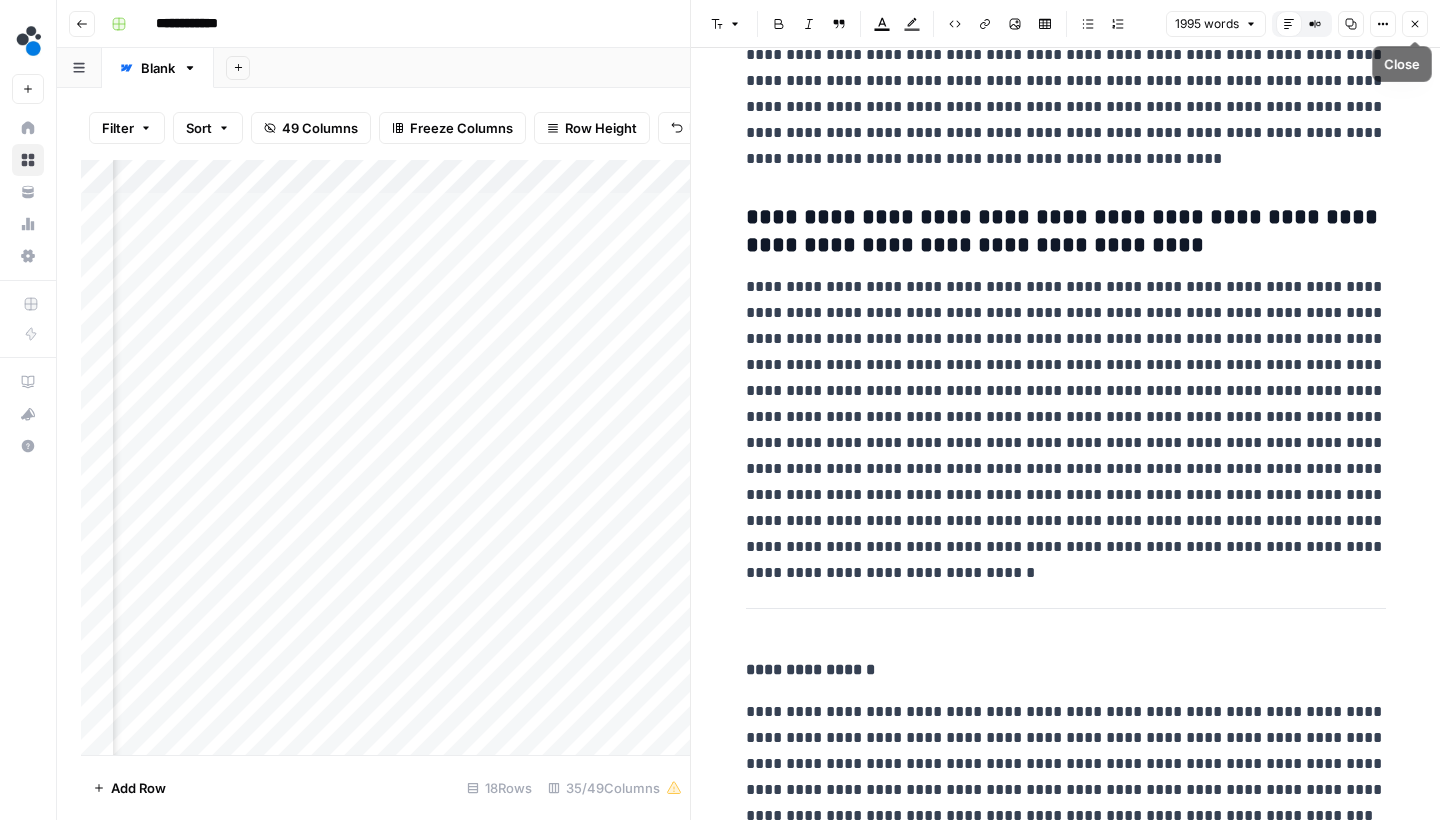 click on "Close" at bounding box center (1415, 24) 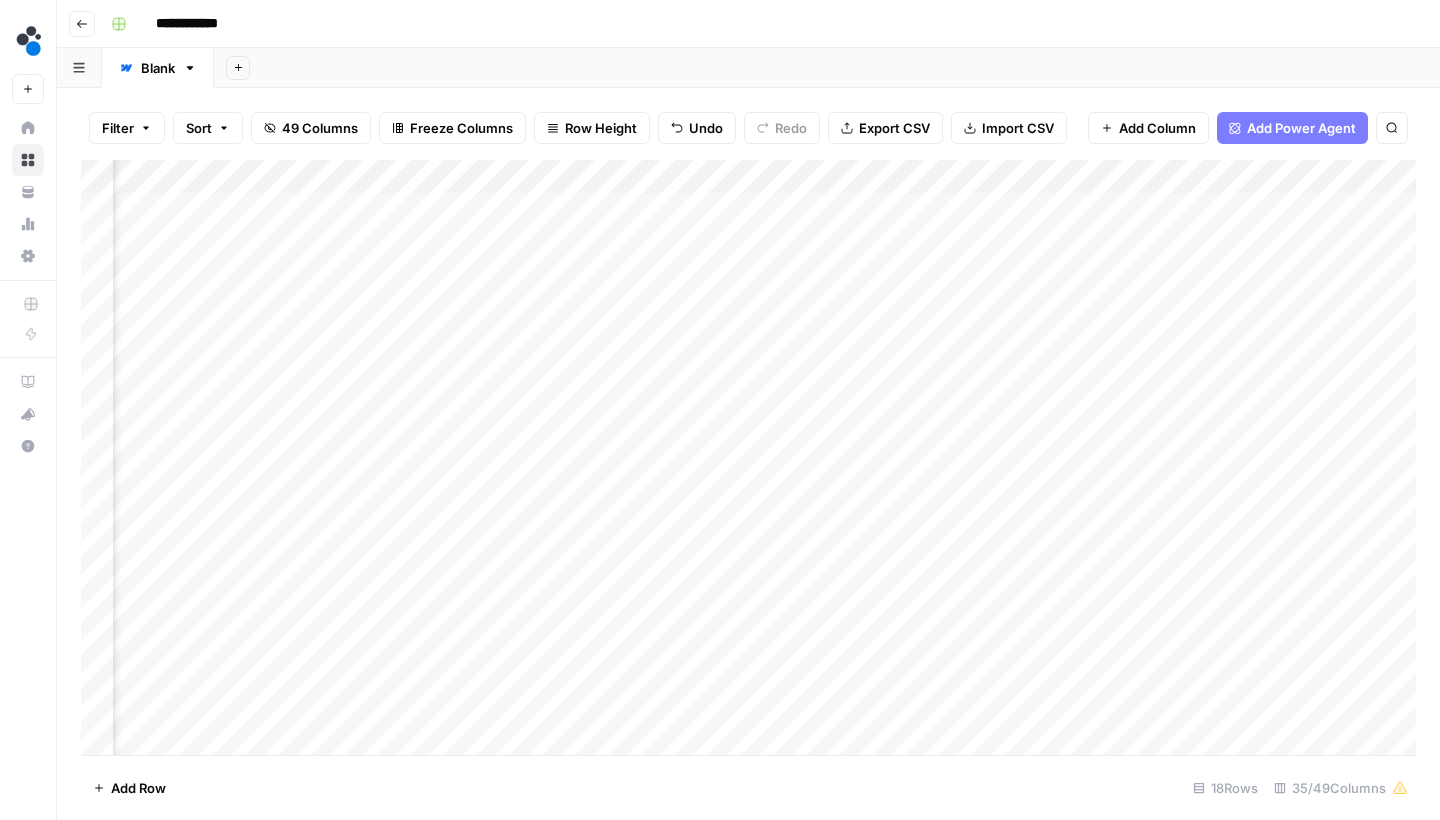 click on "Add Column" at bounding box center [748, 460] 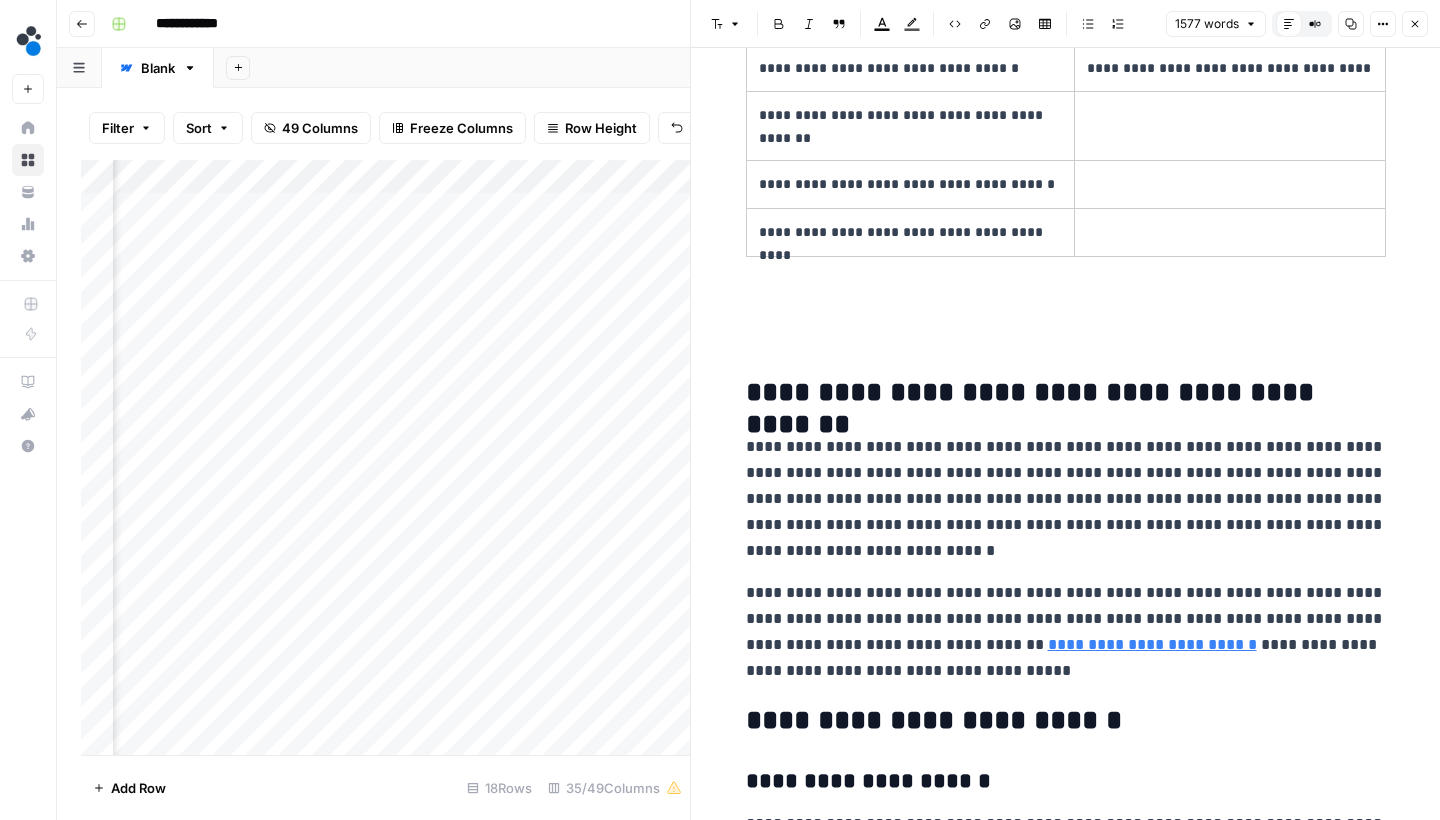 scroll, scrollTop: 6504, scrollLeft: 0, axis: vertical 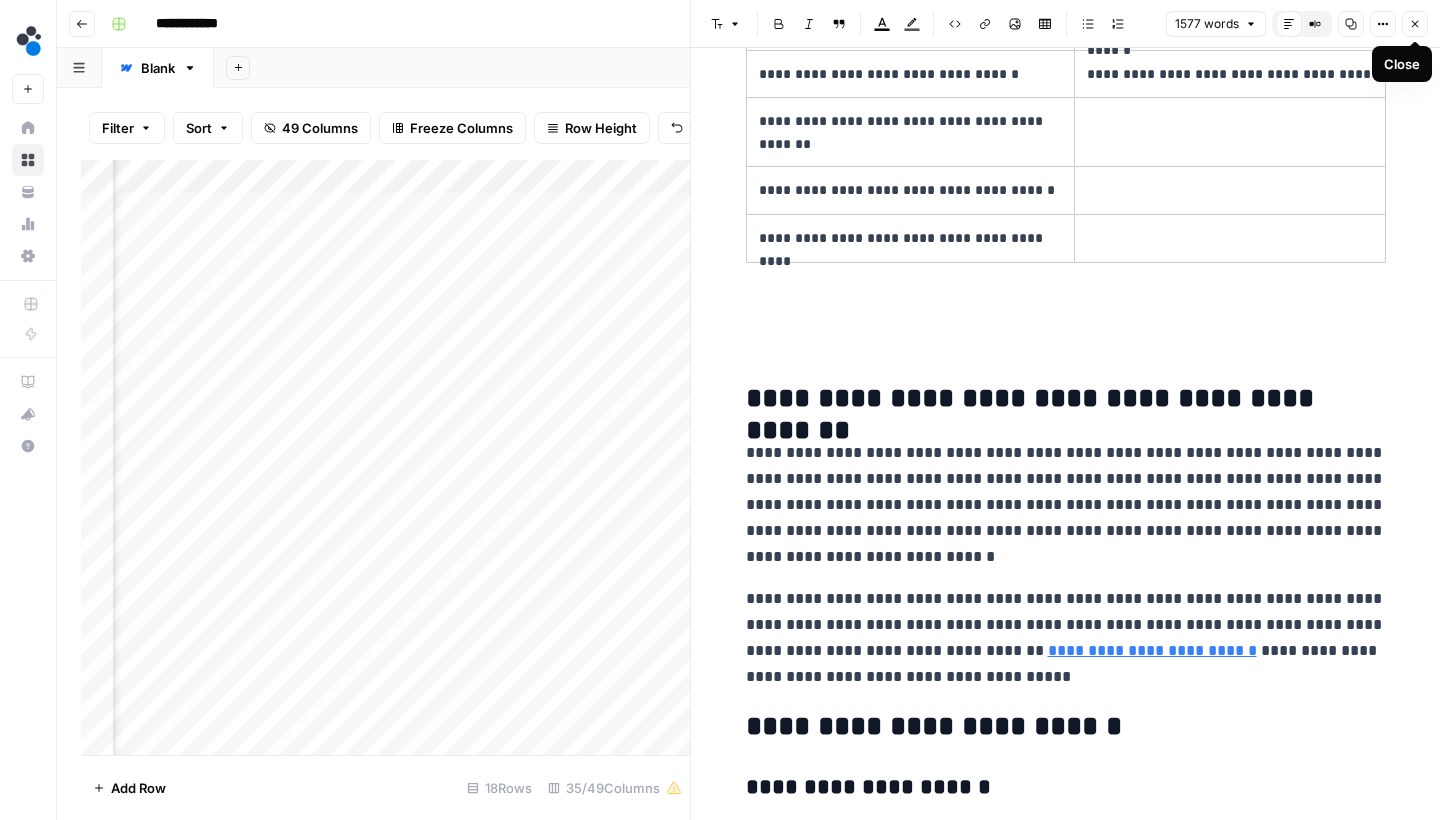 click 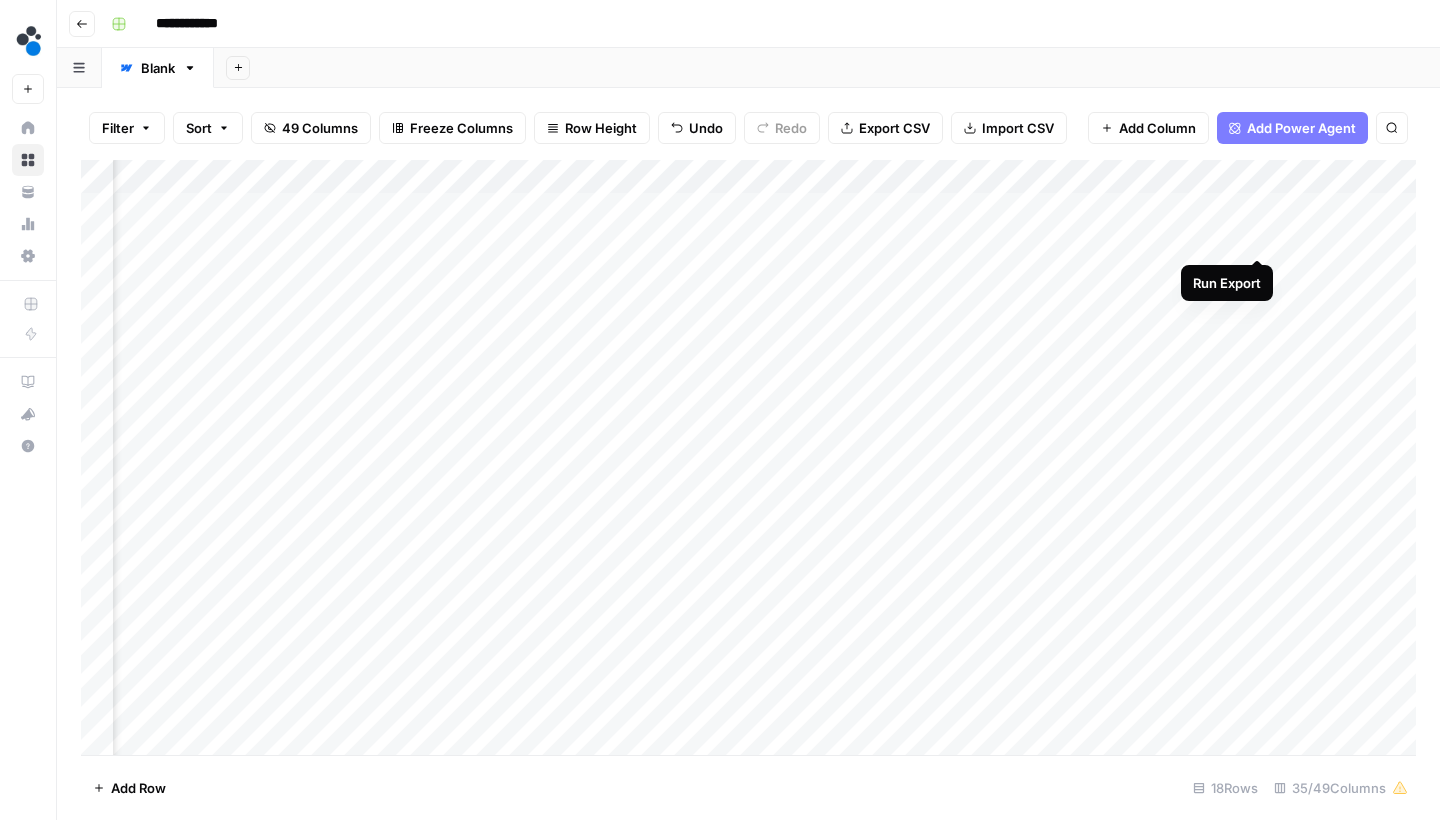 click on "Add Column" at bounding box center [748, 460] 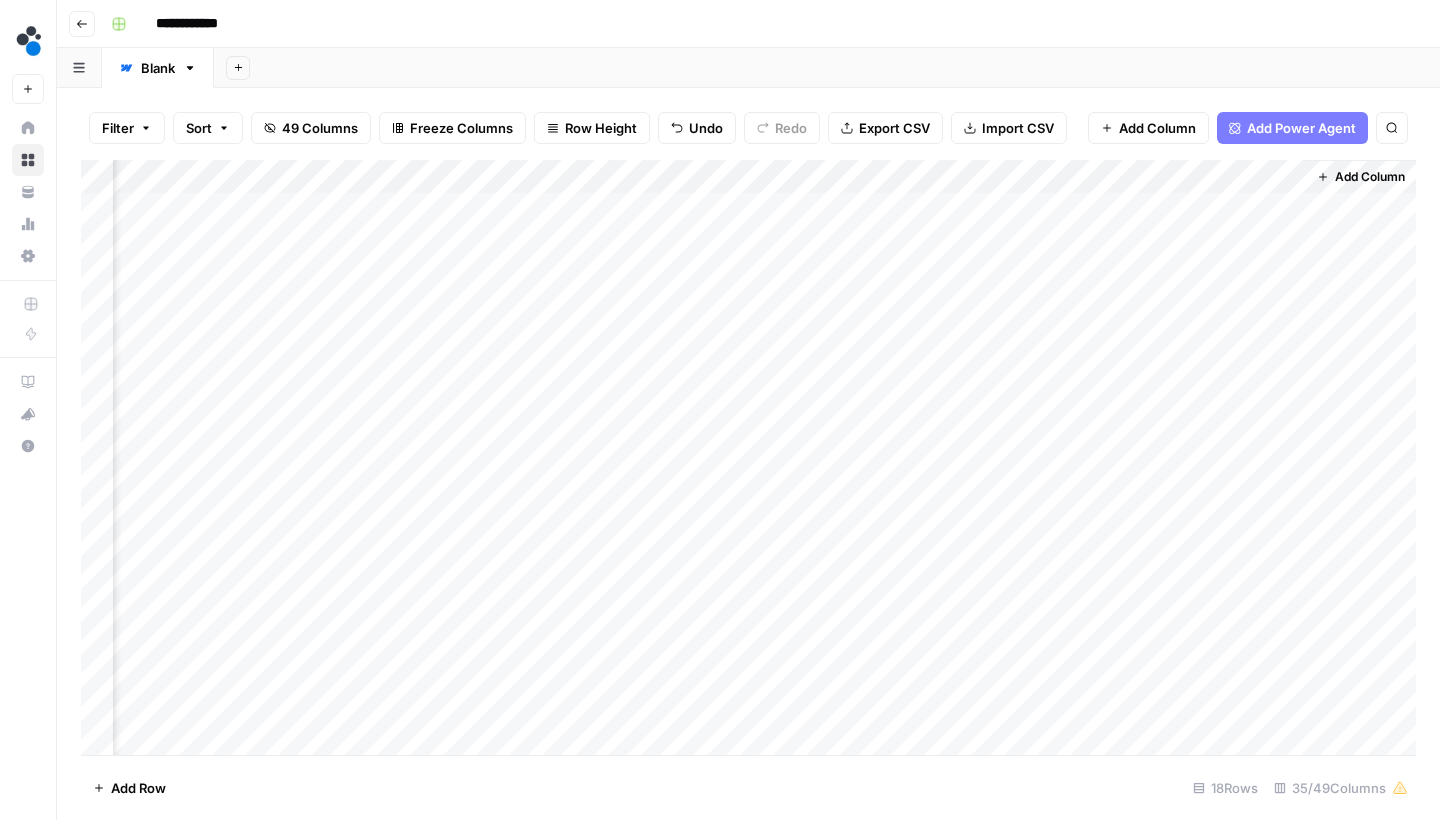 scroll, scrollTop: 0, scrollLeft: 6018, axis: horizontal 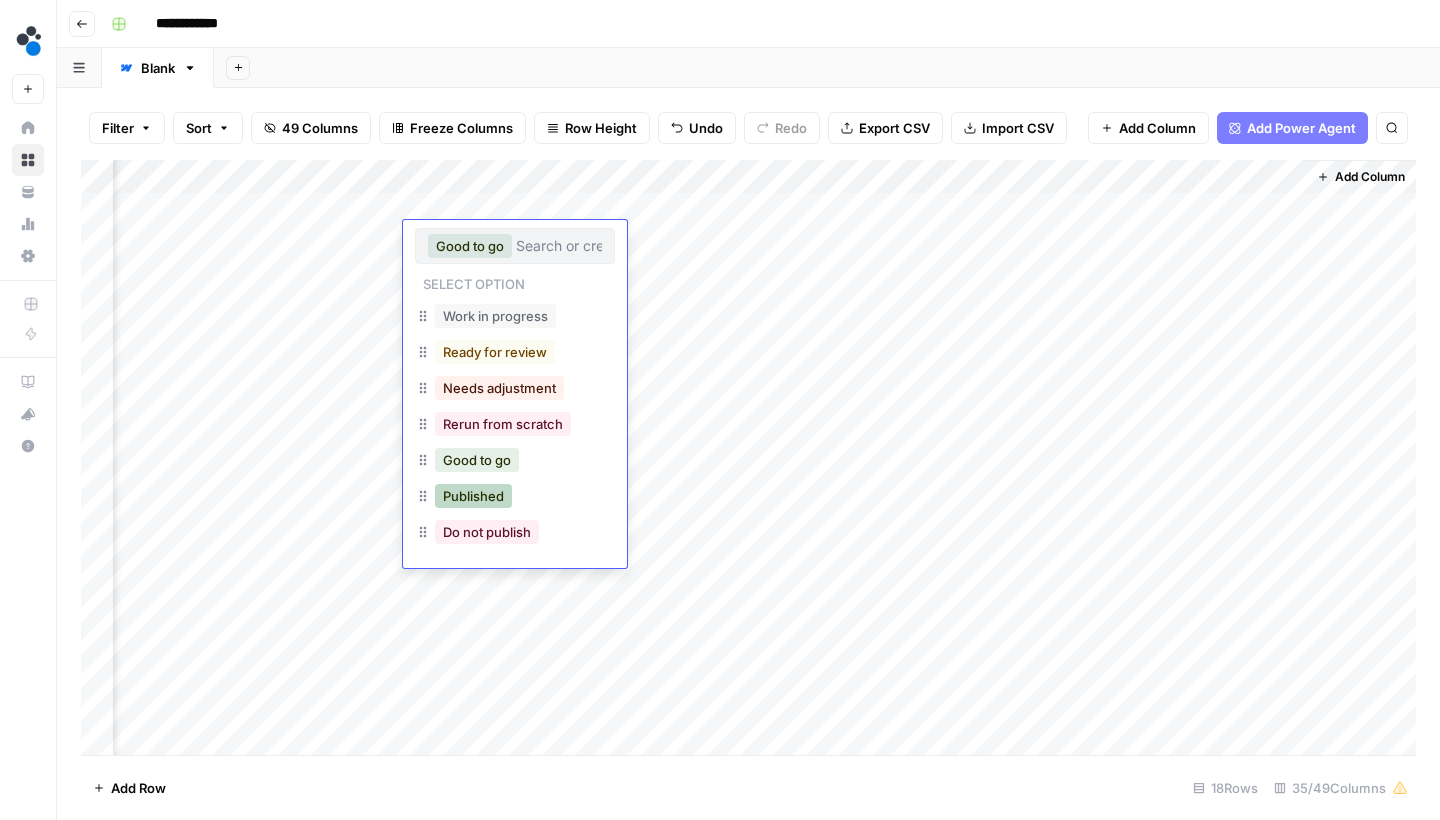 click on "Published" at bounding box center [473, 496] 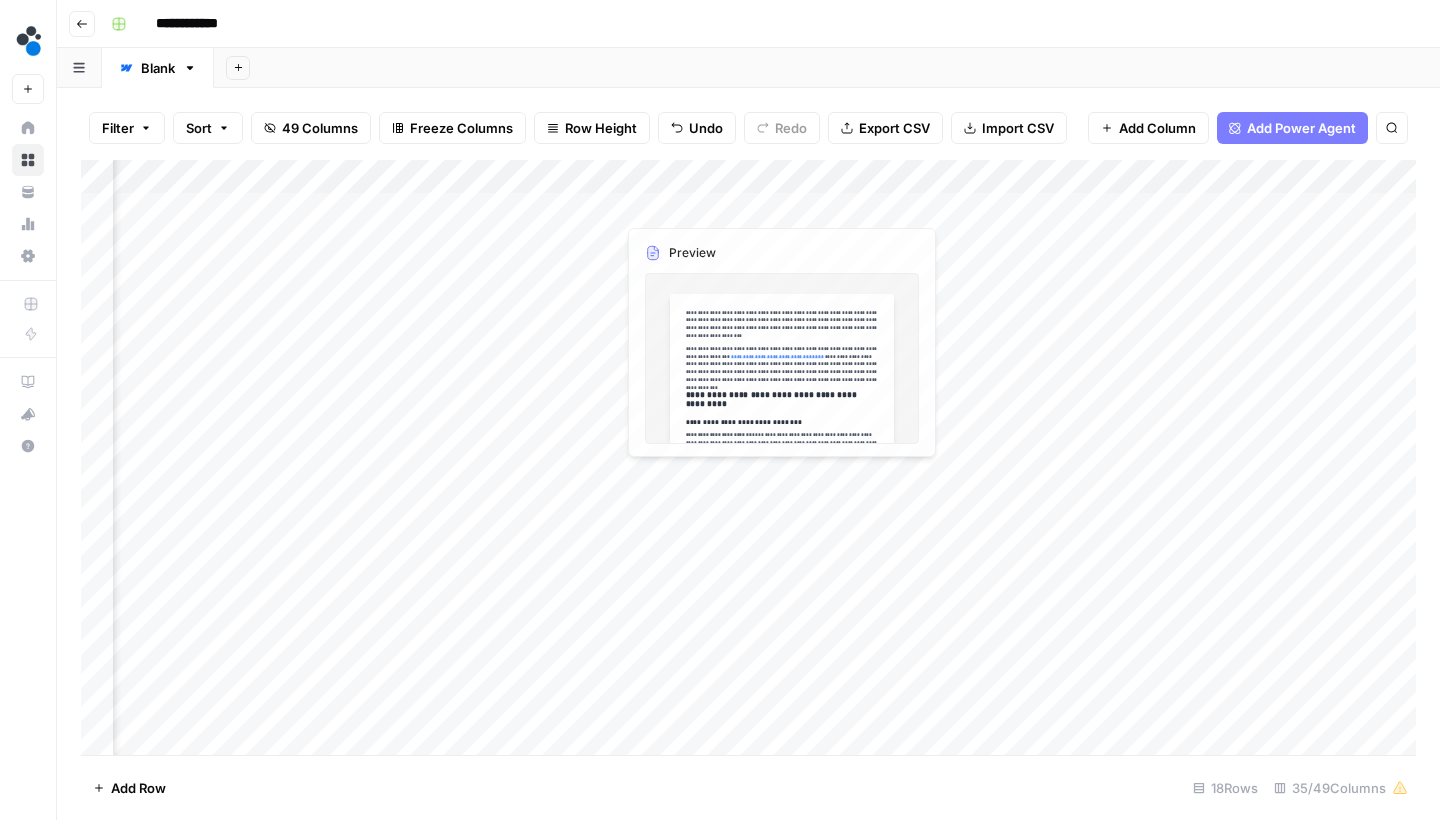 scroll, scrollTop: 0, scrollLeft: 5396, axis: horizontal 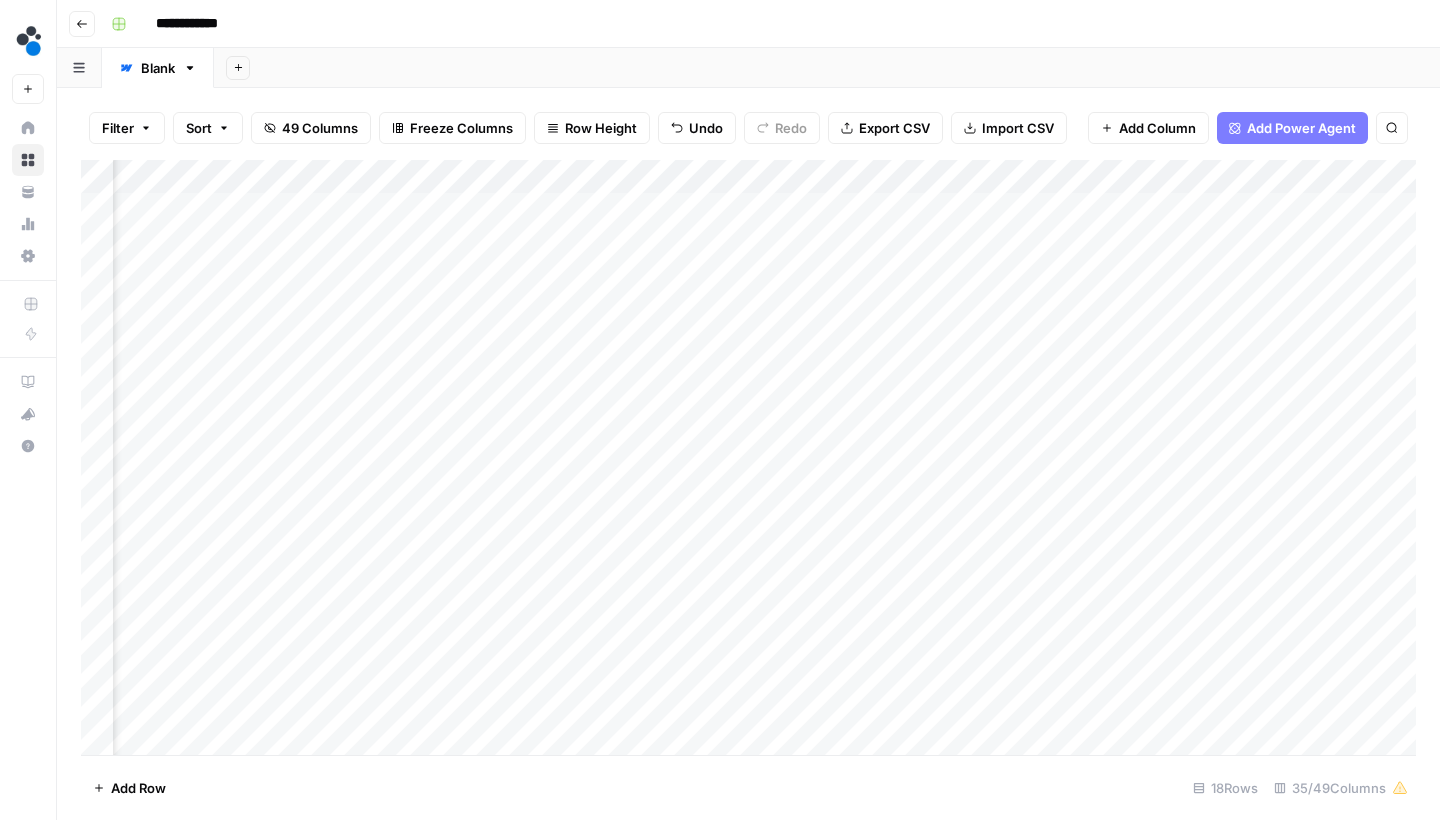 click on "Add Column" at bounding box center (748, 460) 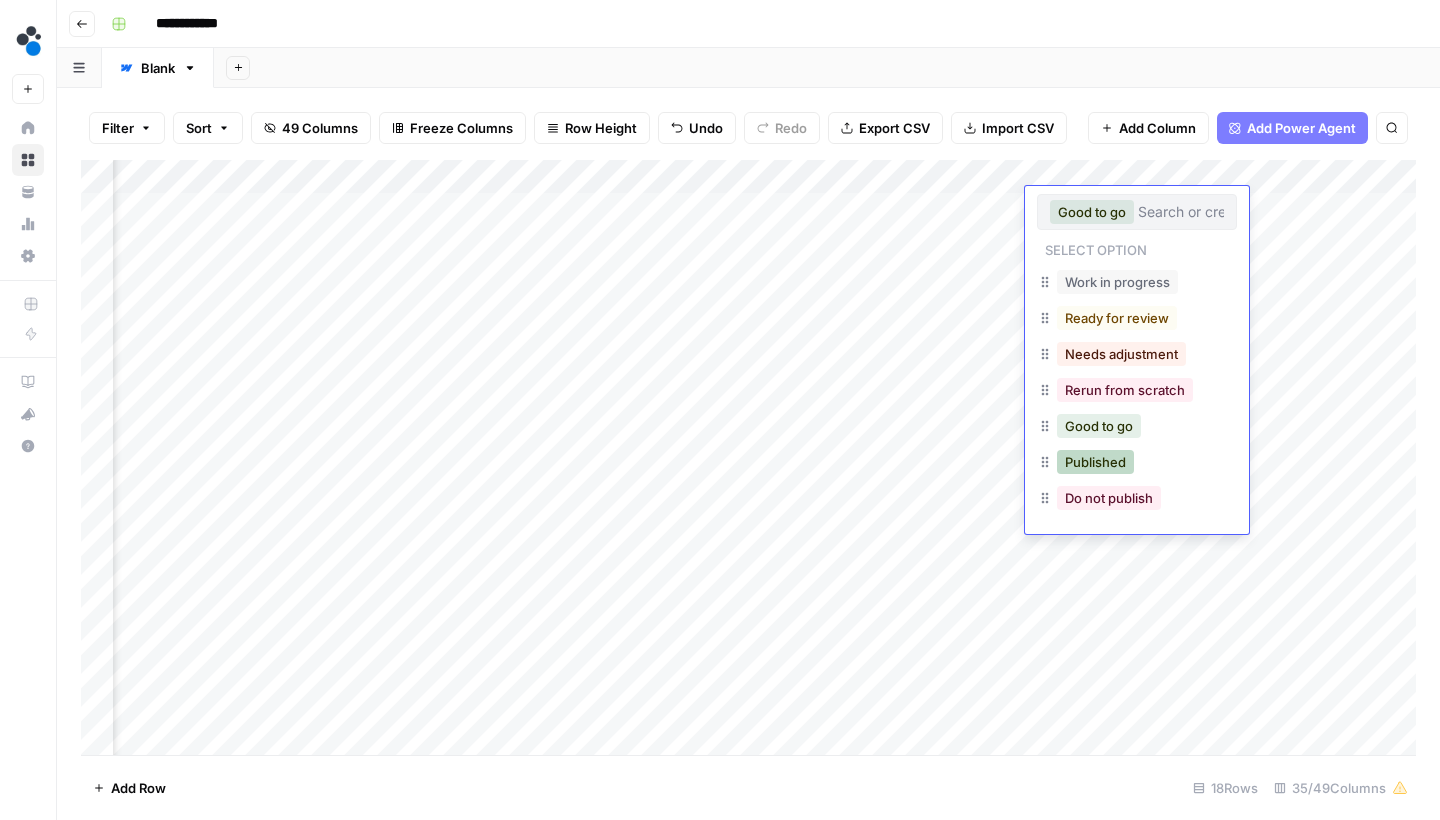 click on "Published" at bounding box center (1095, 462) 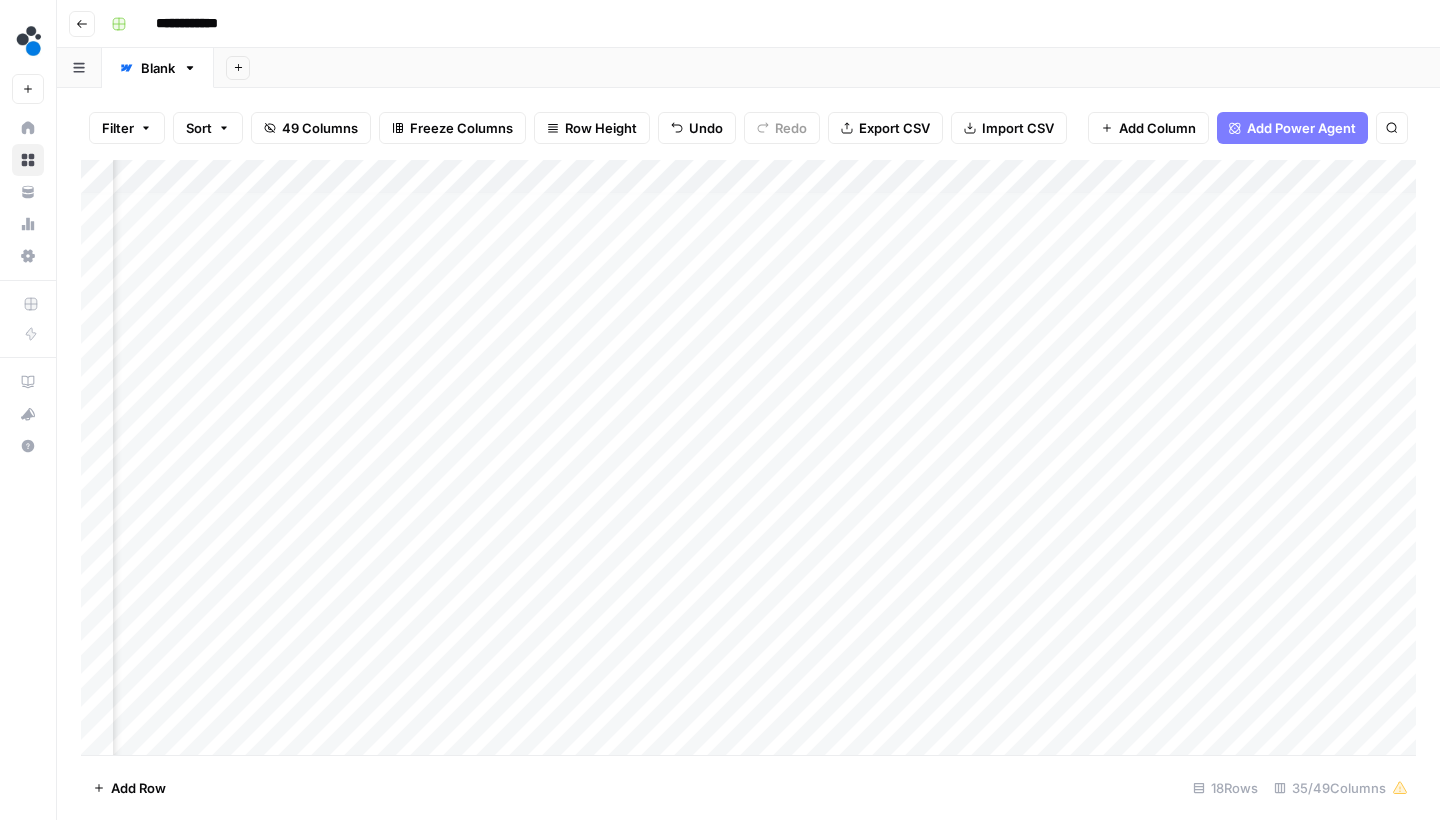 scroll, scrollTop: 7, scrollLeft: 5381, axis: both 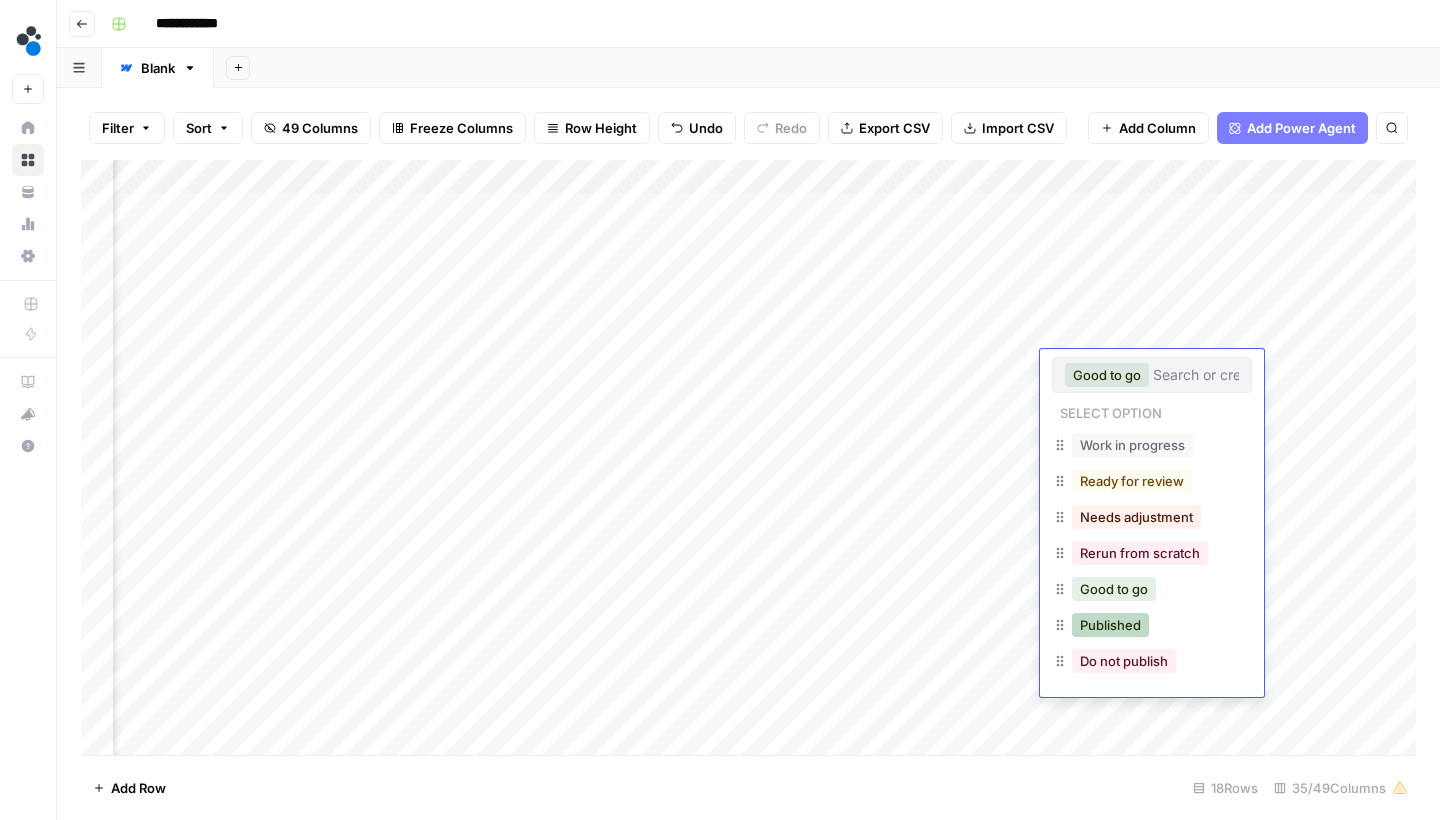 click on "Published" at bounding box center [1110, 625] 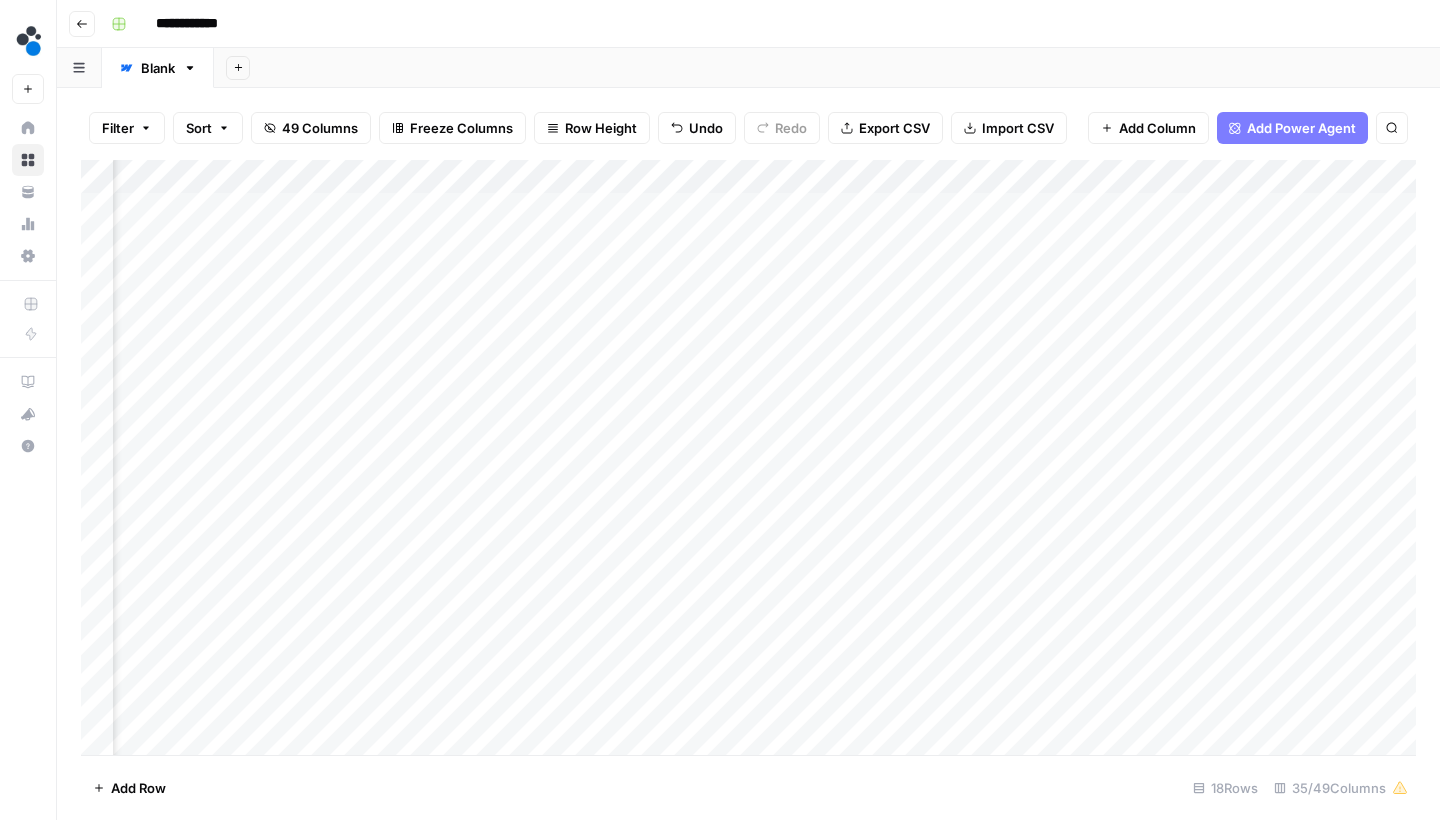 scroll, scrollTop: 0, scrollLeft: 5464, axis: horizontal 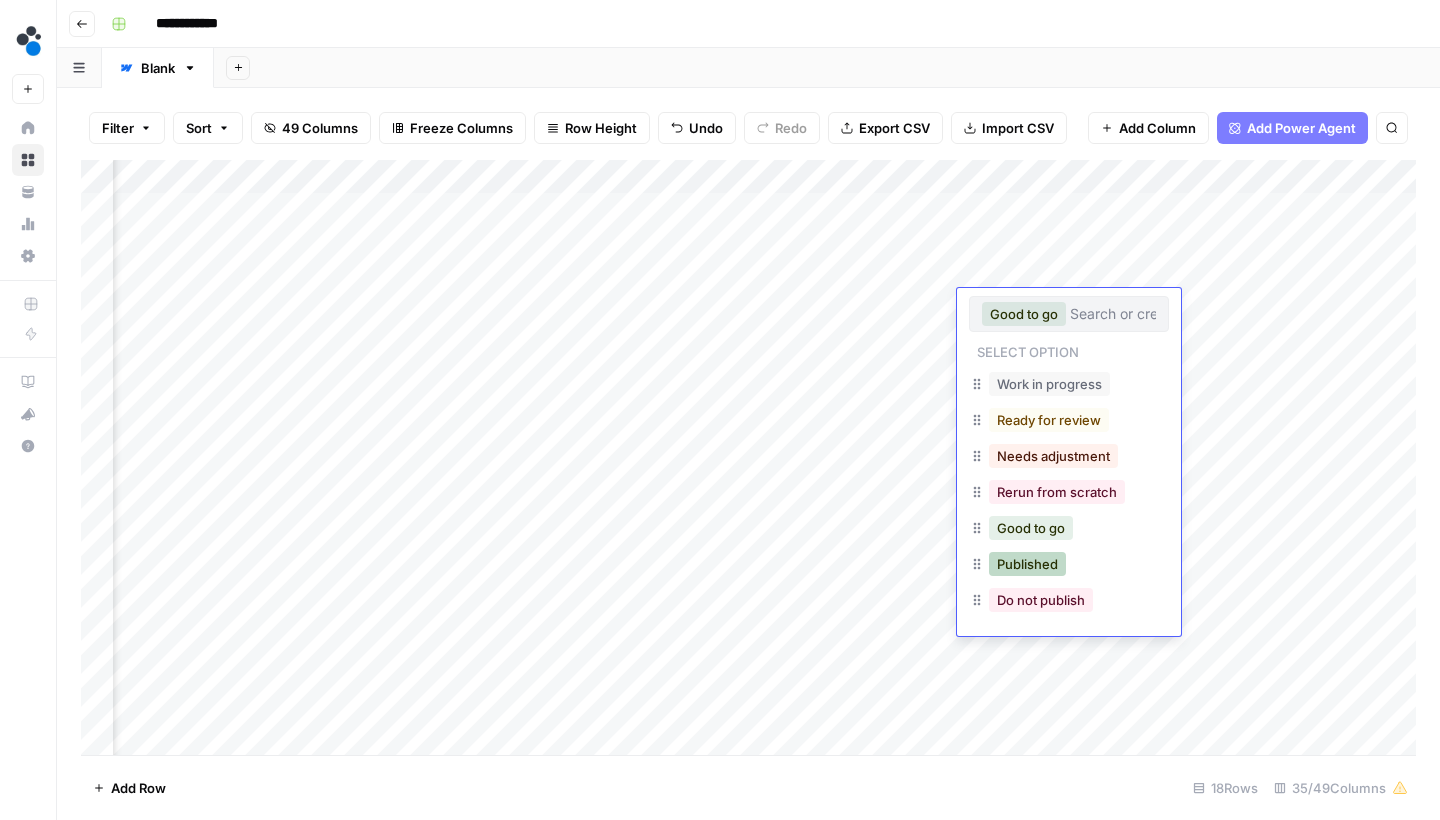 click on "Published" at bounding box center (1027, 564) 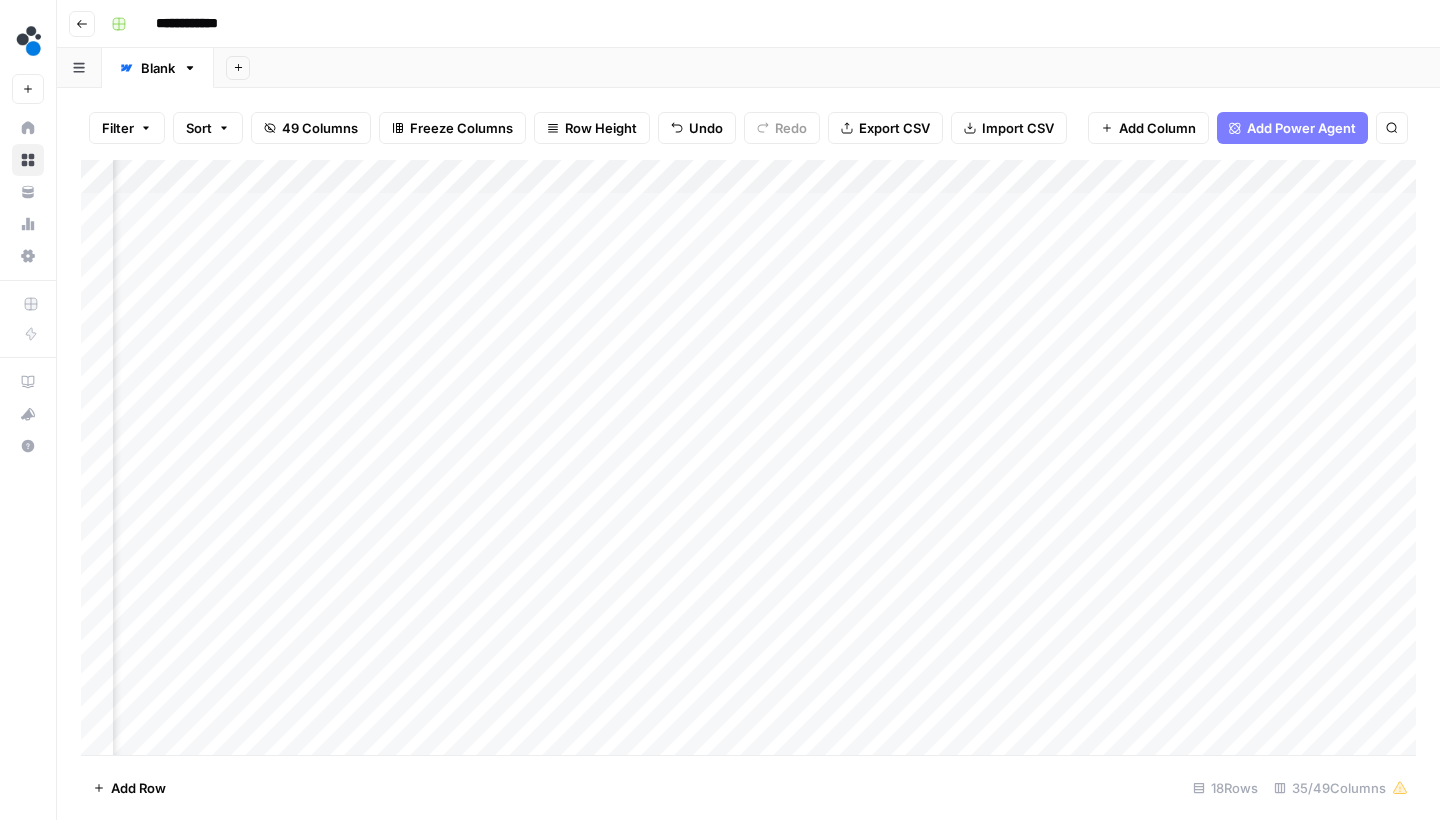 scroll, scrollTop: 0, scrollLeft: 5597, axis: horizontal 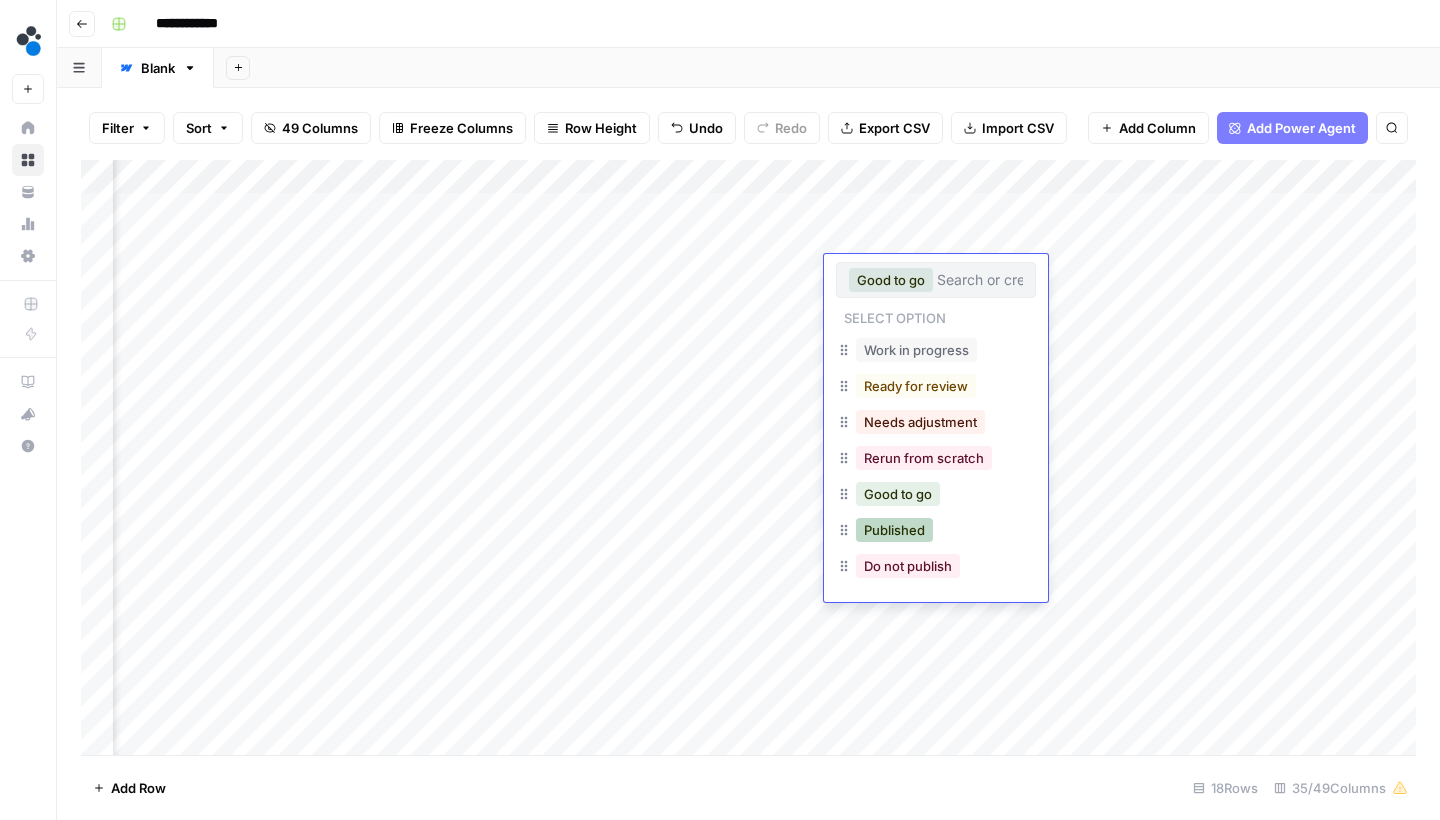 click on "Published" at bounding box center [894, 530] 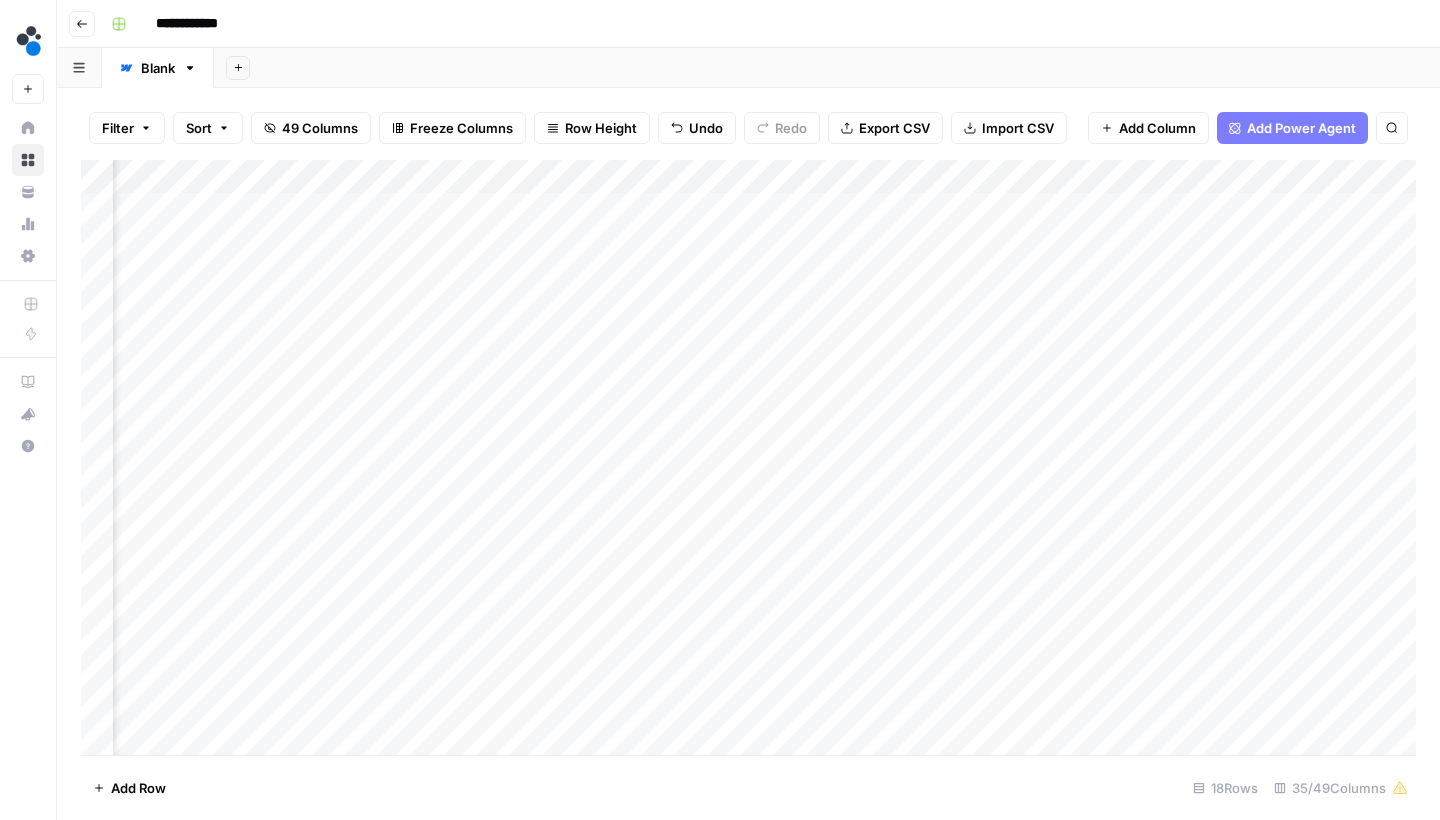 click on "Add Column" at bounding box center (748, 460) 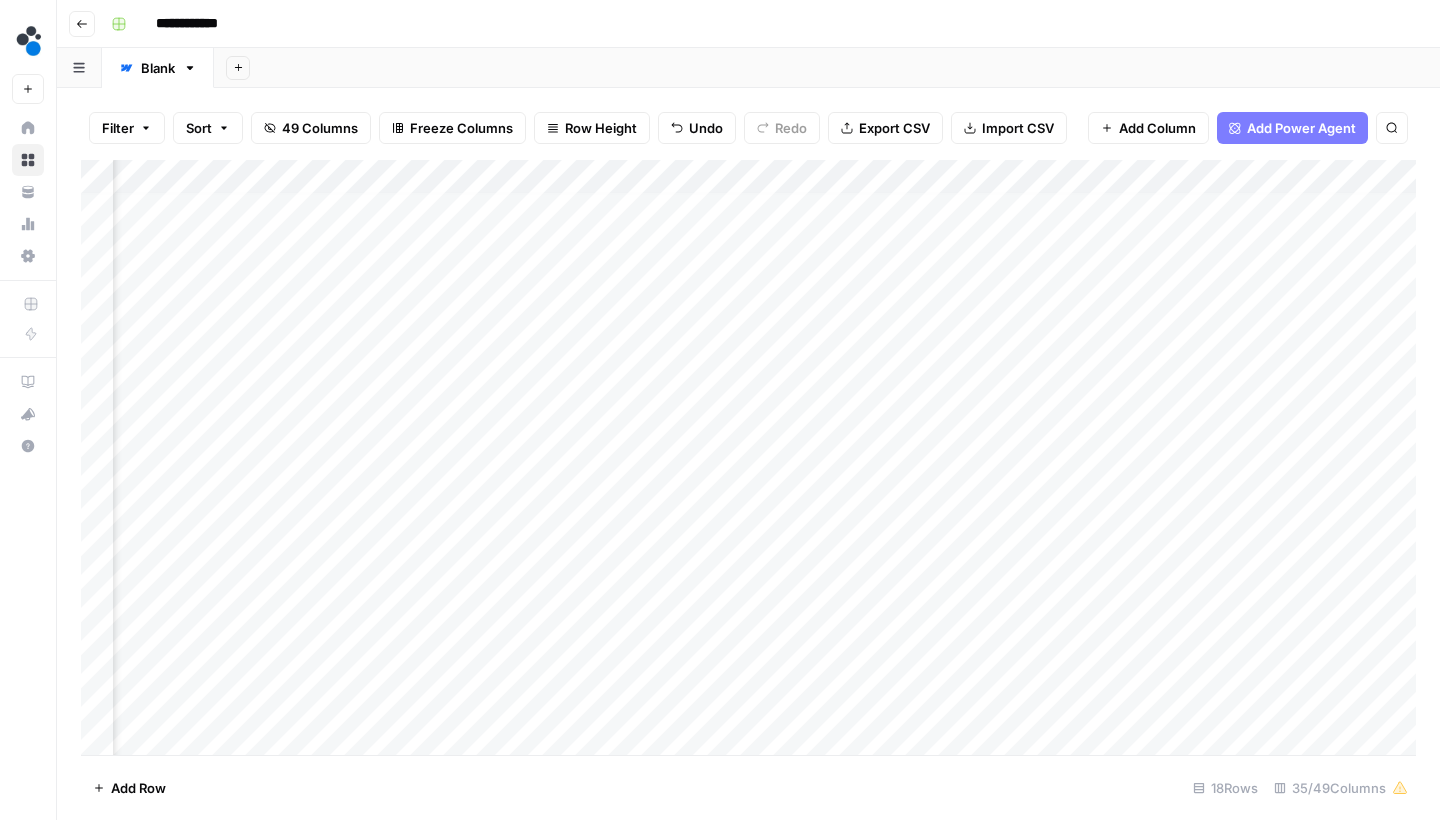 scroll, scrollTop: 8, scrollLeft: 5317, axis: both 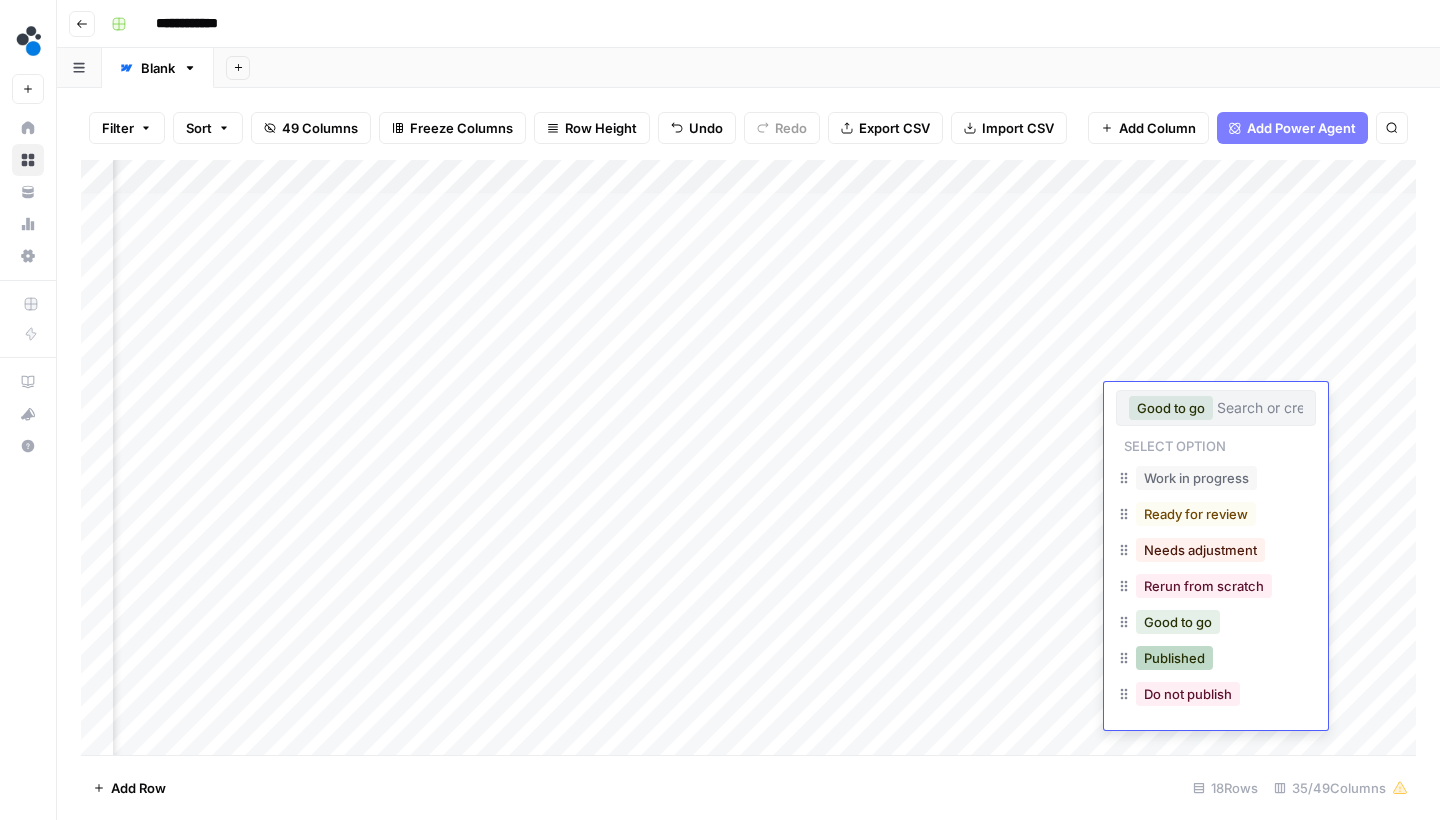 click on "Published" at bounding box center (1174, 658) 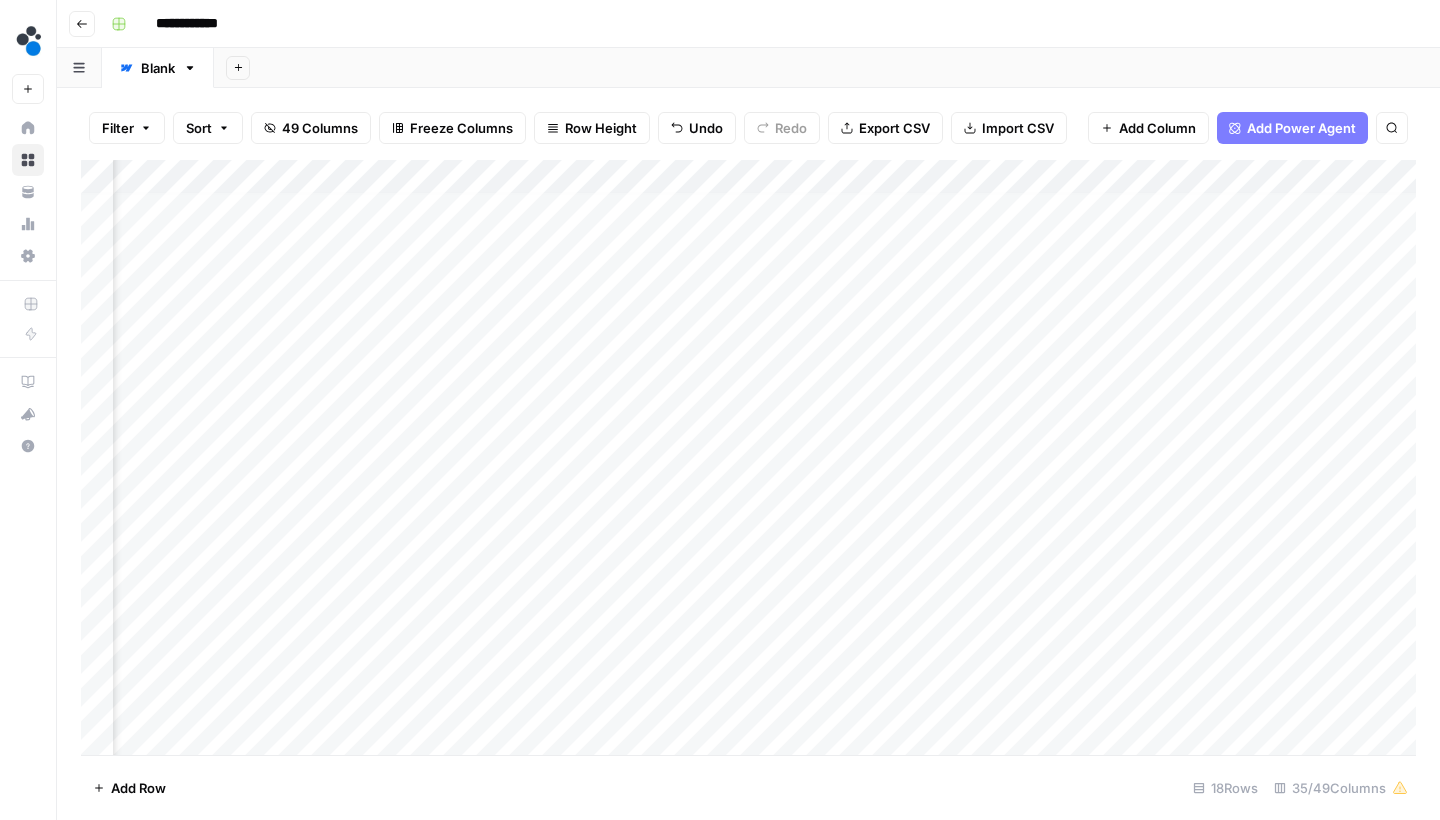 scroll, scrollTop: 7, scrollLeft: 5343, axis: both 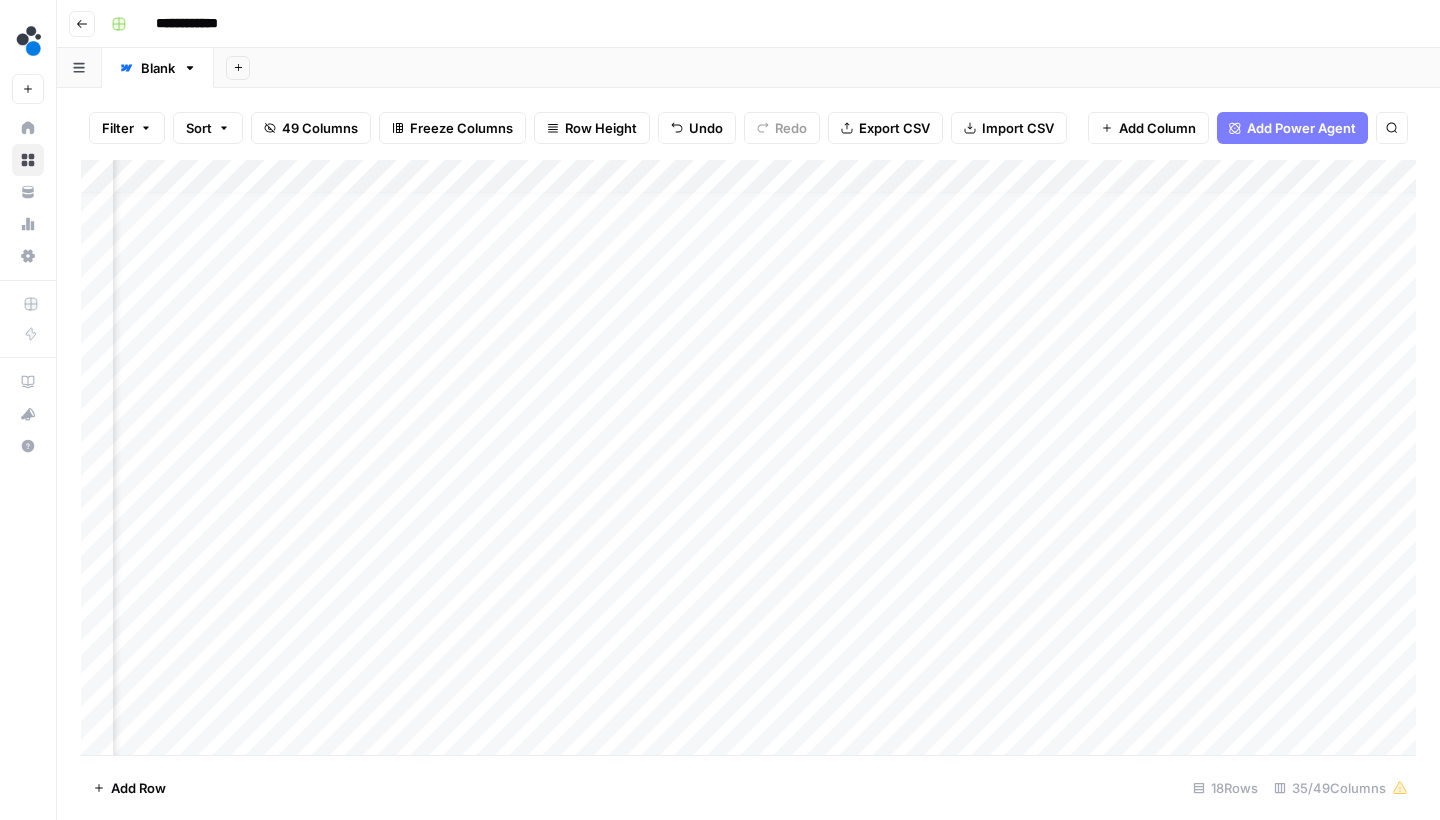 click on "Add Column" at bounding box center (748, 460) 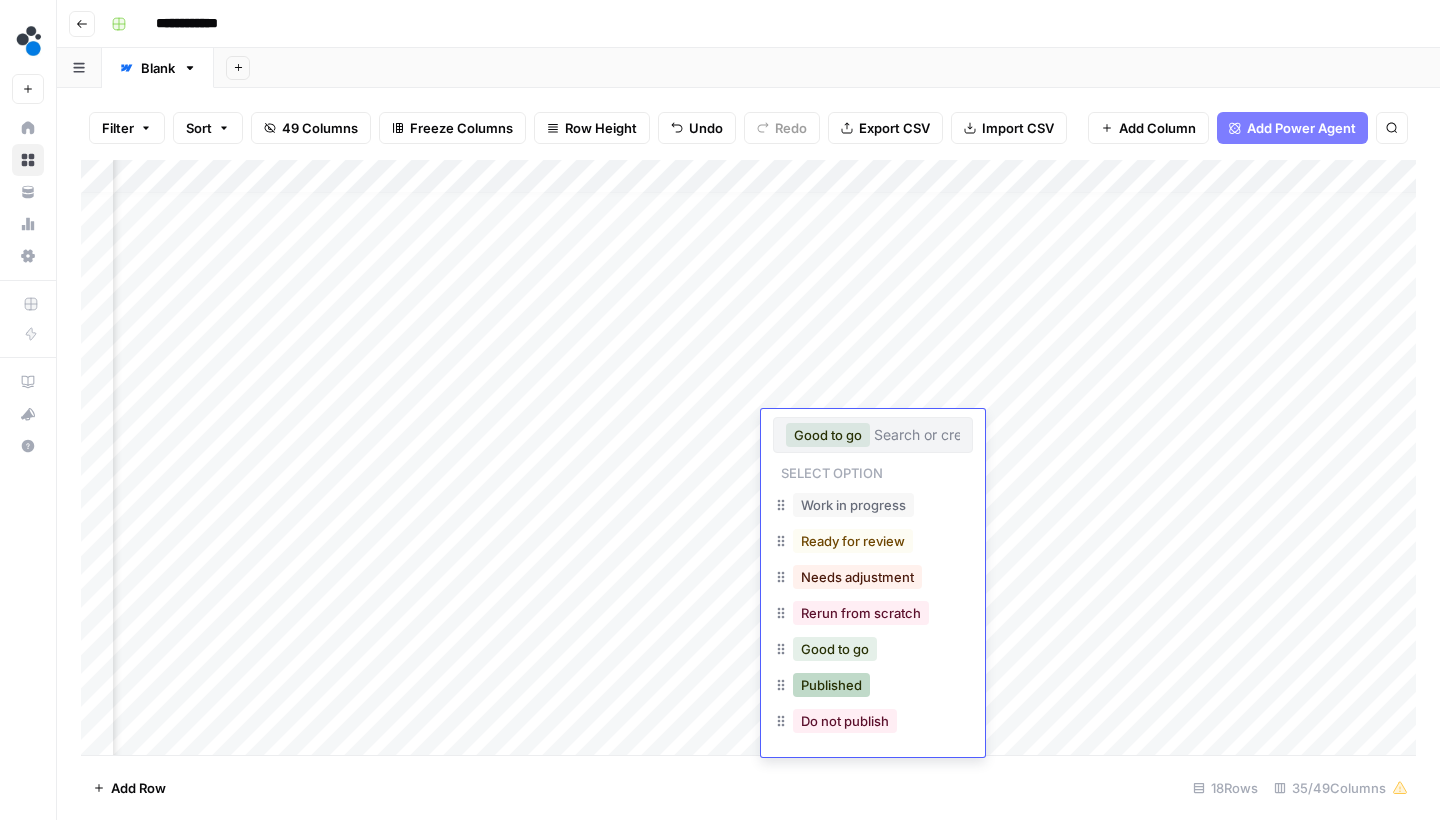 click on "Published" at bounding box center [831, 685] 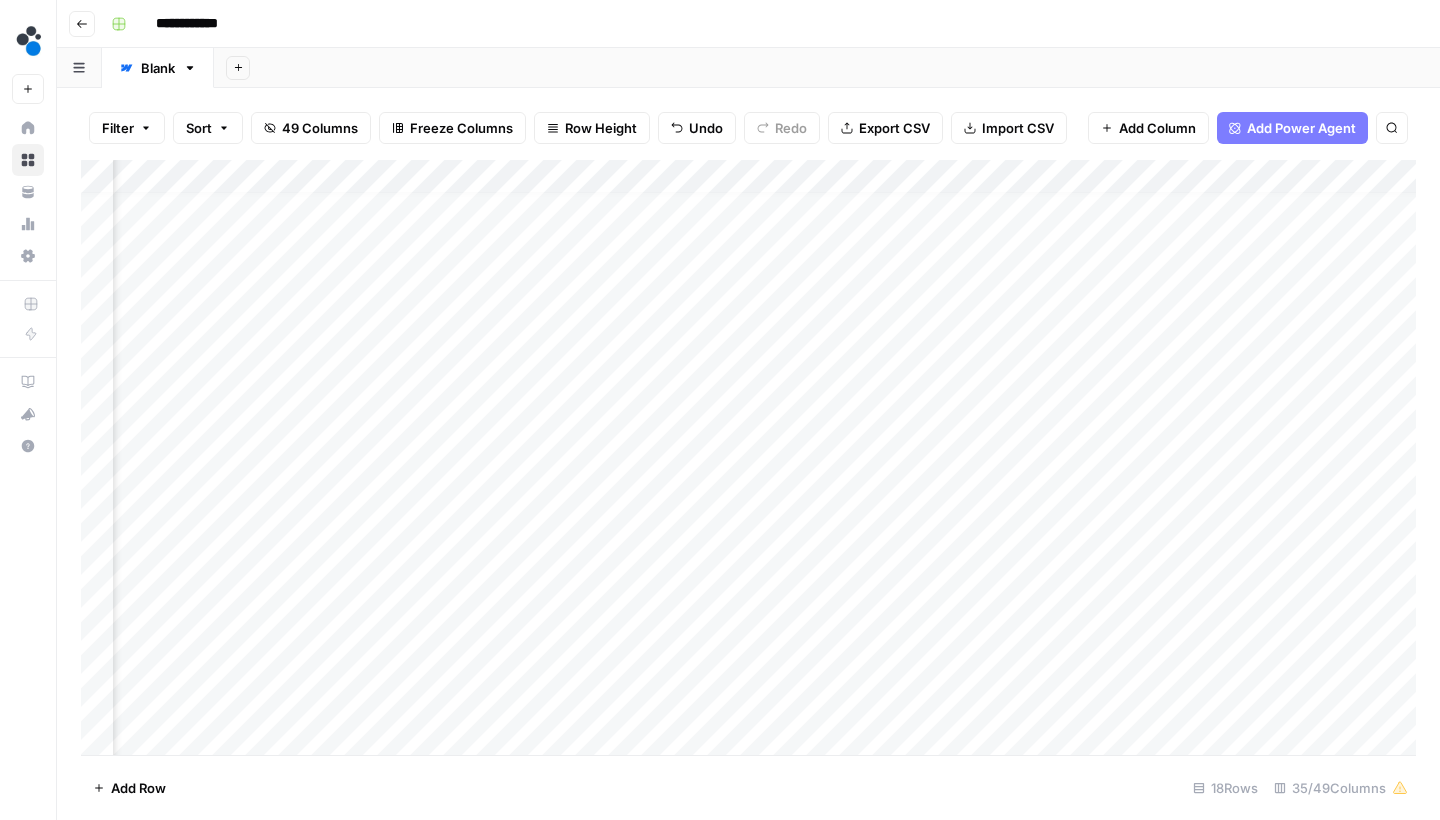 click on "Add Column" at bounding box center (748, 460) 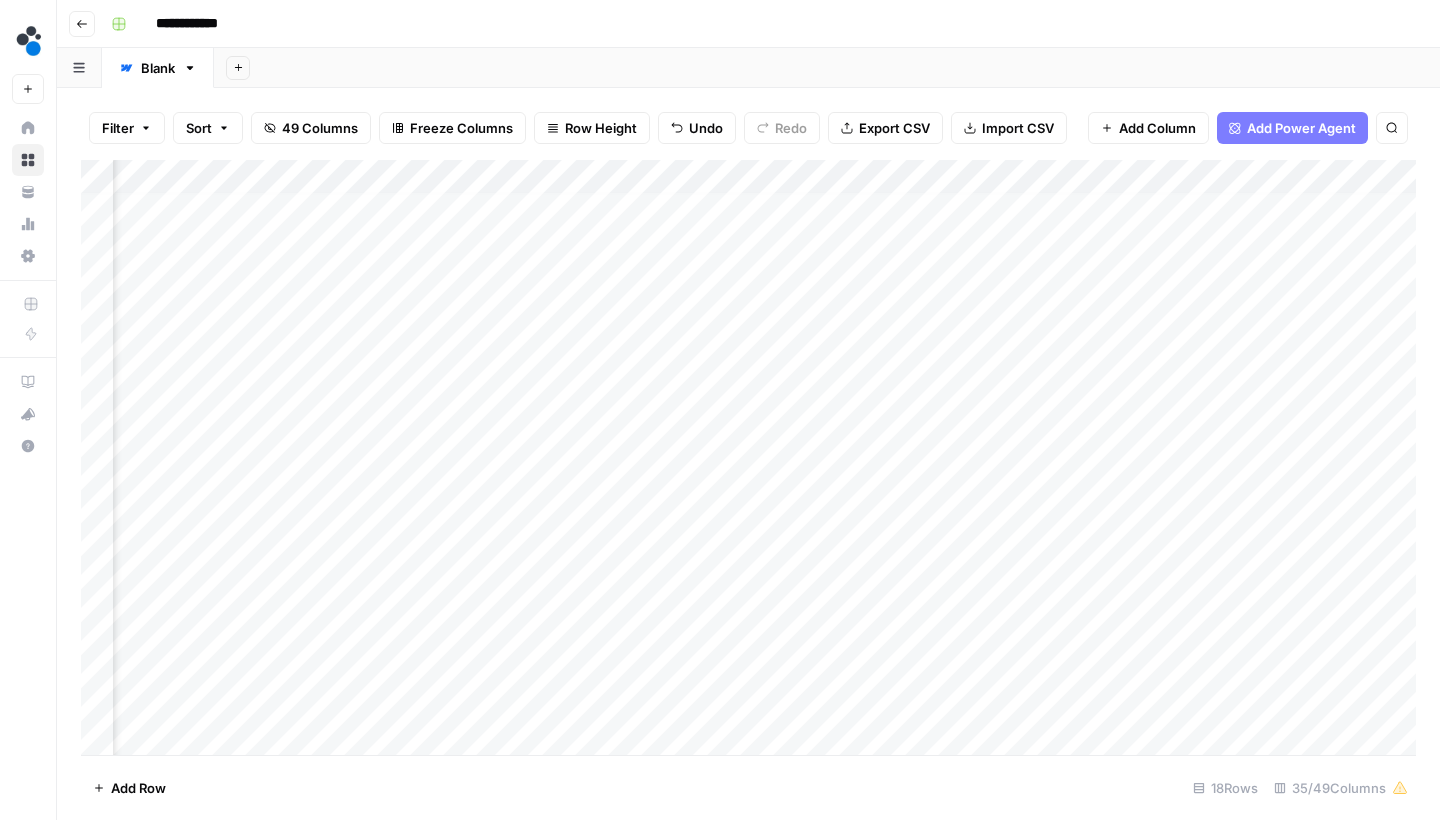 scroll, scrollTop: 7, scrollLeft: 5163, axis: both 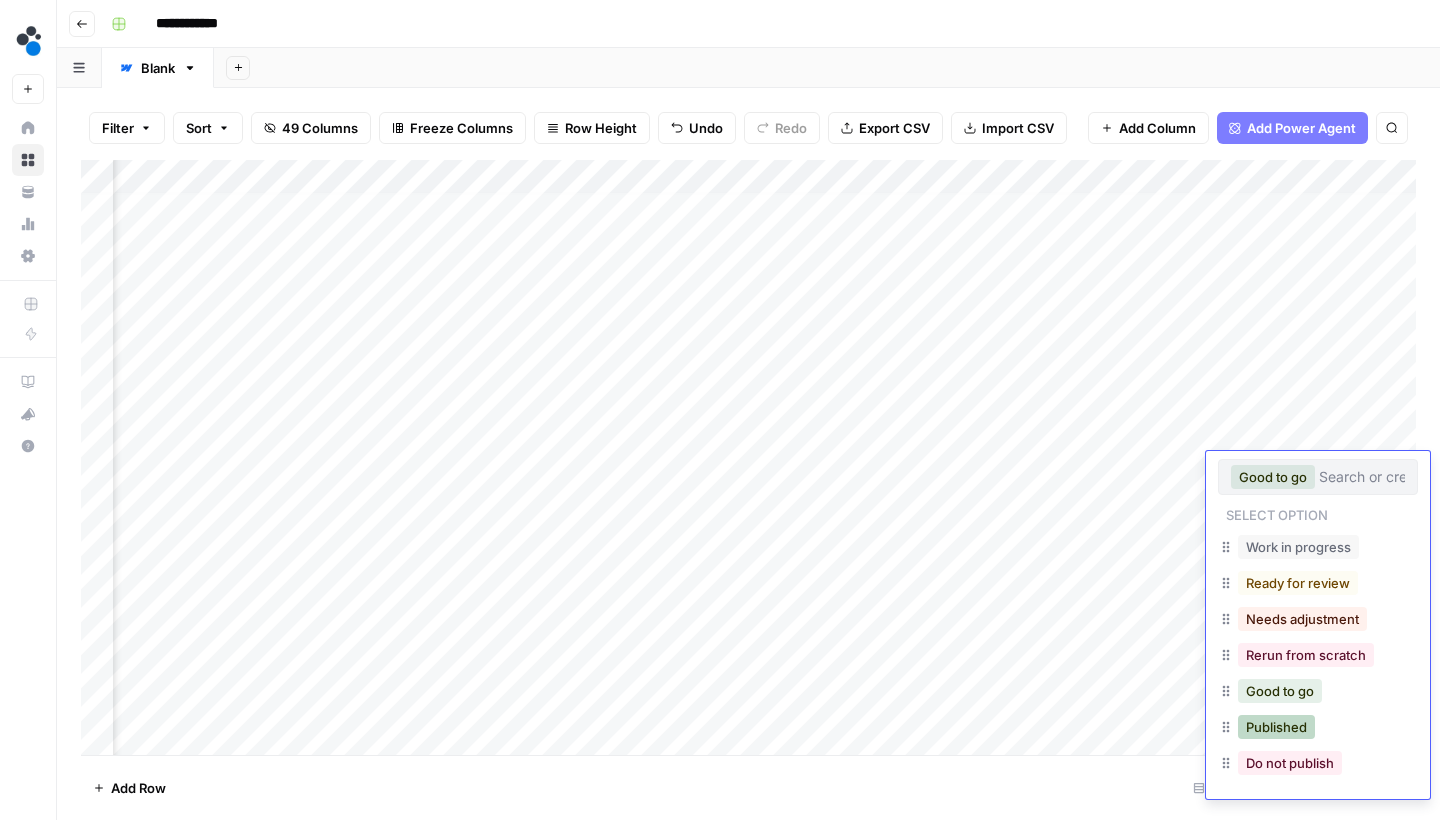 click on "Published" at bounding box center (1276, 727) 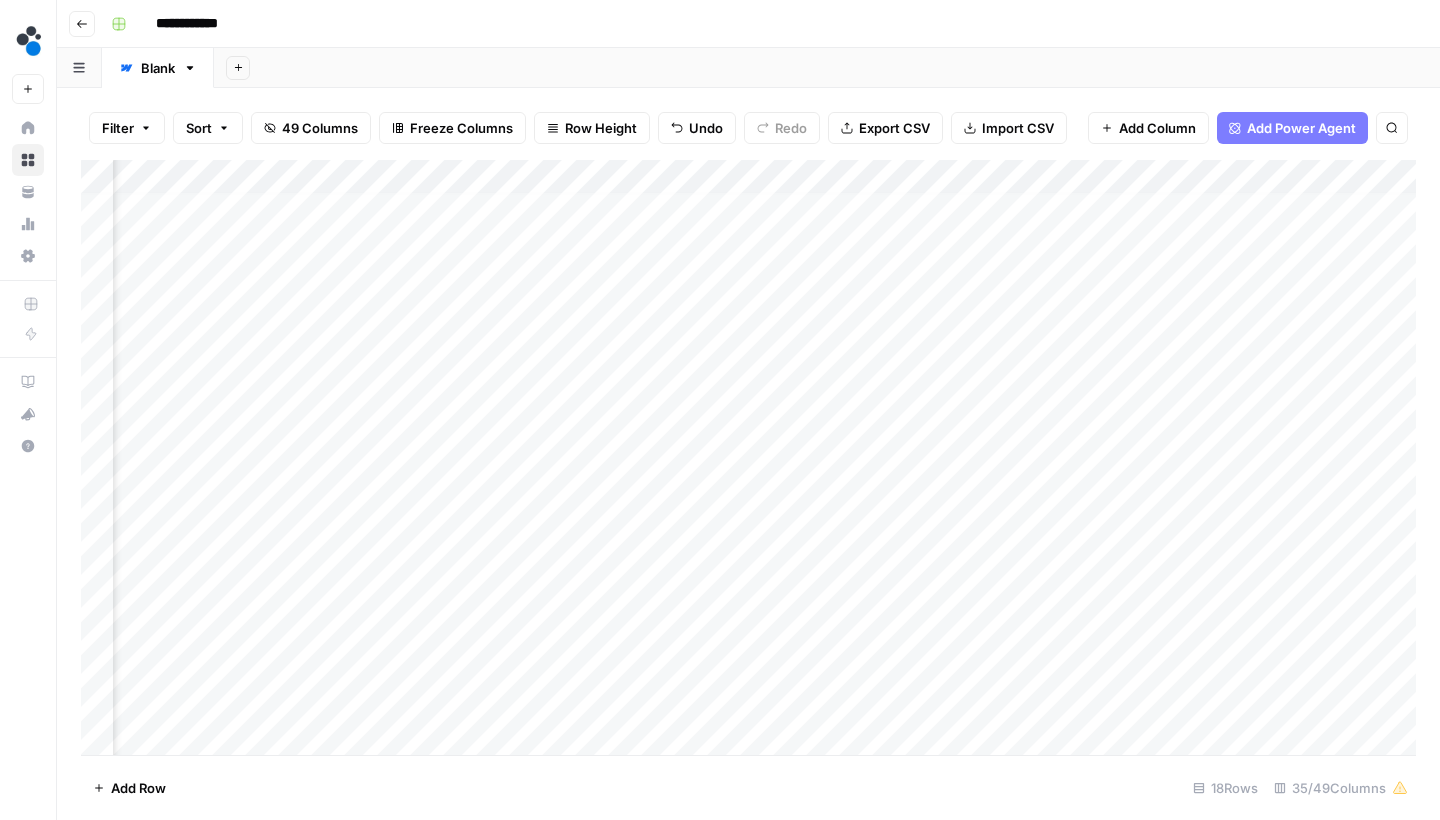 click on "Add Column" at bounding box center [748, 460] 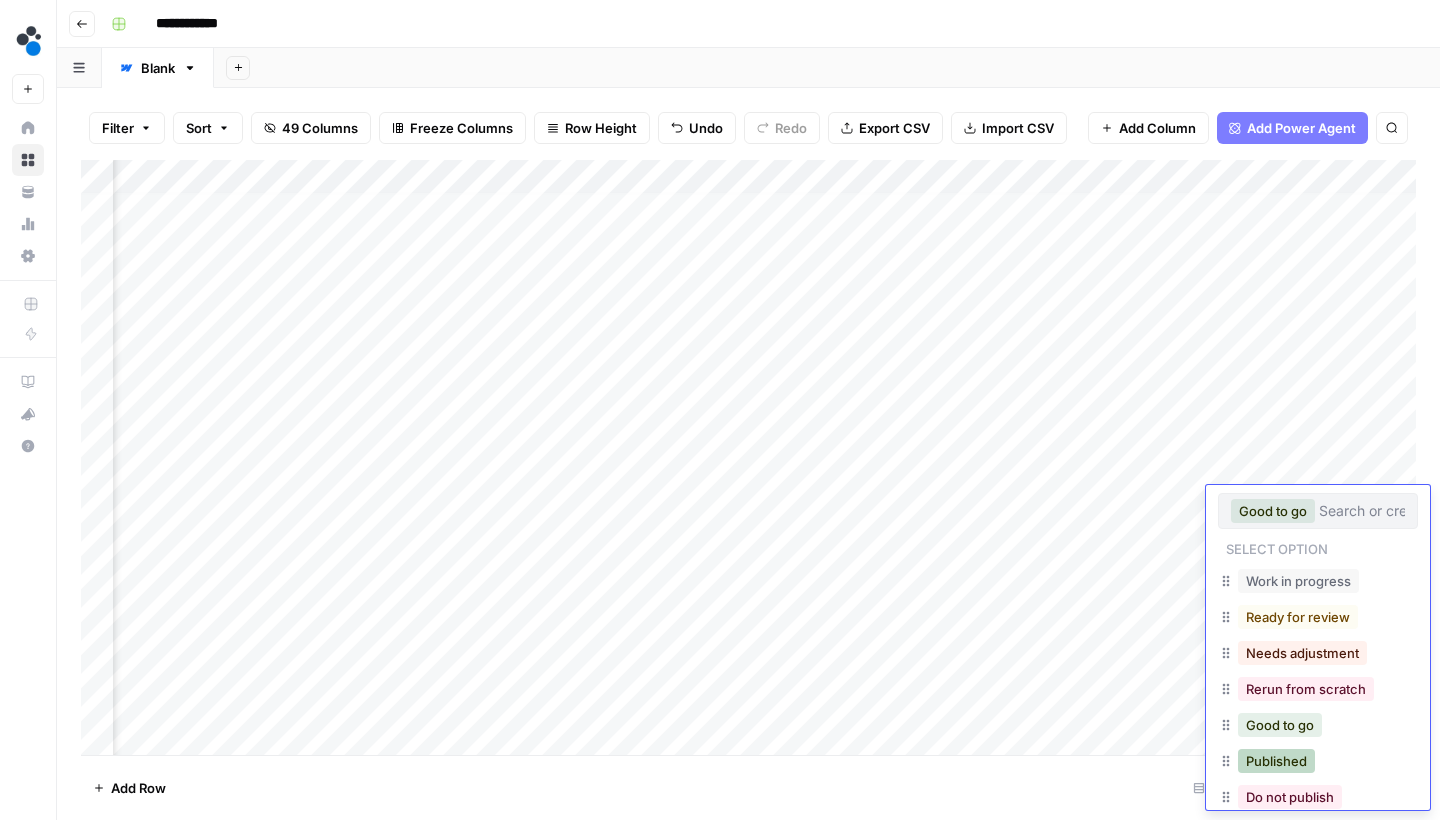 click on "Published" at bounding box center (1276, 761) 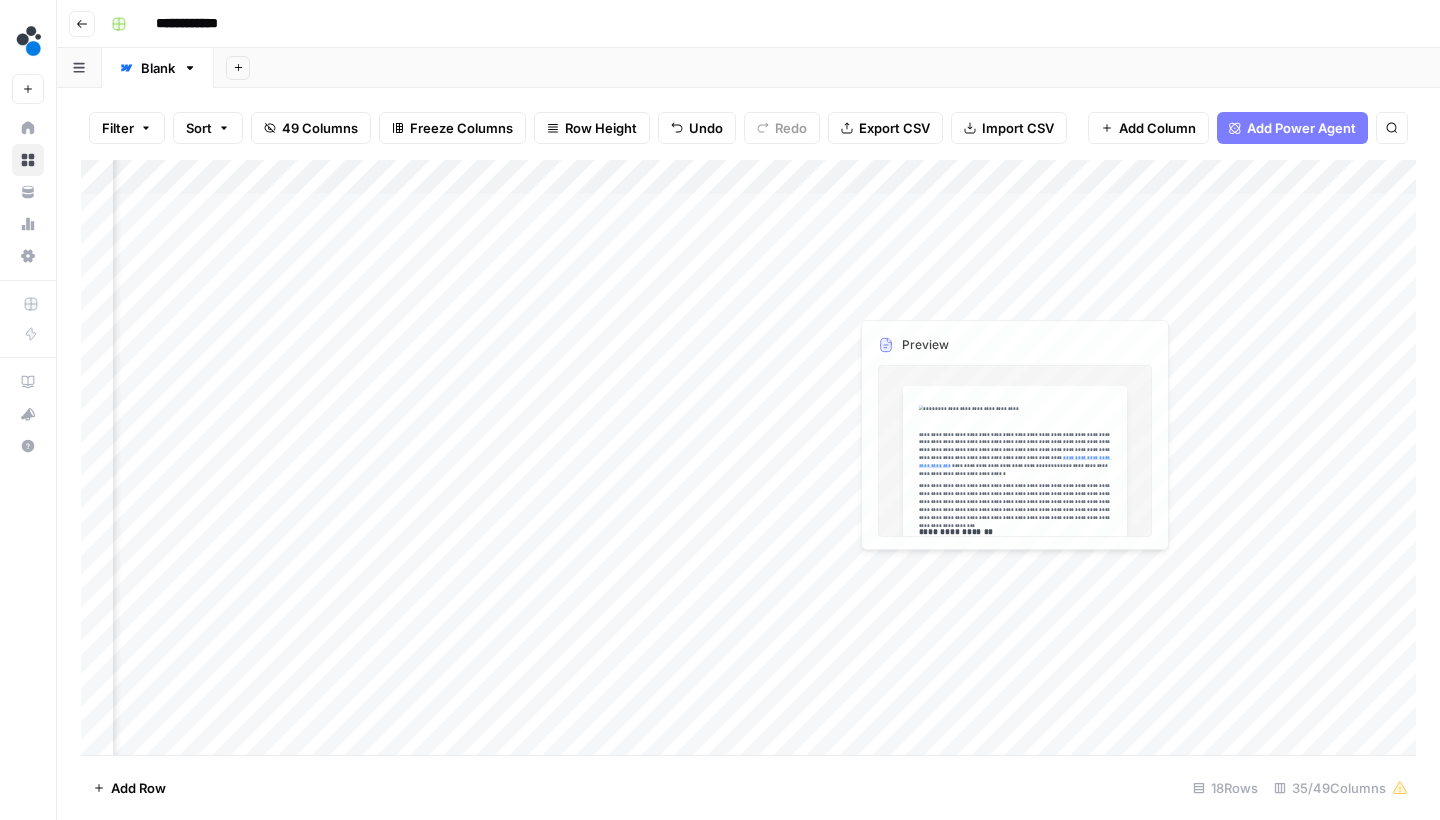click on "Add Column" at bounding box center [748, 460] 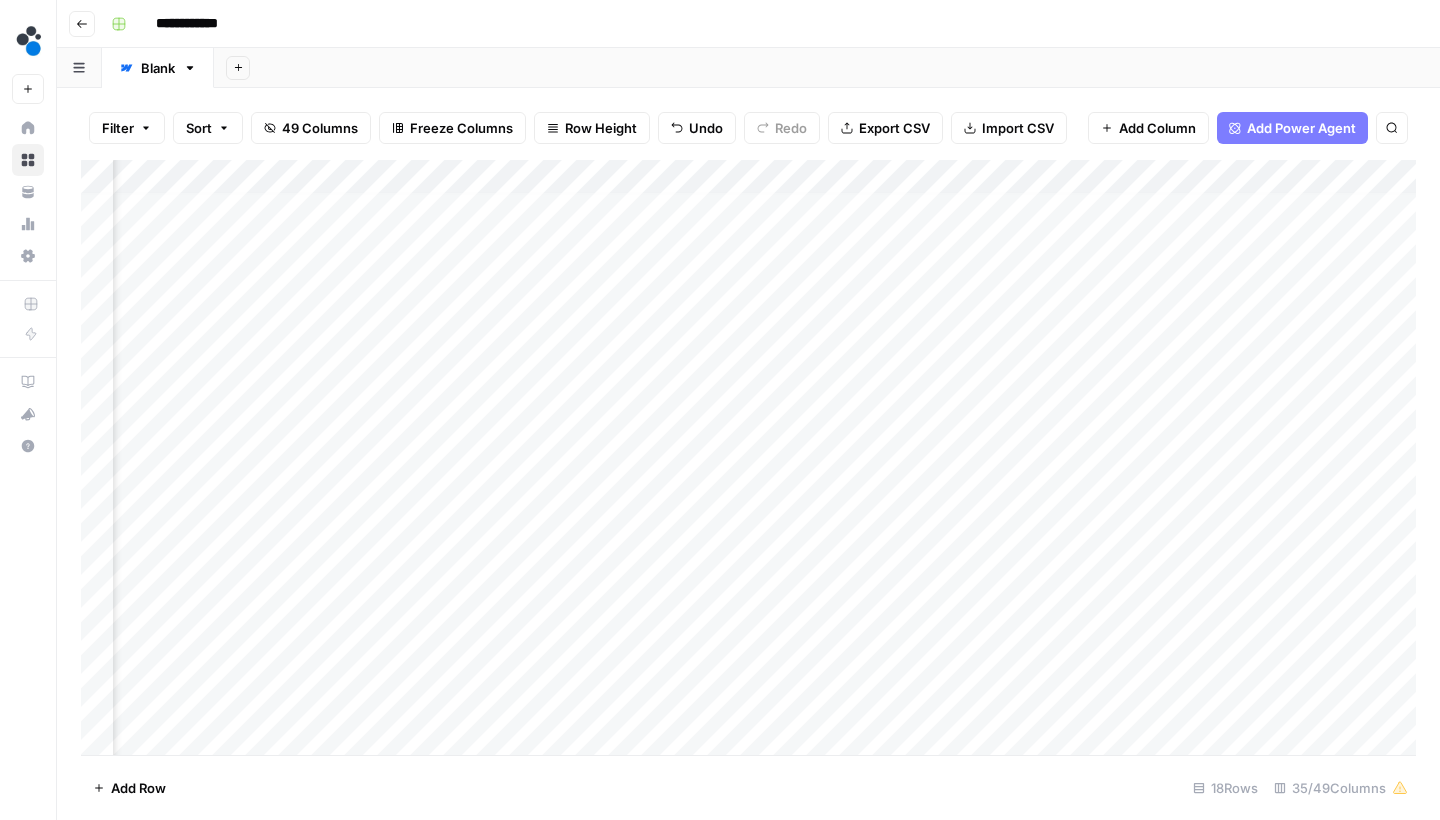click on "Add Column" at bounding box center (748, 460) 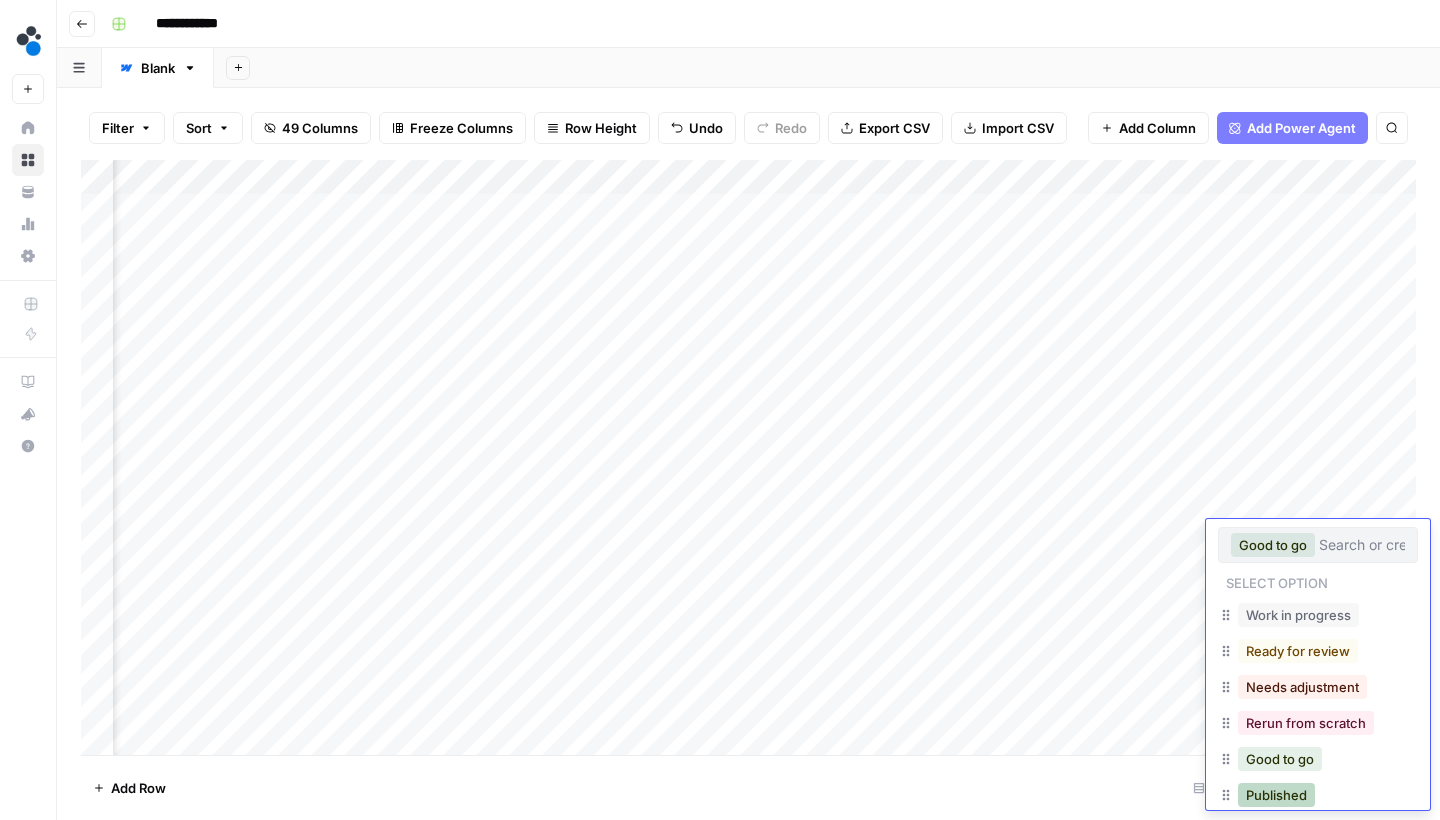 click on "Published" at bounding box center (1276, 795) 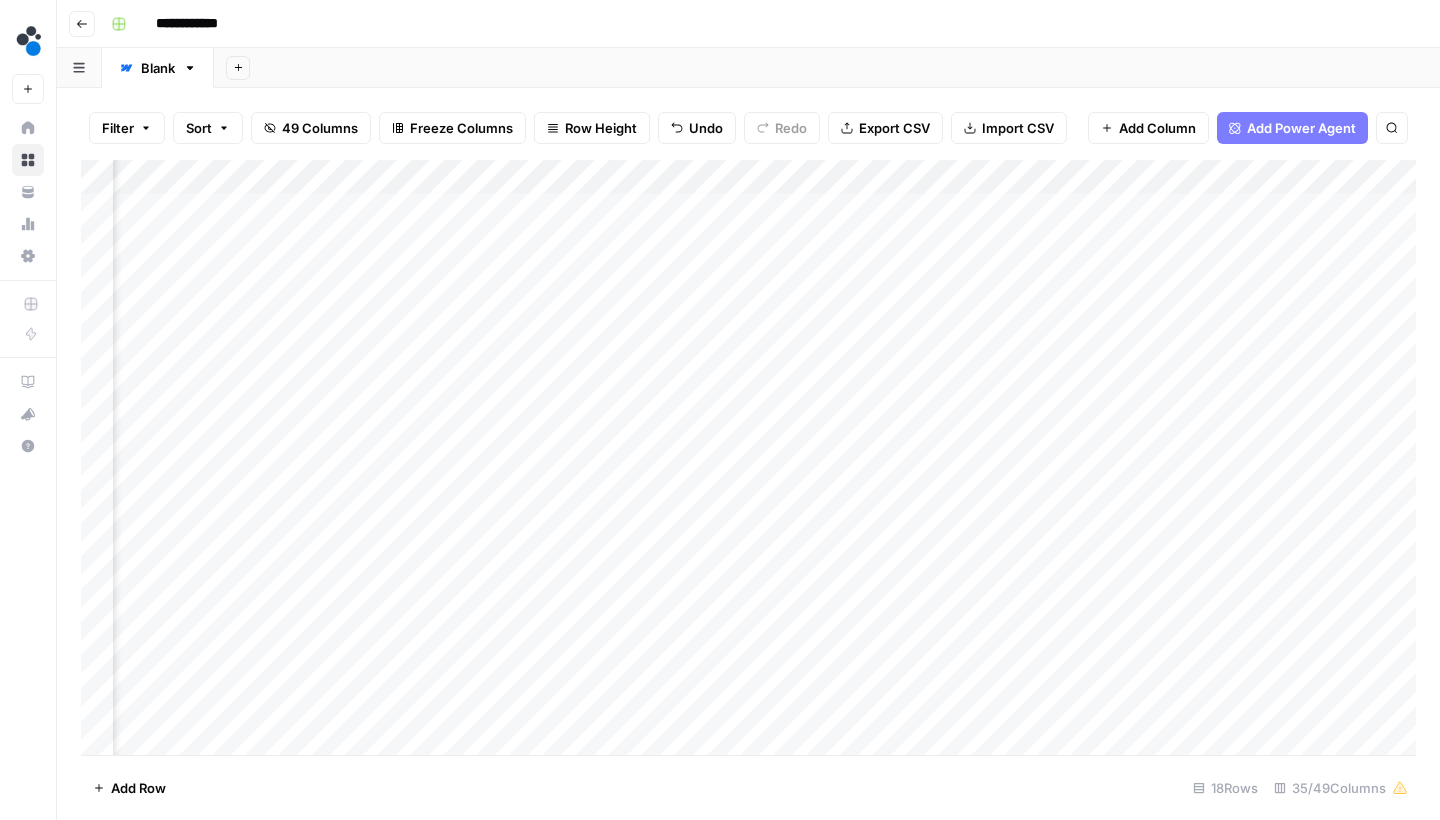 click on "Add Column" at bounding box center [748, 460] 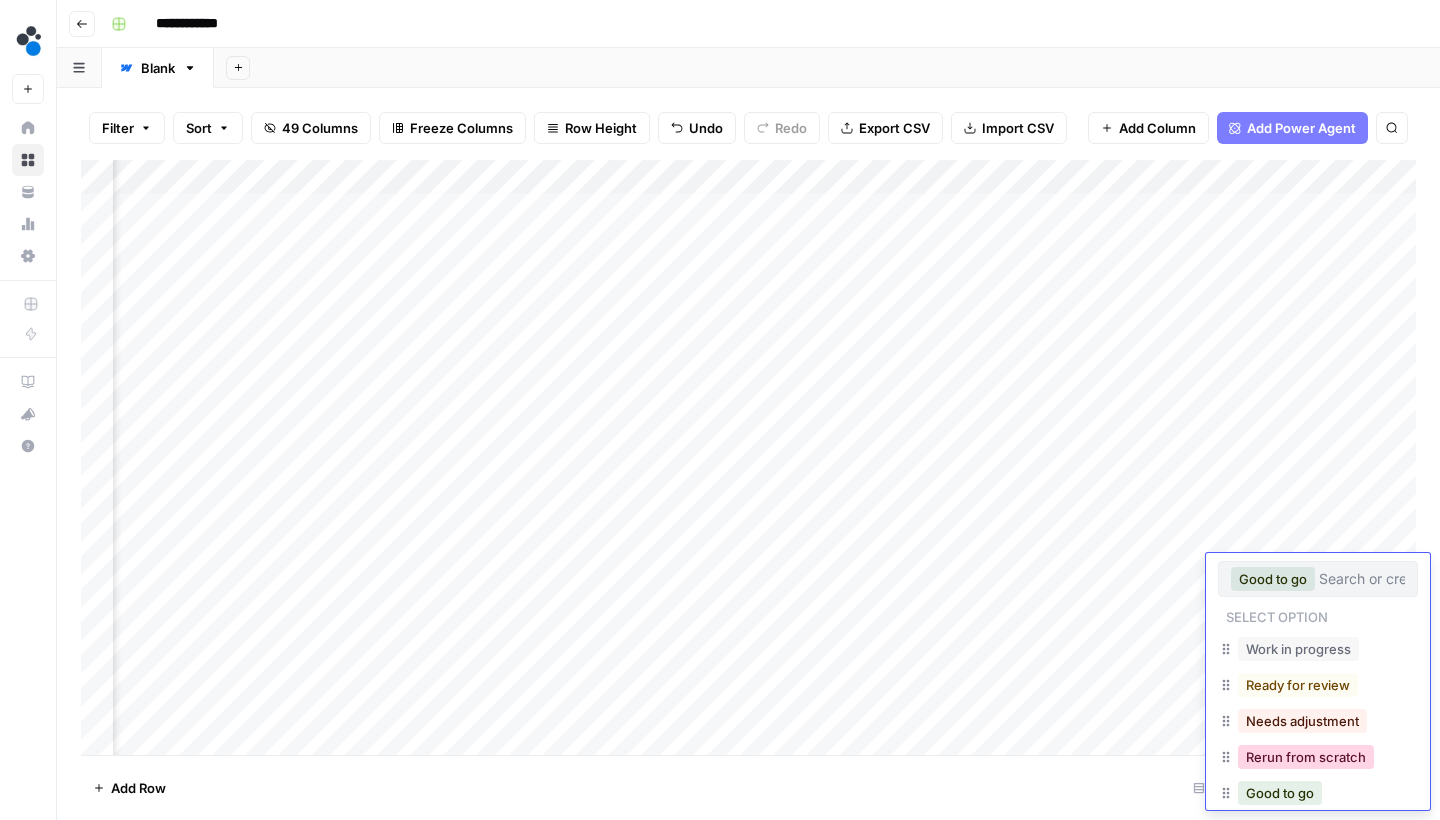 scroll, scrollTop: 31, scrollLeft: 0, axis: vertical 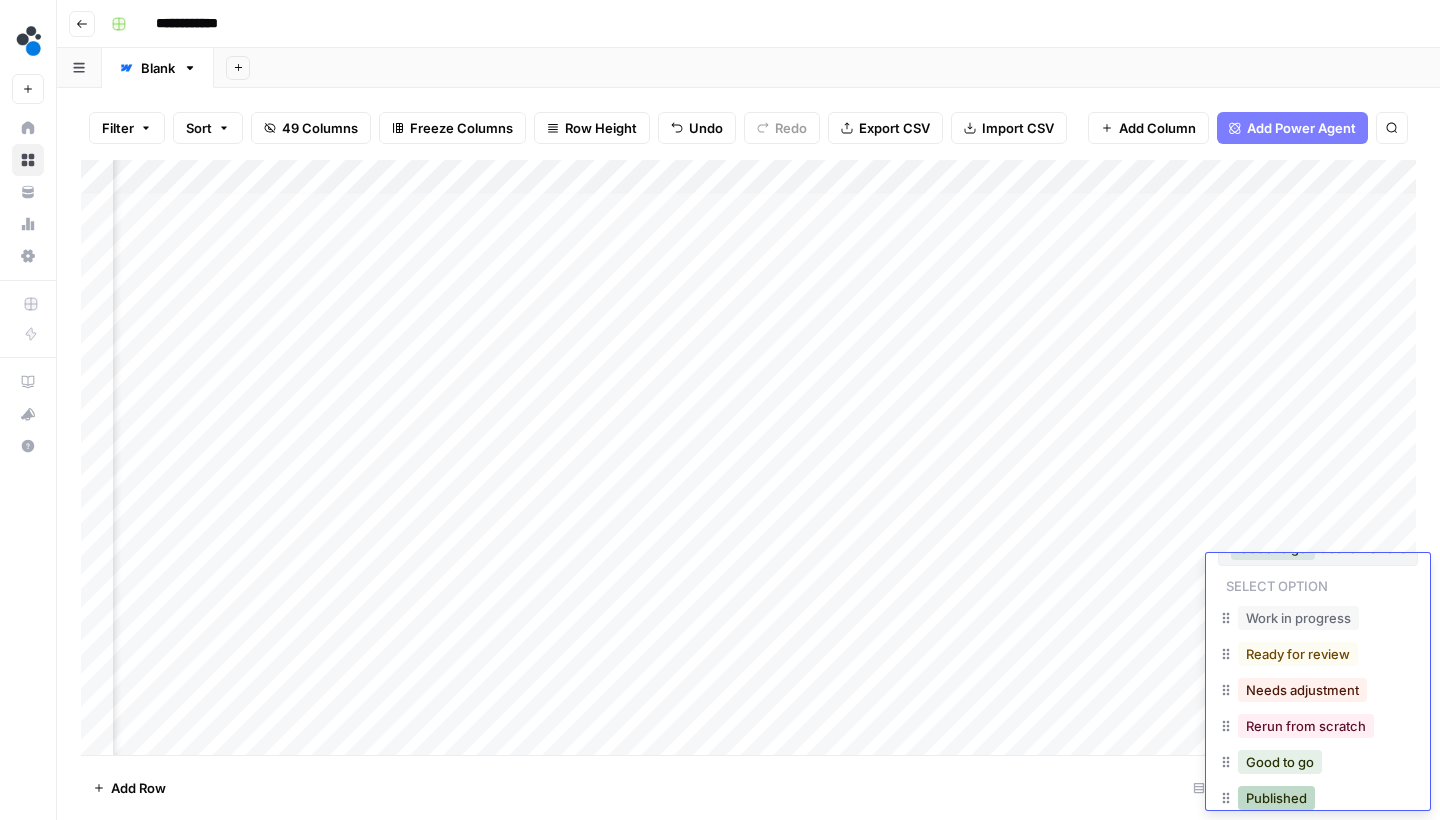 click on "Published" at bounding box center (1276, 798) 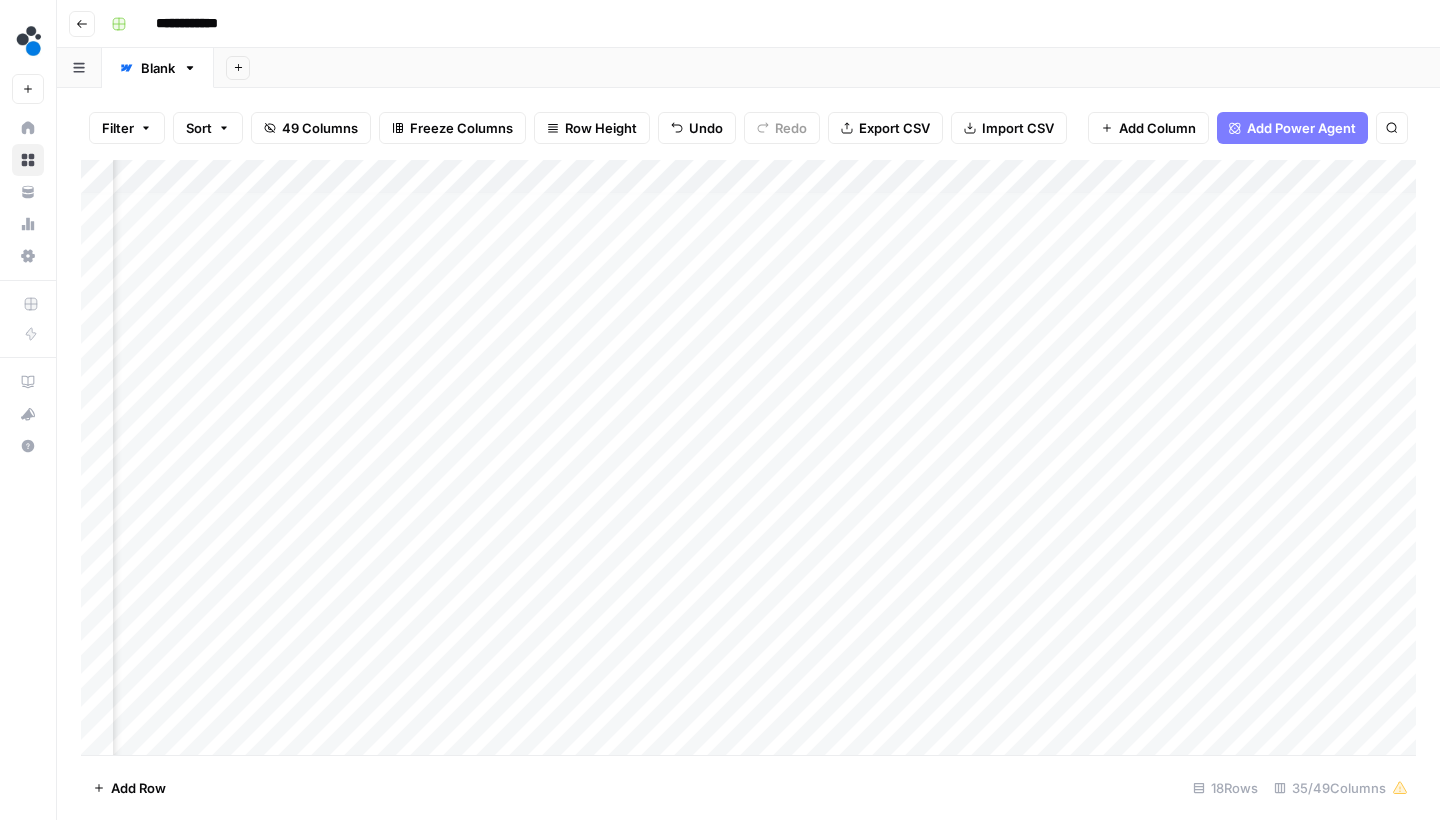 click on "Add Column" at bounding box center [748, 460] 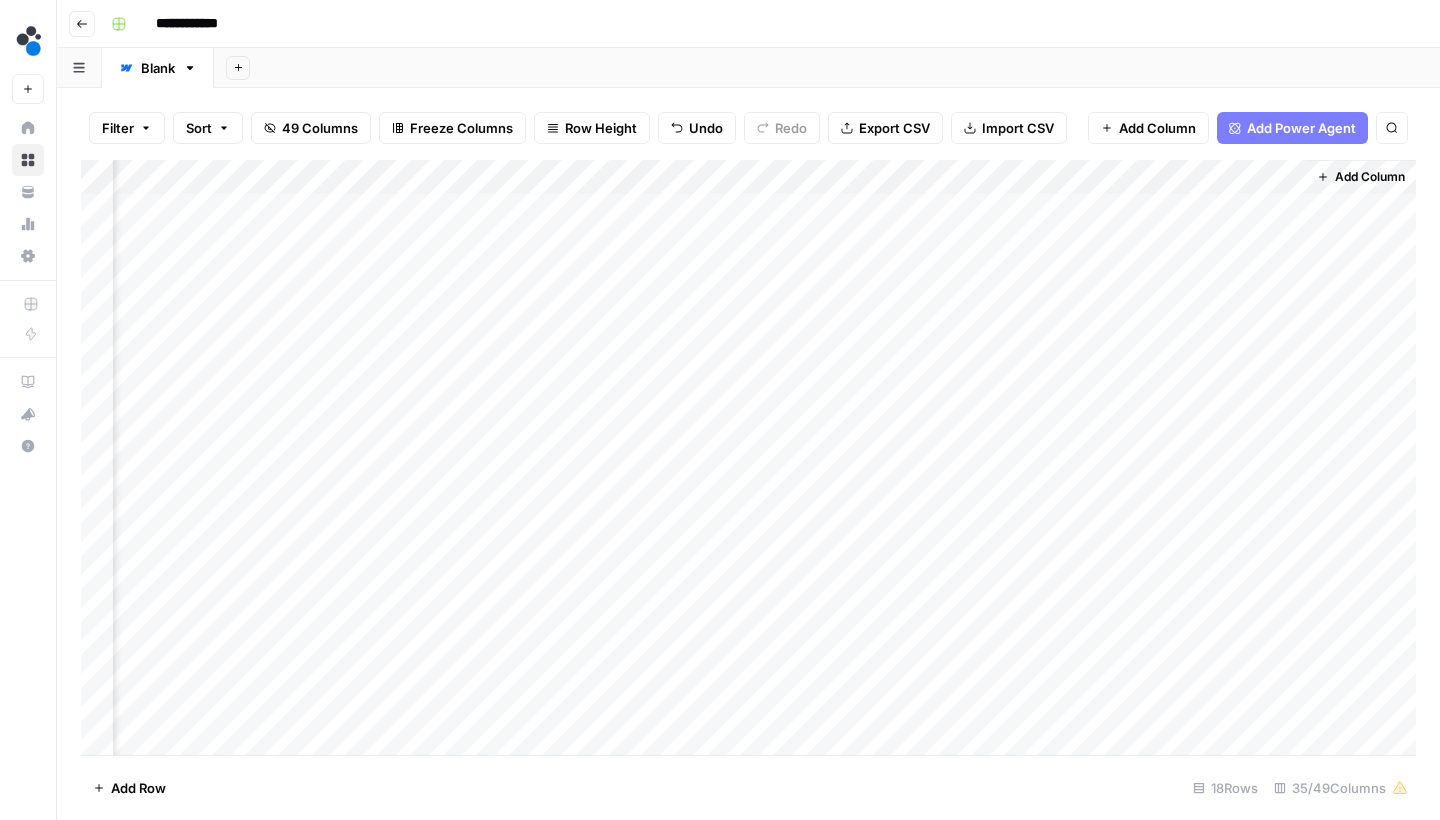 scroll, scrollTop: 7, scrollLeft: 6018, axis: both 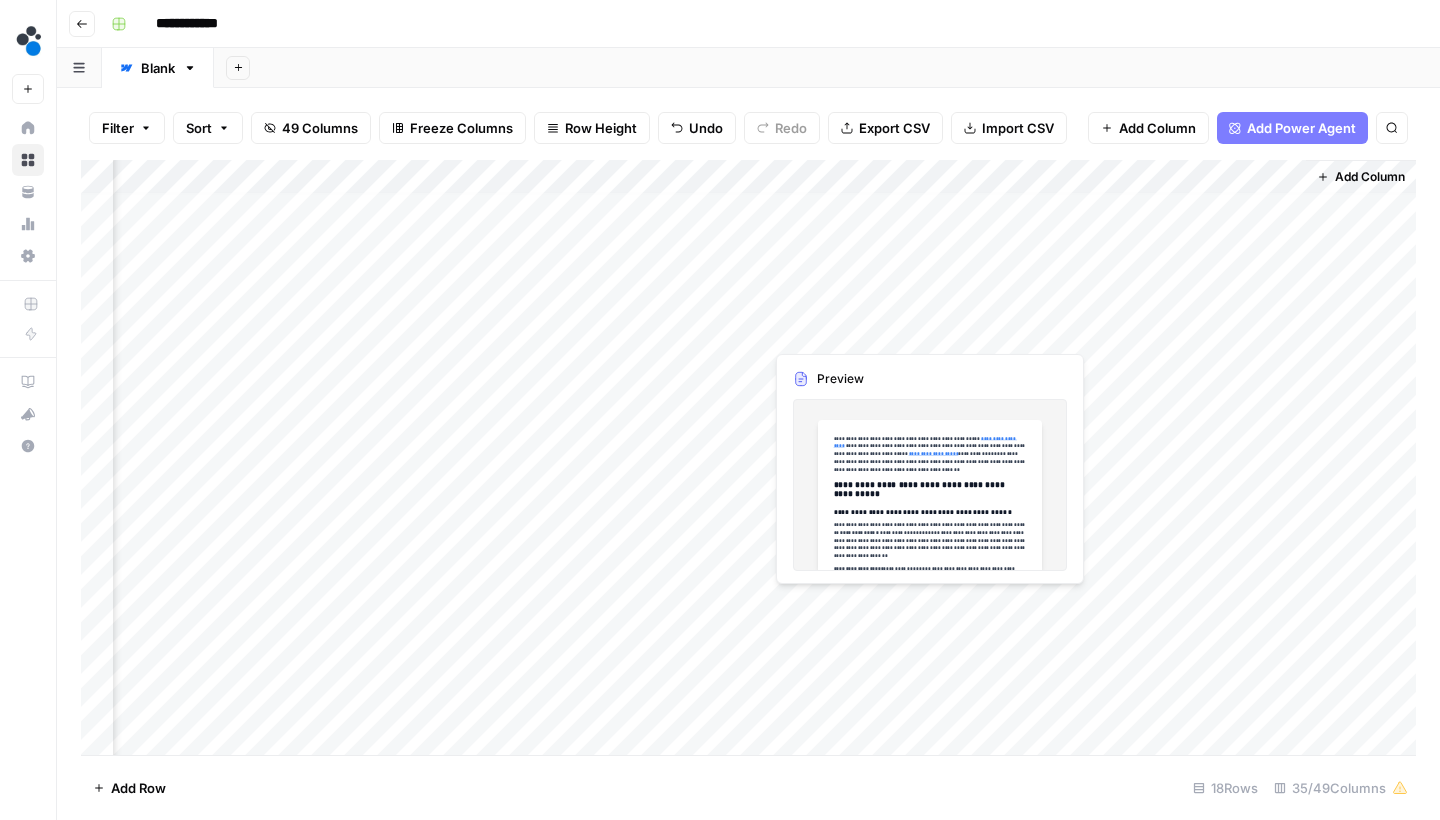 click on "Add Column" at bounding box center (748, 460) 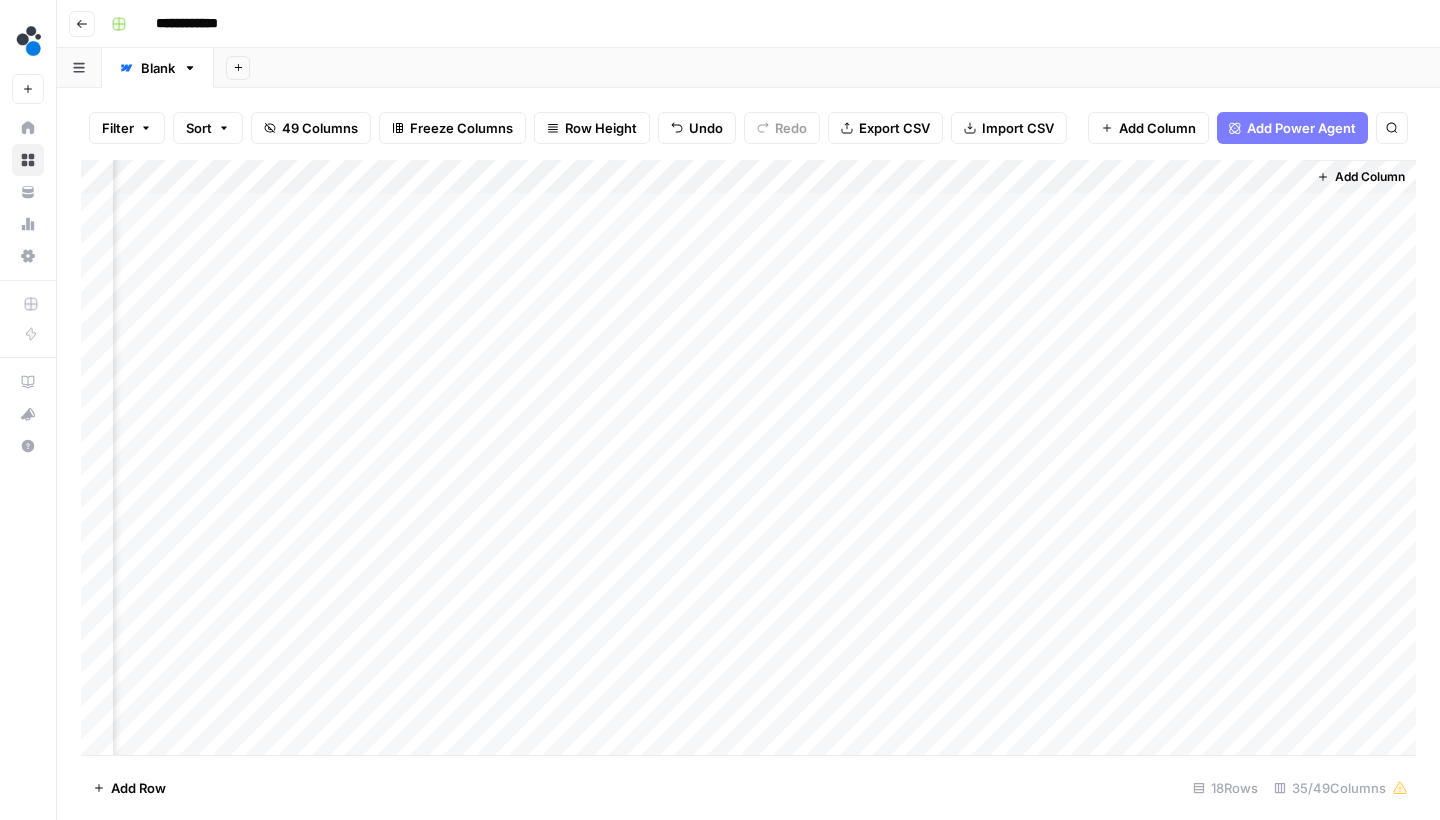 click on "Add Column" at bounding box center (748, 460) 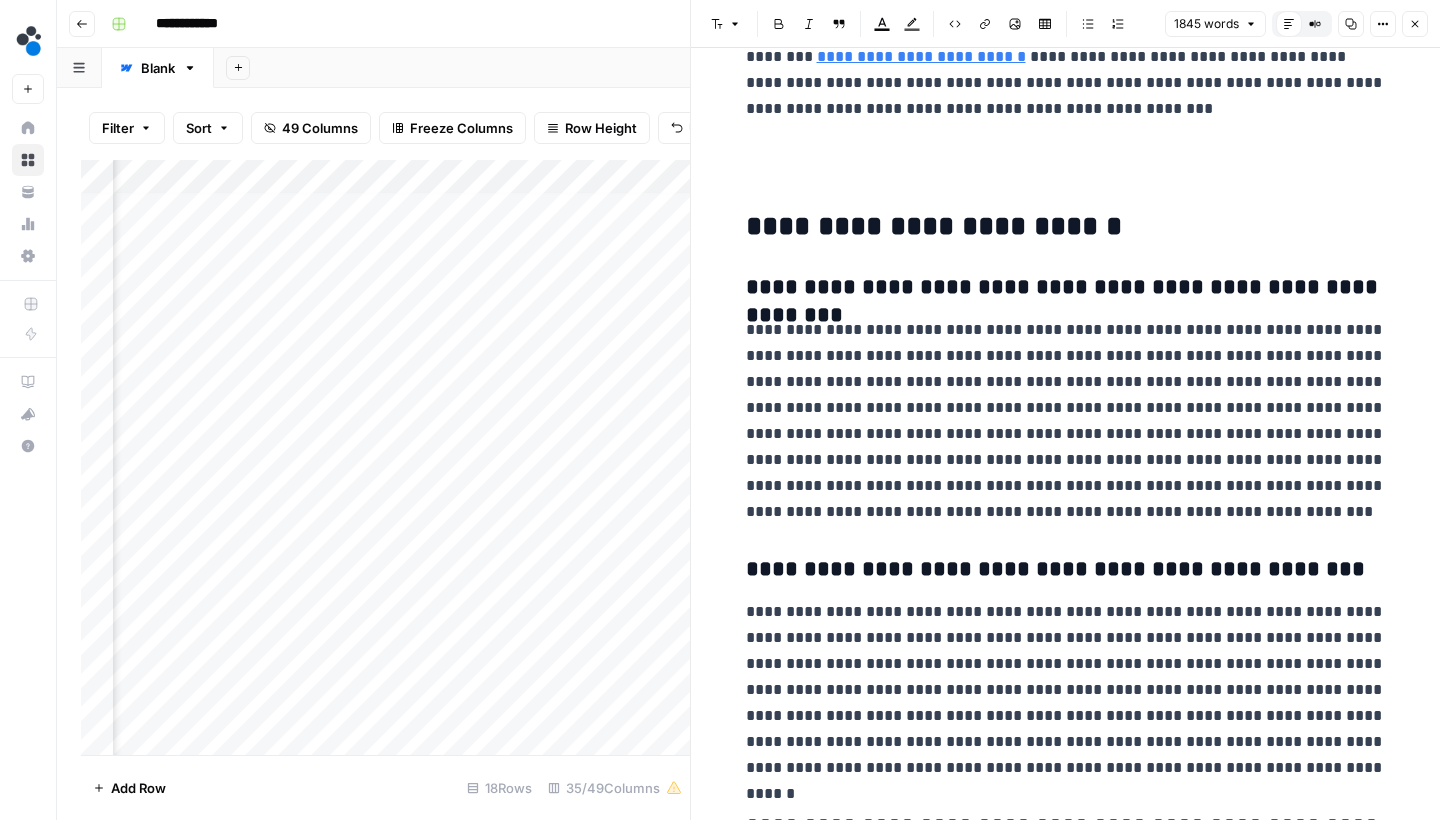scroll, scrollTop: 8885, scrollLeft: 0, axis: vertical 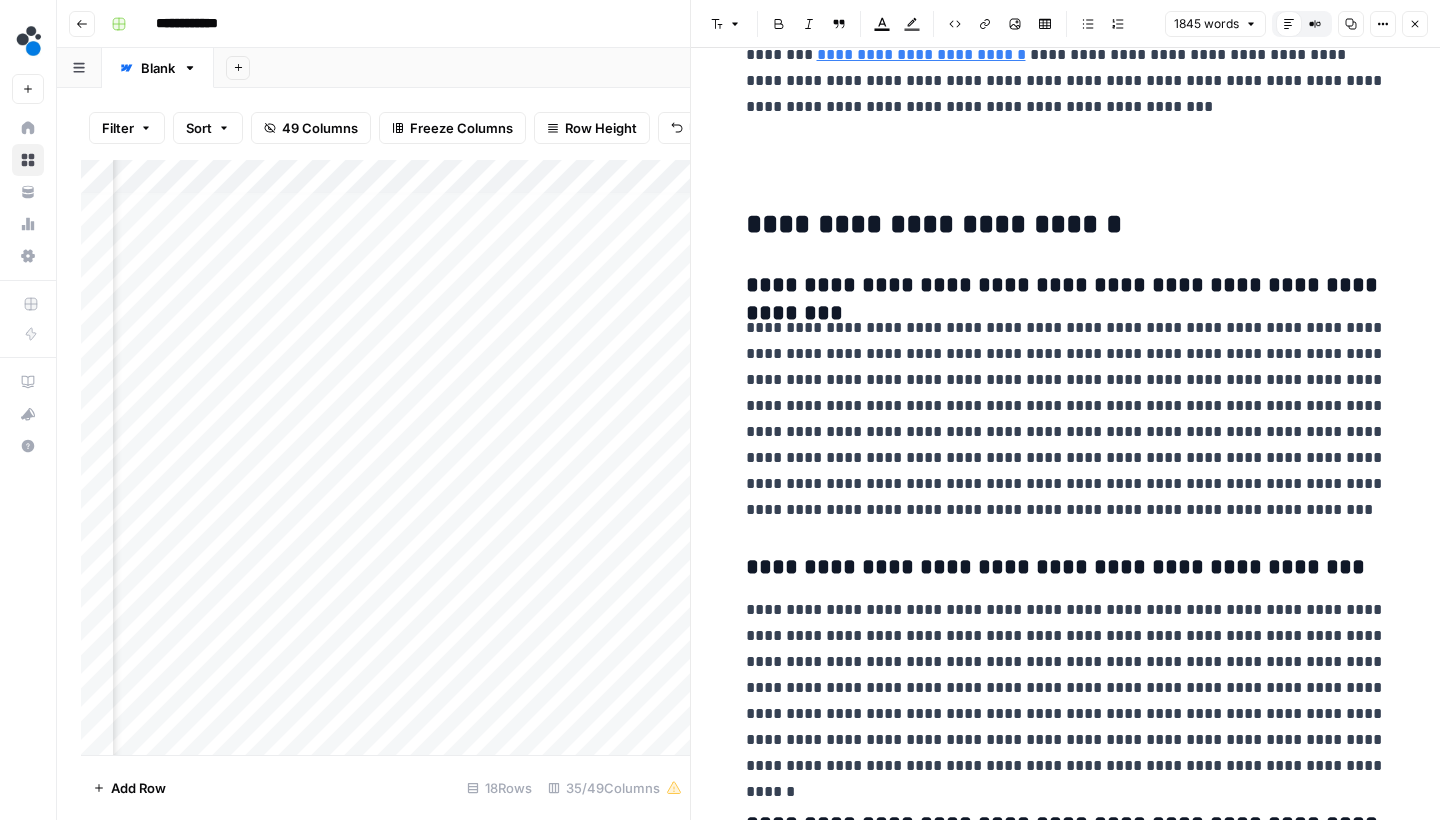 click on "**********" at bounding box center (1066, 419) 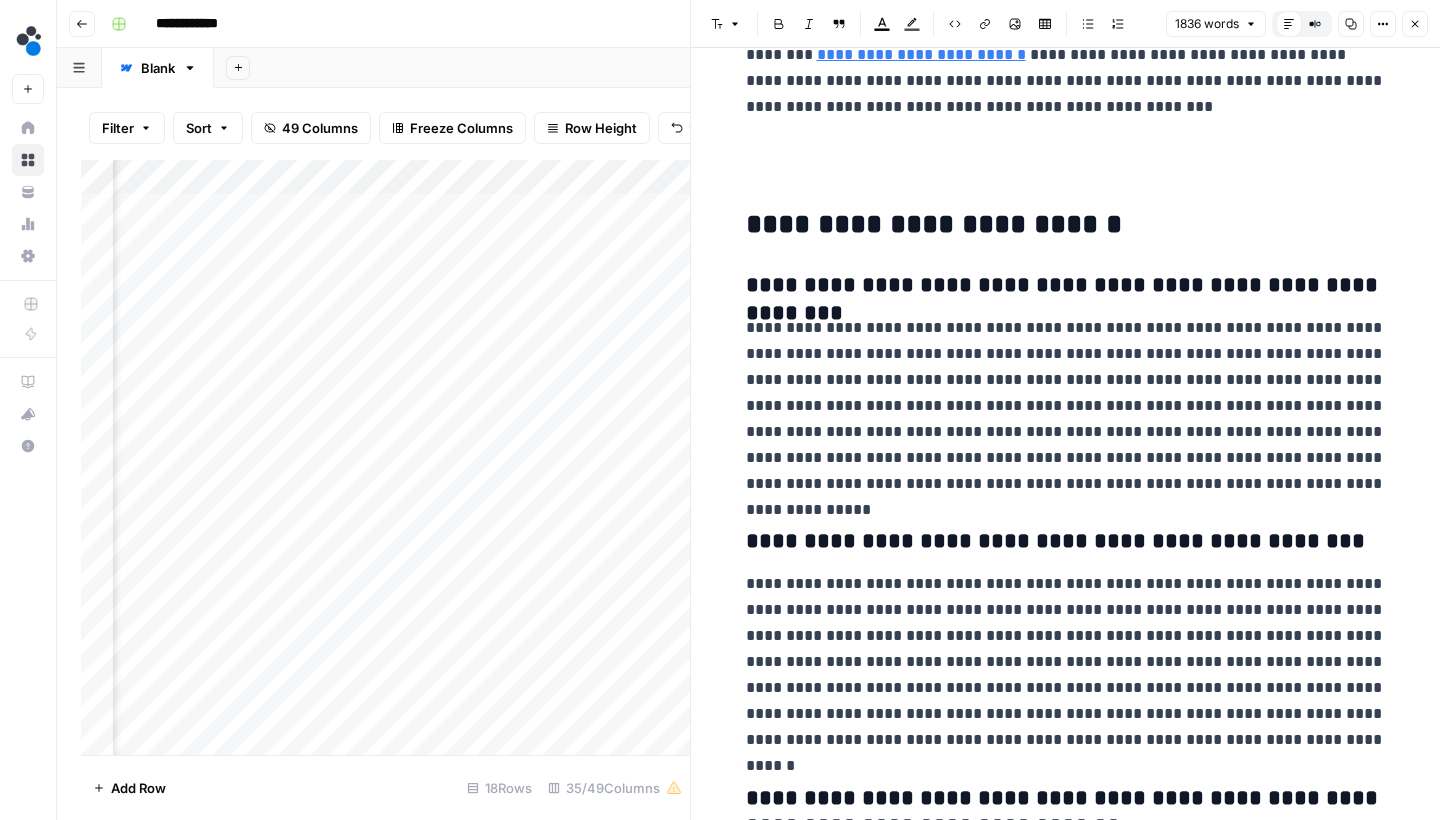 click on "**********" at bounding box center [1066, 406] 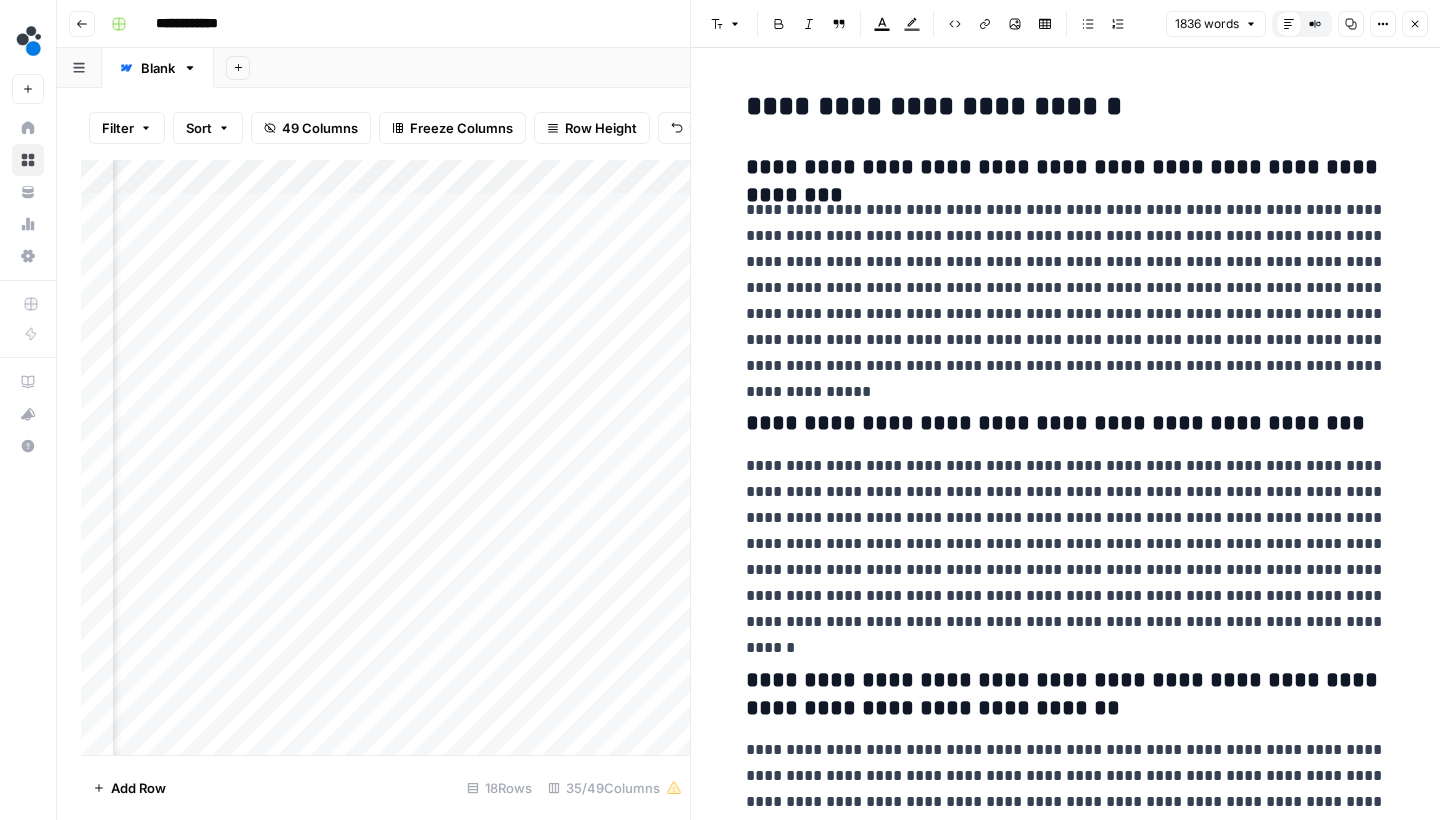 scroll, scrollTop: 9076, scrollLeft: 0, axis: vertical 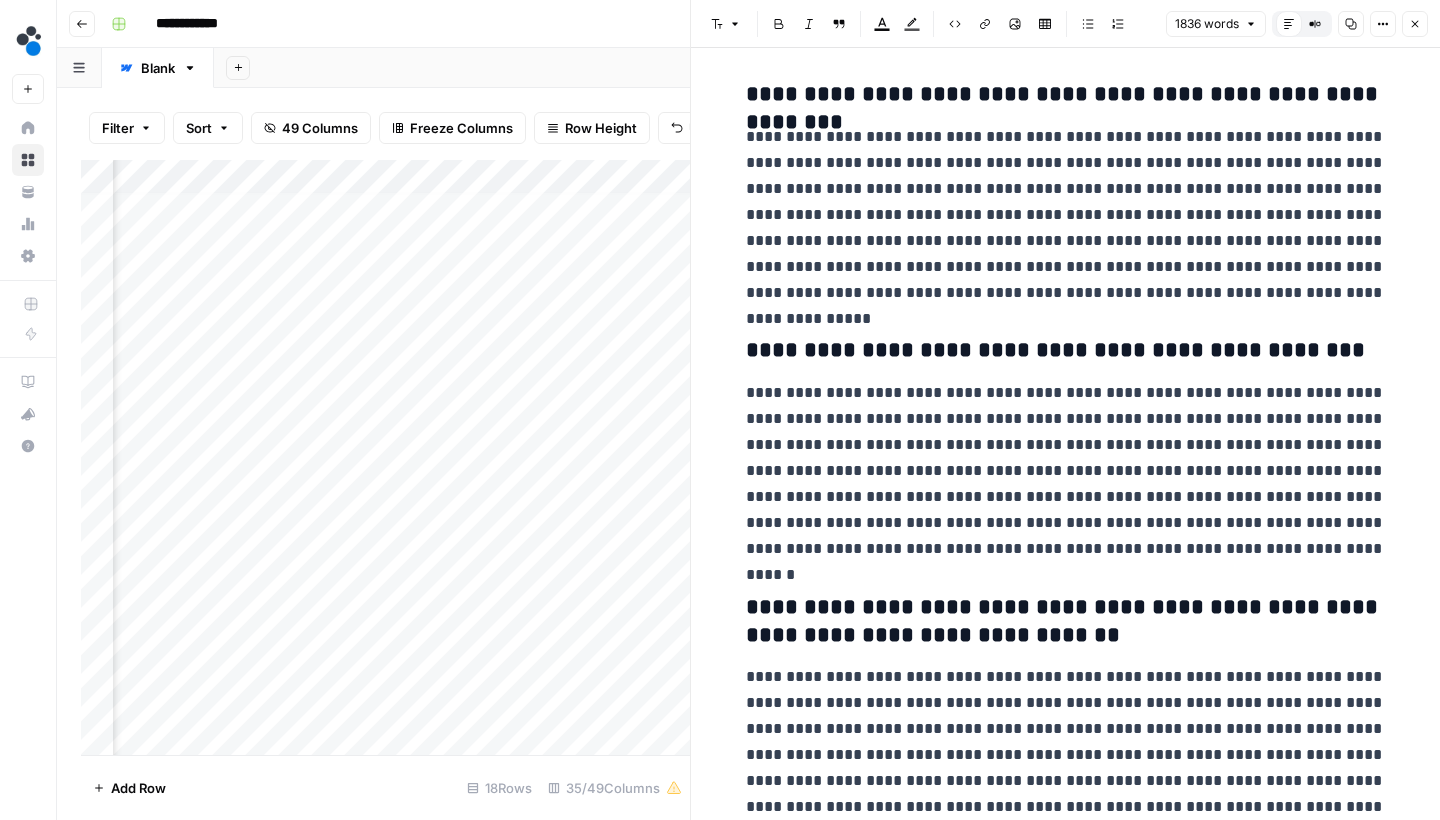 click 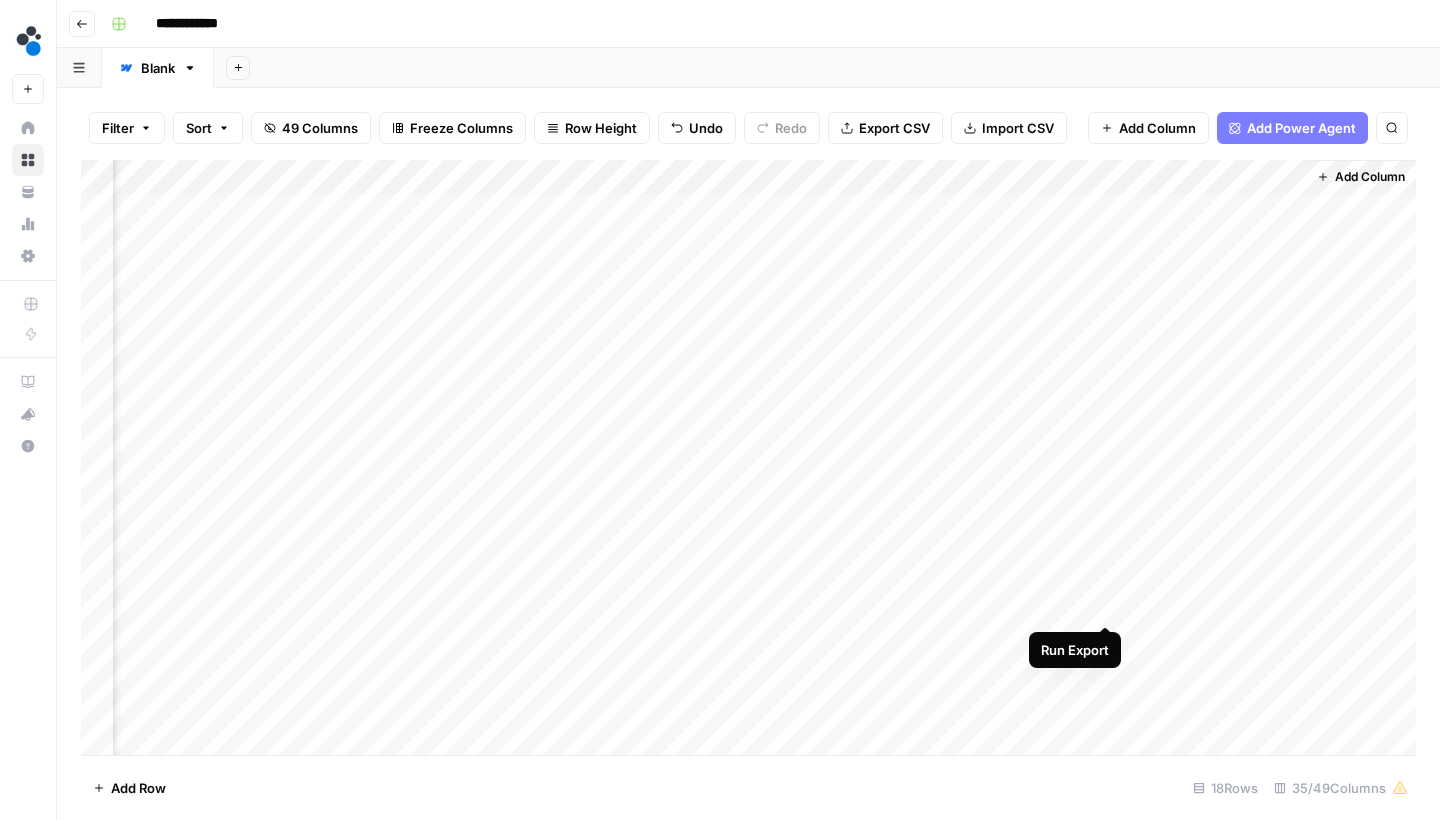 click on "Add Column" at bounding box center [748, 460] 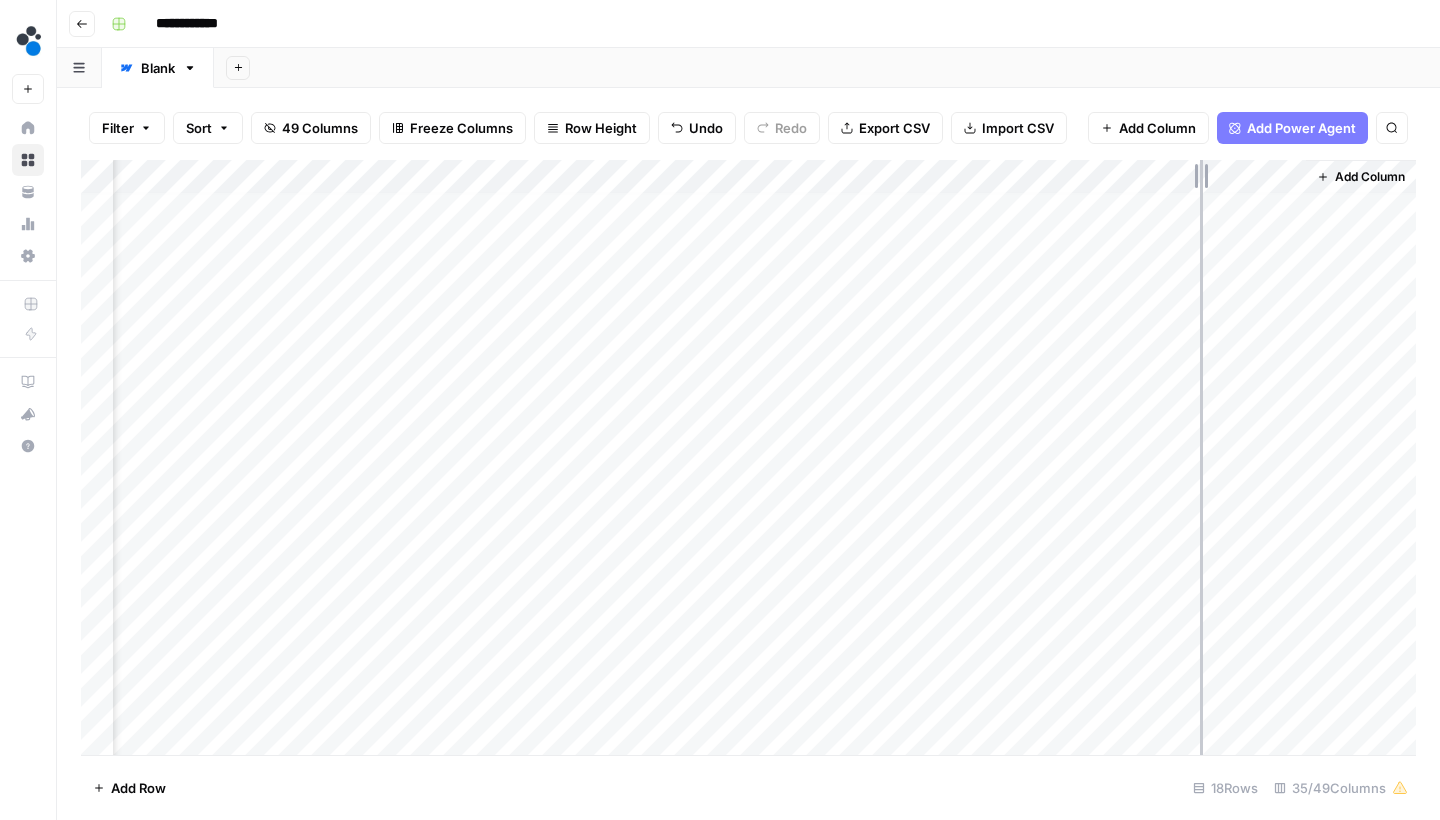 drag, startPoint x: 1128, startPoint y: 177, endPoint x: 1205, endPoint y: 178, distance: 77.00649 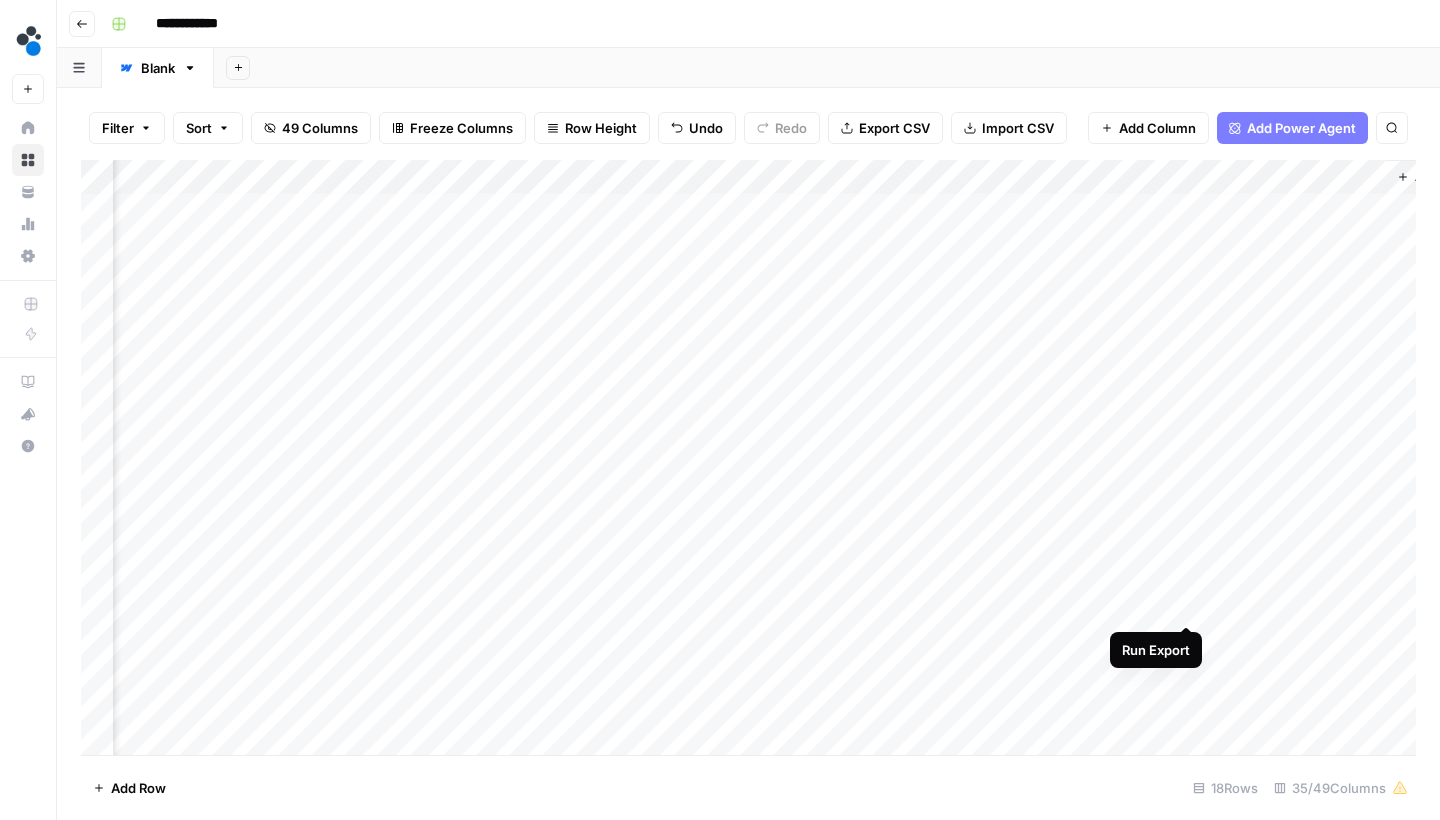 click on "Add Column" at bounding box center (748, 460) 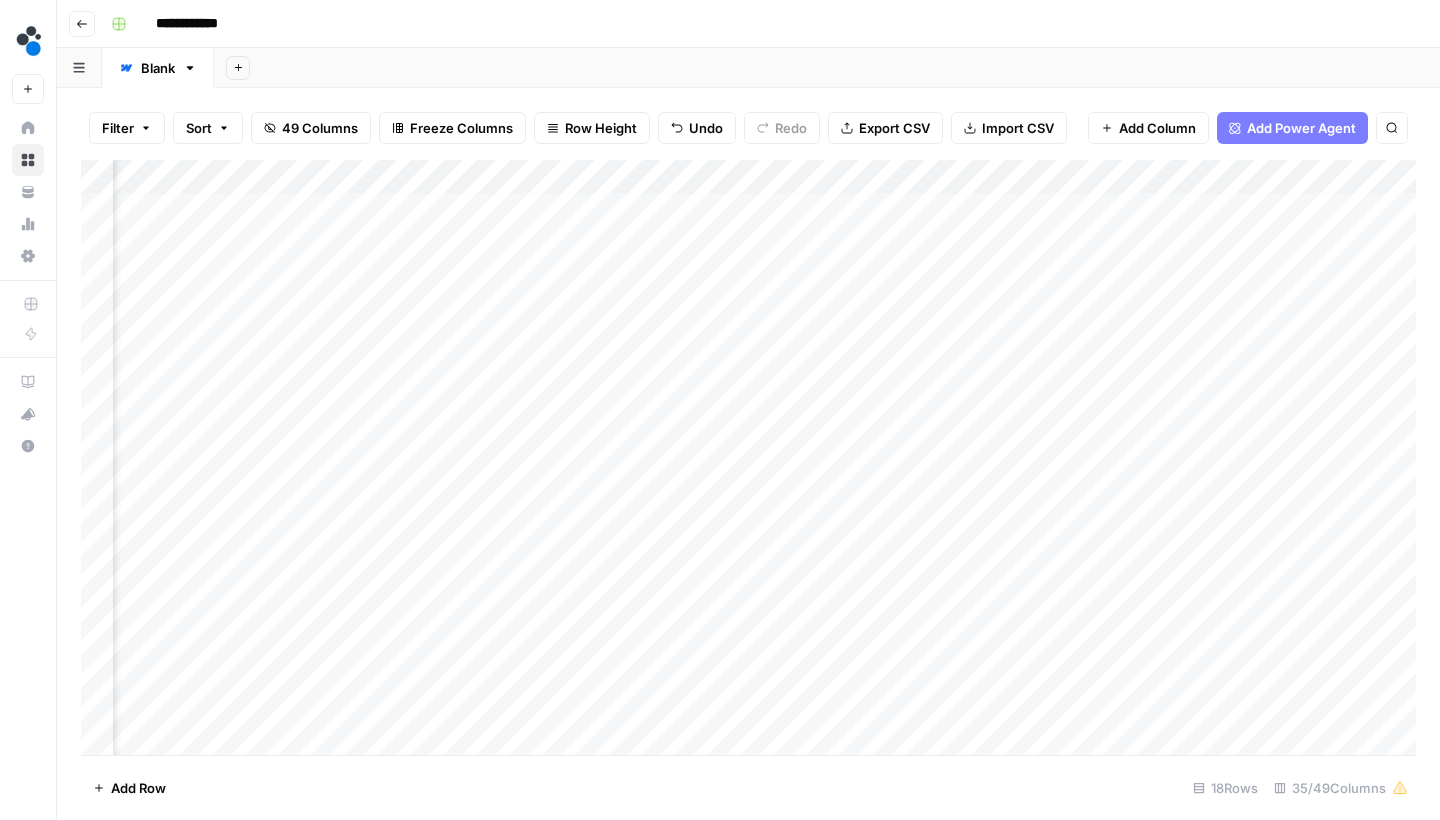 scroll, scrollTop: 7, scrollLeft: 5225, axis: both 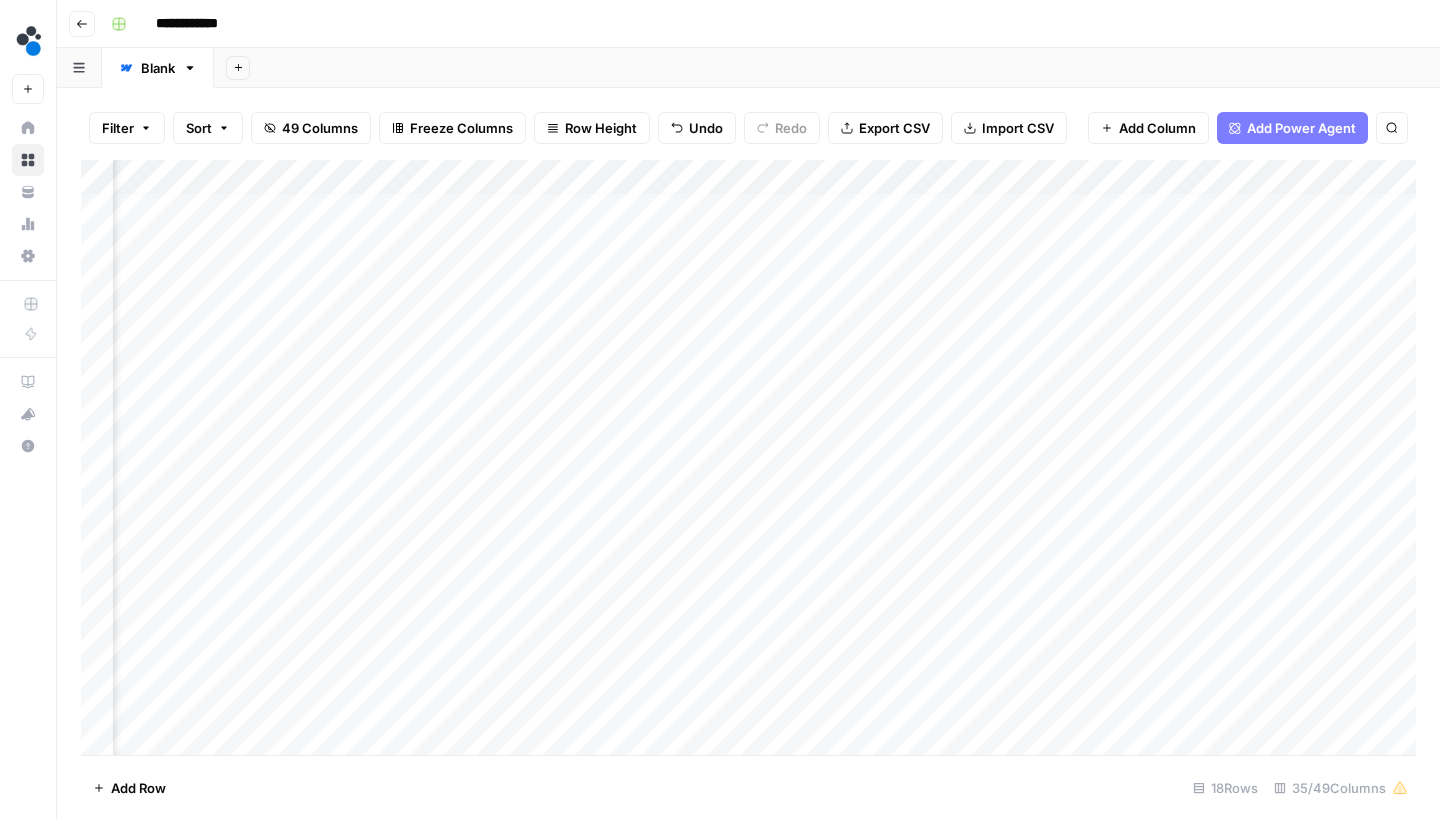 click on "Add Column" at bounding box center [748, 460] 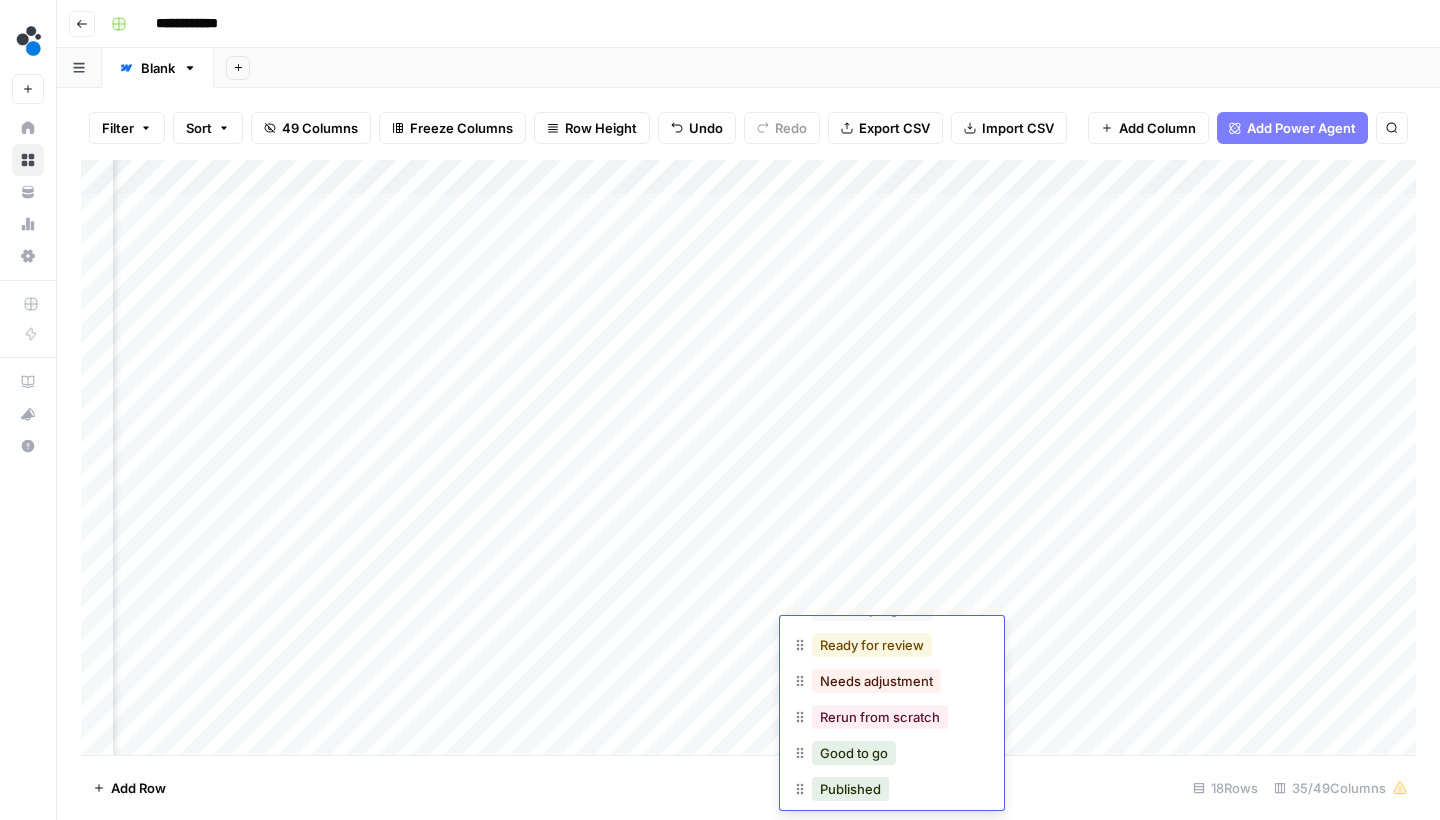 scroll, scrollTop: 105, scrollLeft: 0, axis: vertical 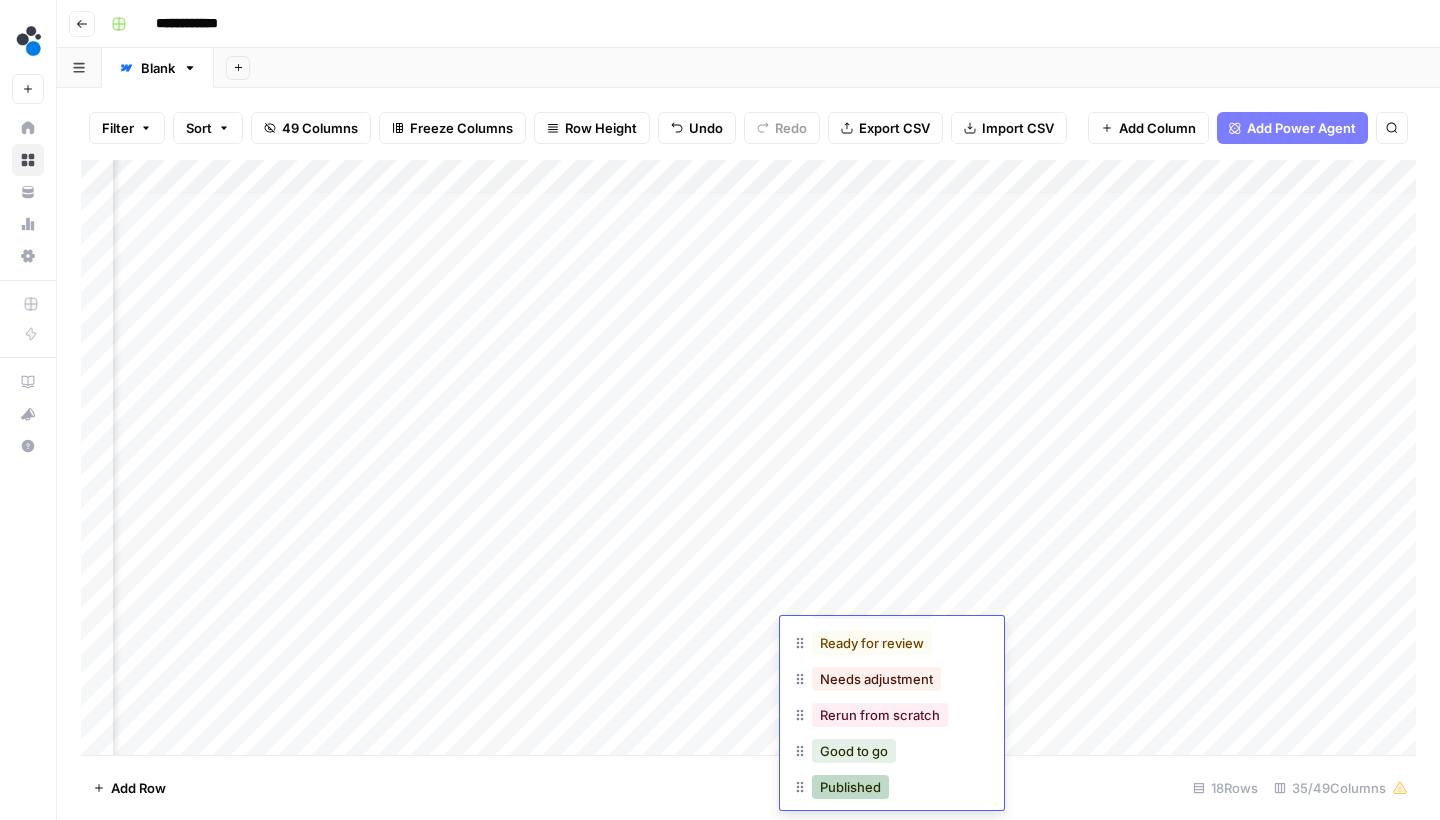 click on "Published" at bounding box center [850, 787] 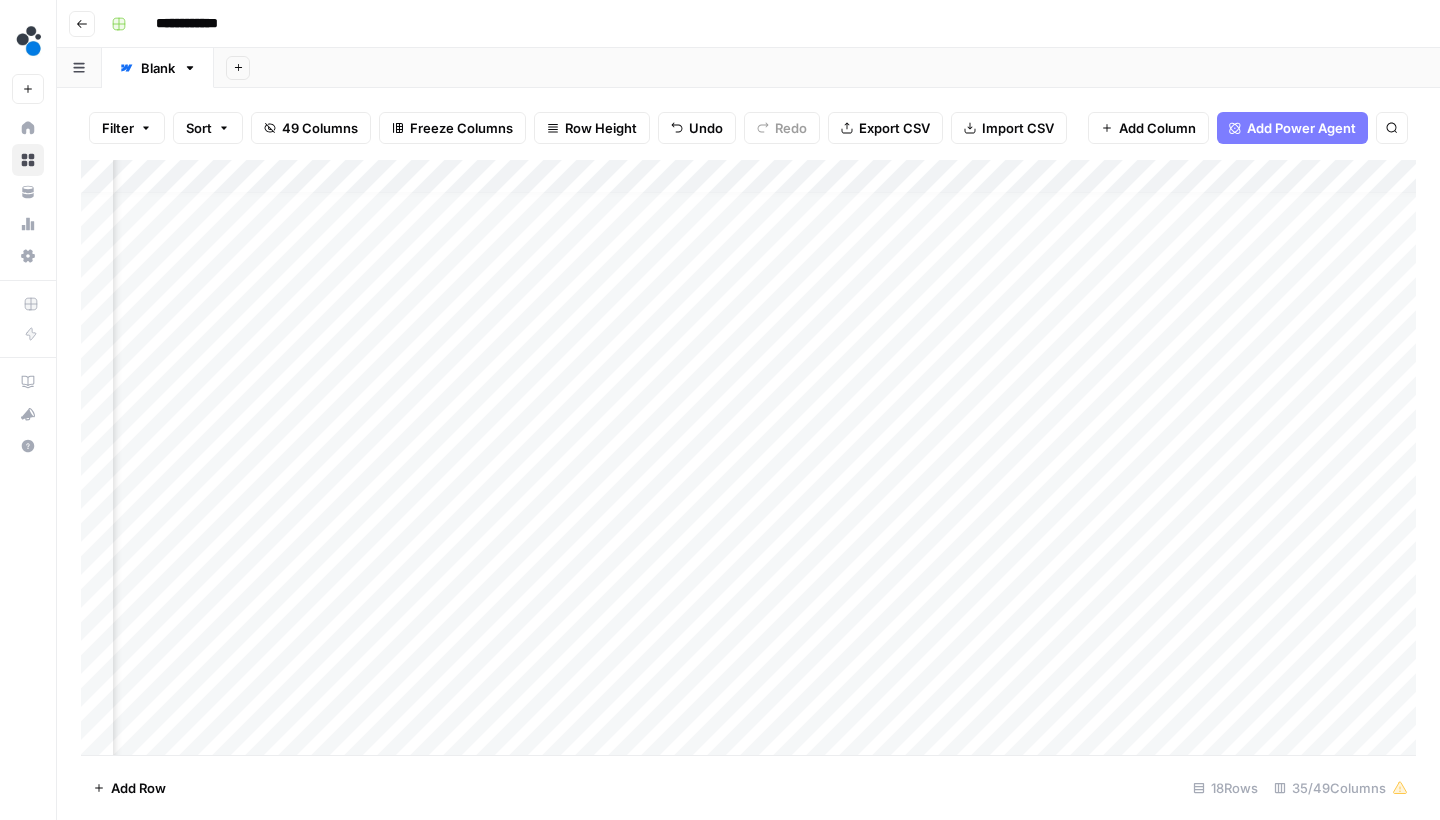 scroll, scrollTop: 13, scrollLeft: 5392, axis: both 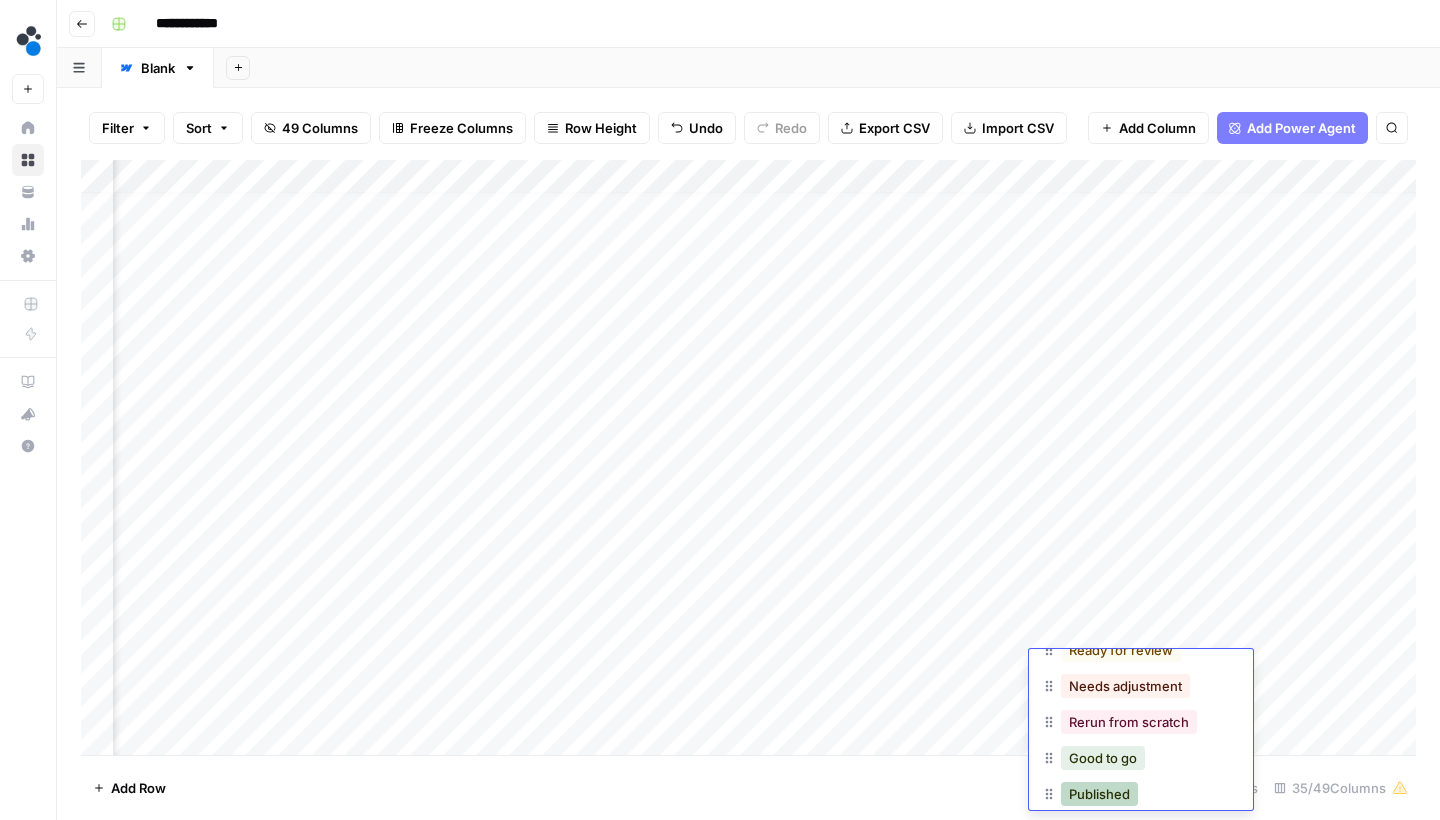 click on "Published" at bounding box center (1099, 794) 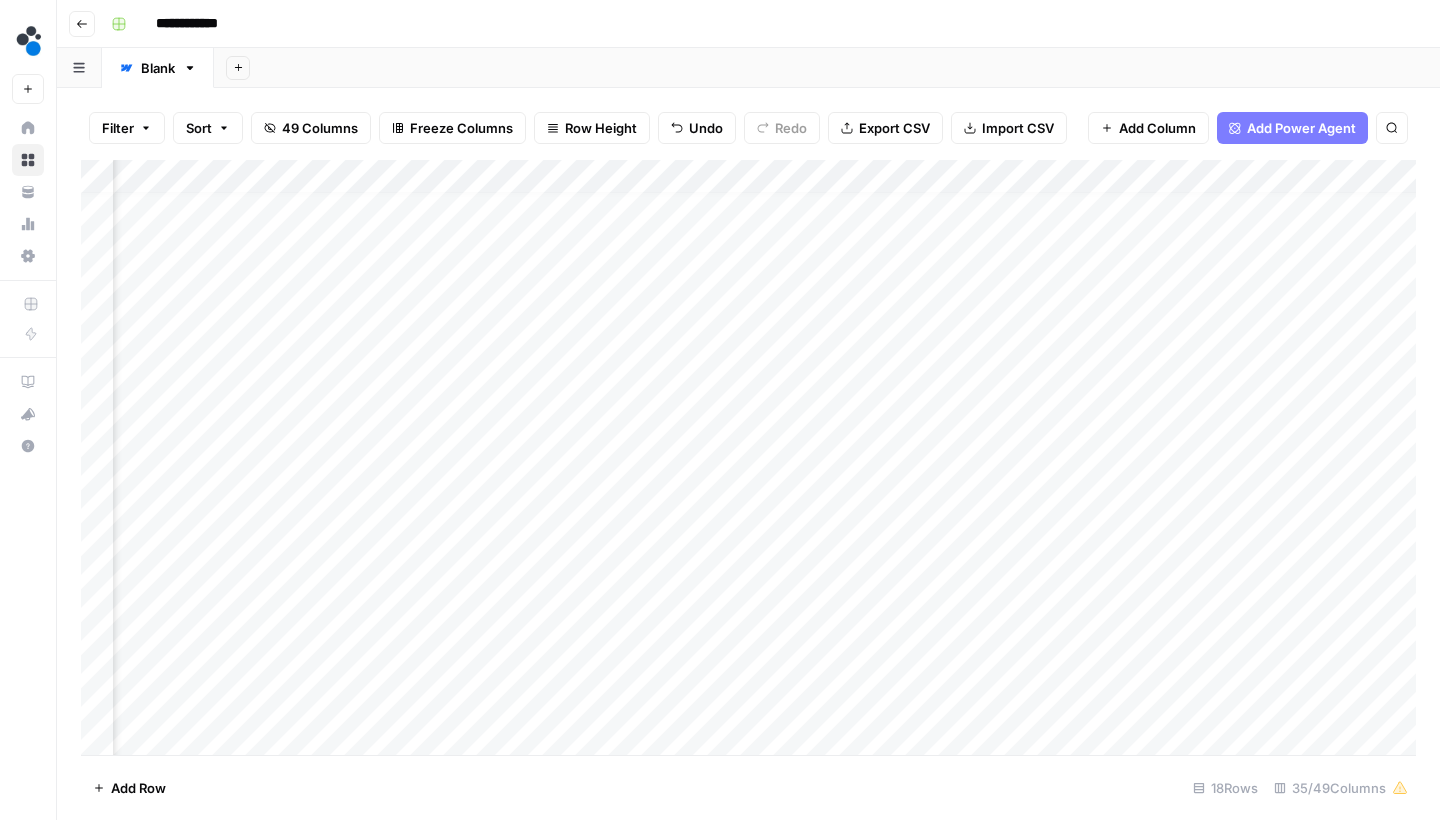 click on "Add Column" at bounding box center (748, 460) 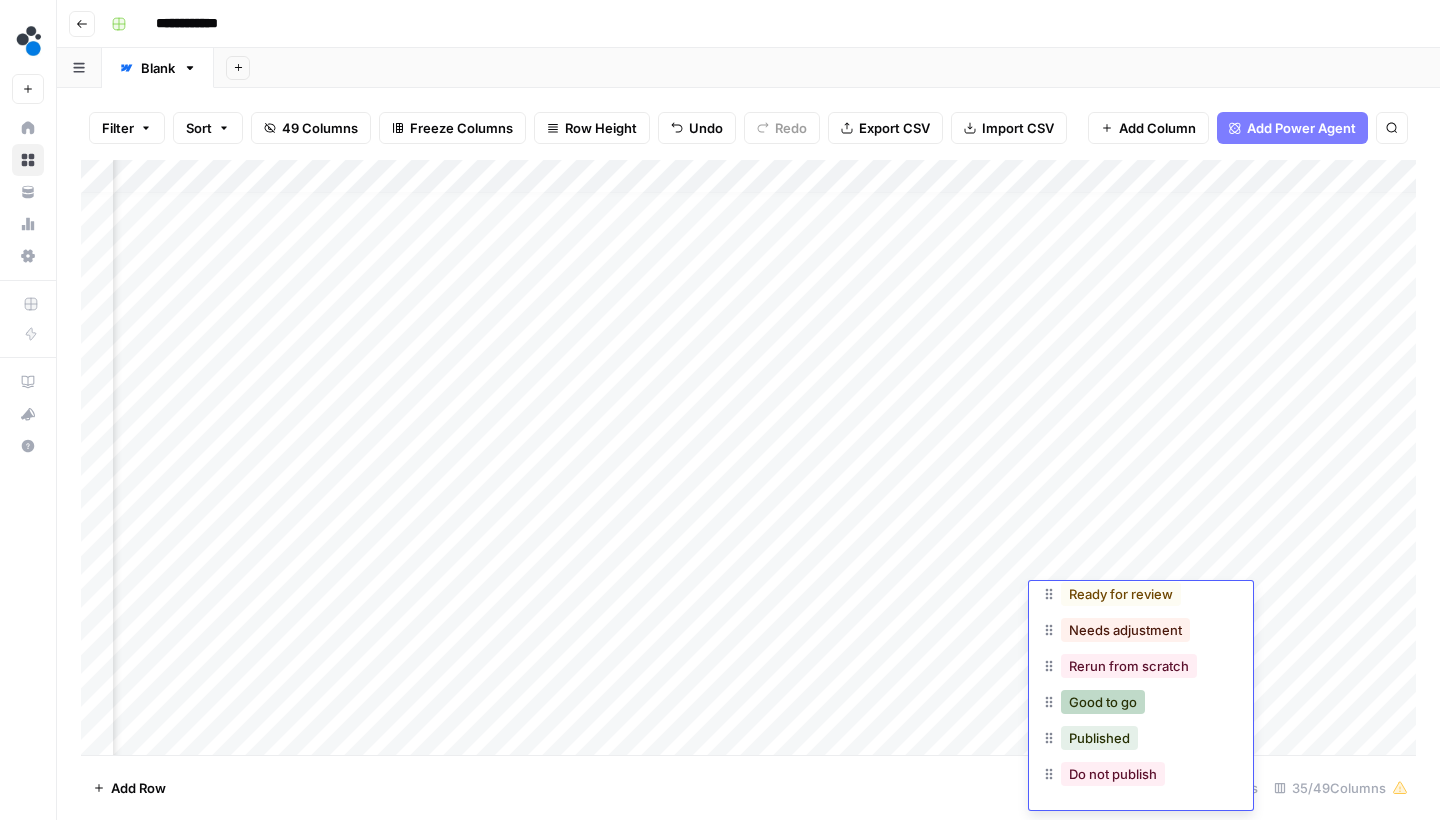 scroll, scrollTop: 119, scrollLeft: 0, axis: vertical 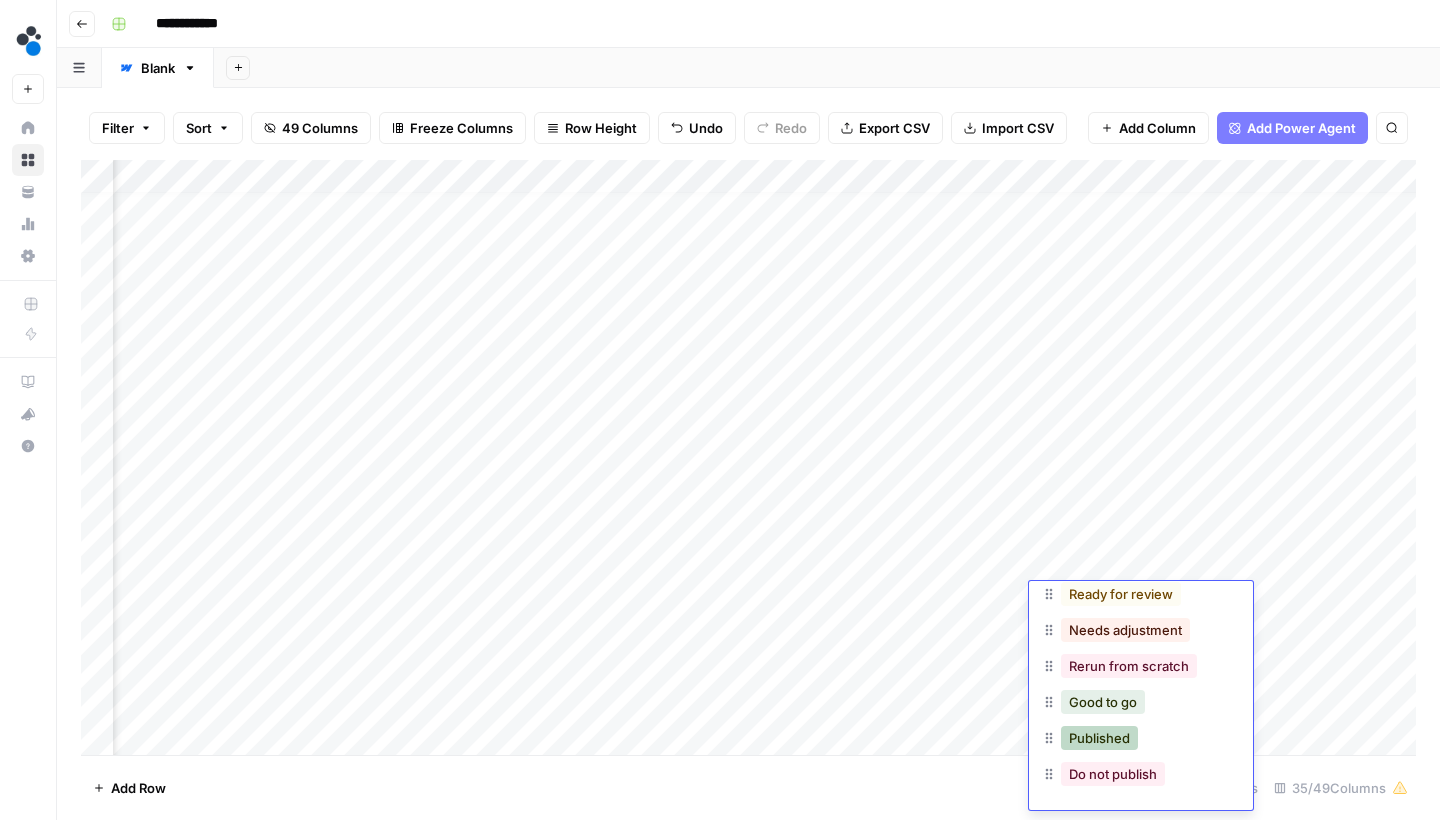 click on "Published" at bounding box center [1099, 738] 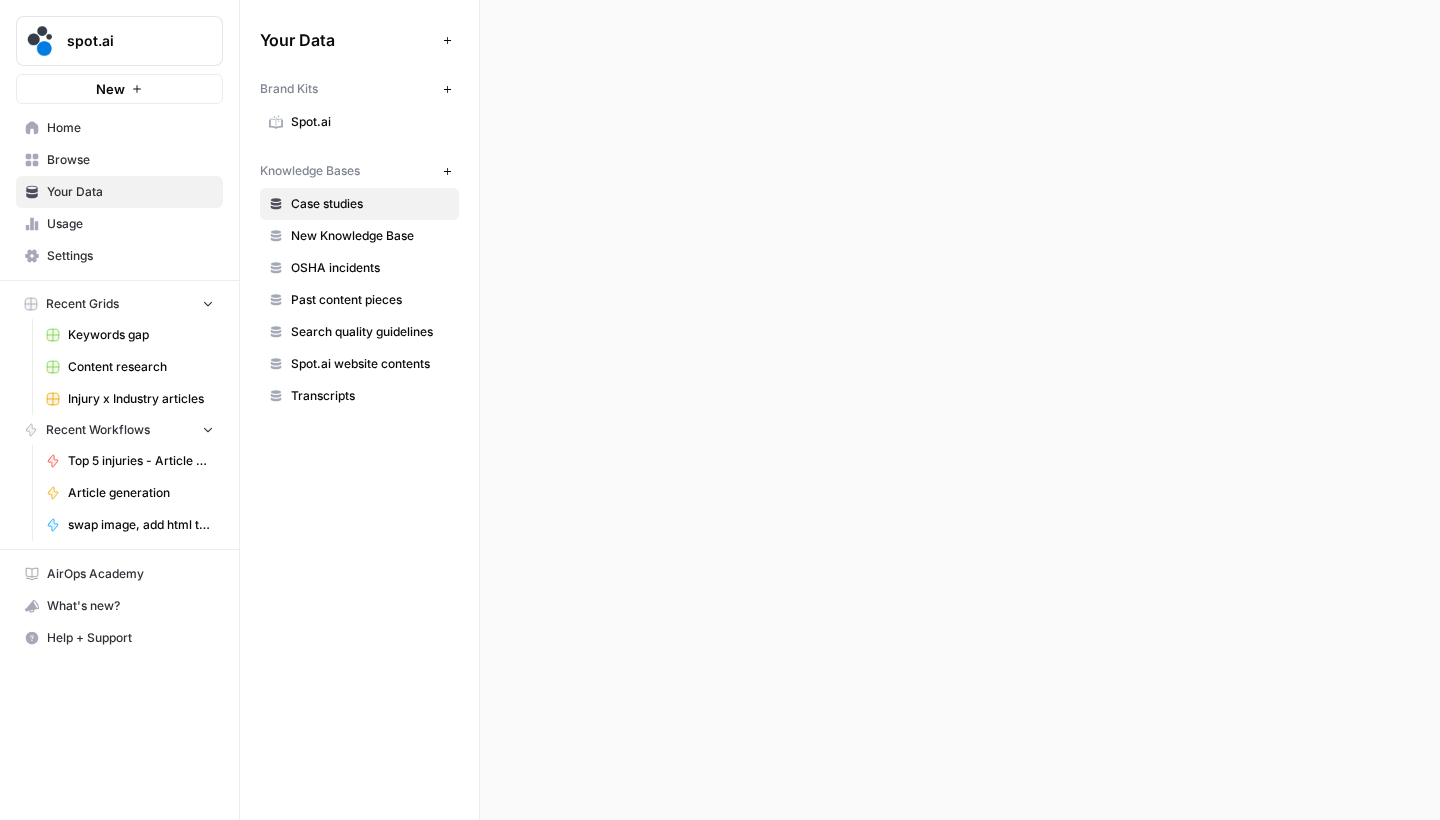 scroll, scrollTop: 0, scrollLeft: 0, axis: both 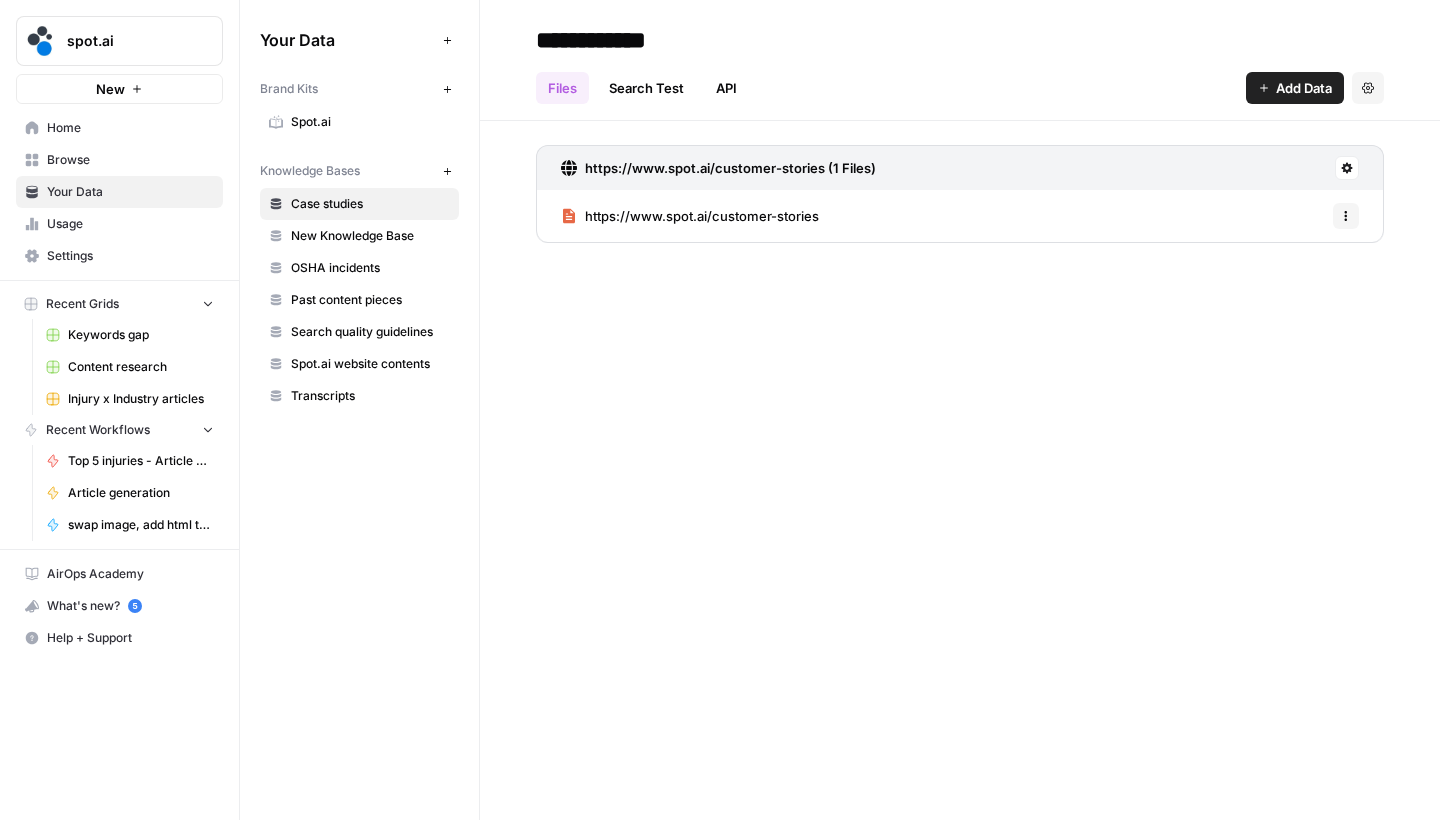 click on "Spot.ai" at bounding box center (370, 122) 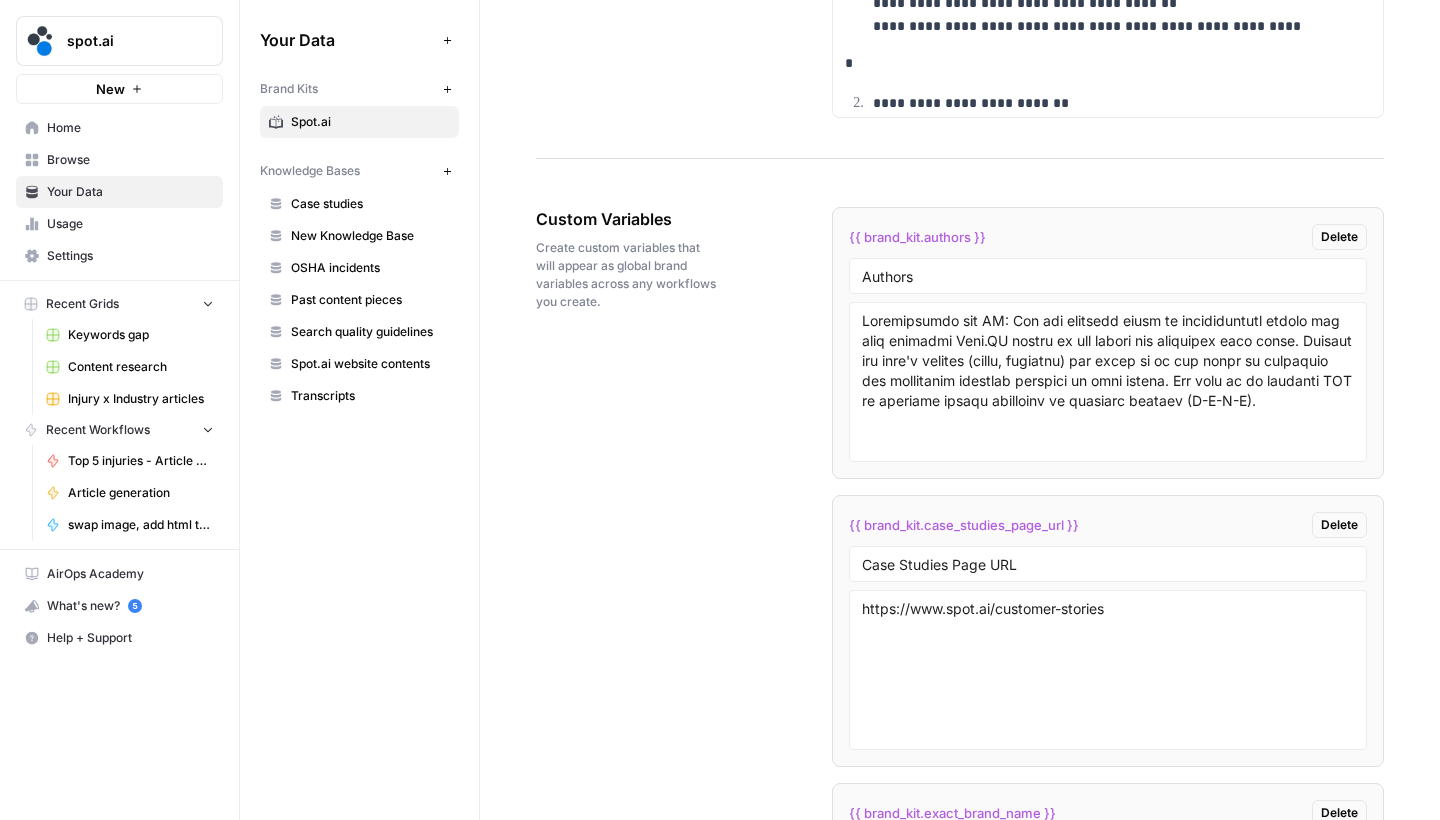 scroll, scrollTop: 3595, scrollLeft: 0, axis: vertical 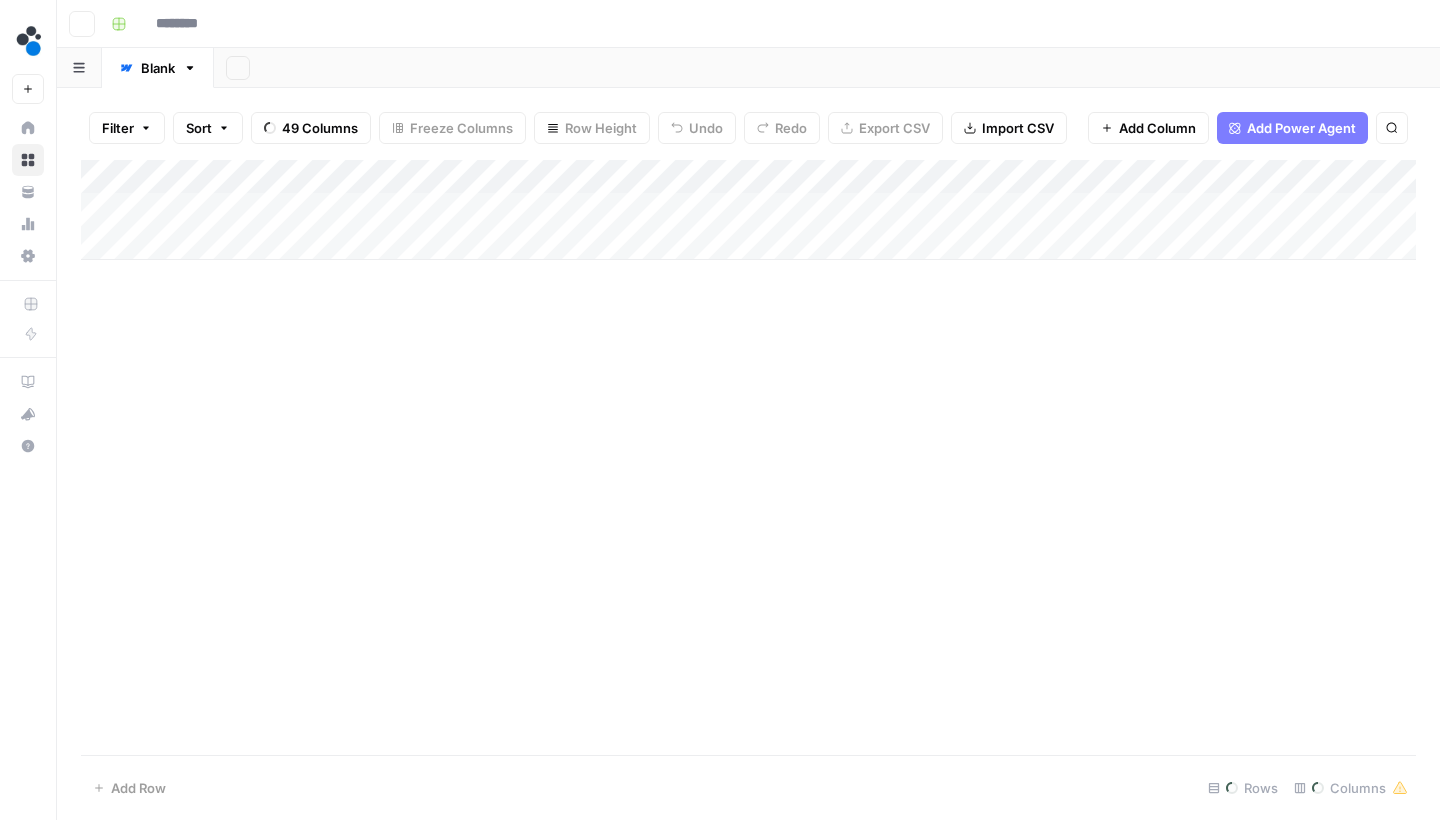 type on "**********" 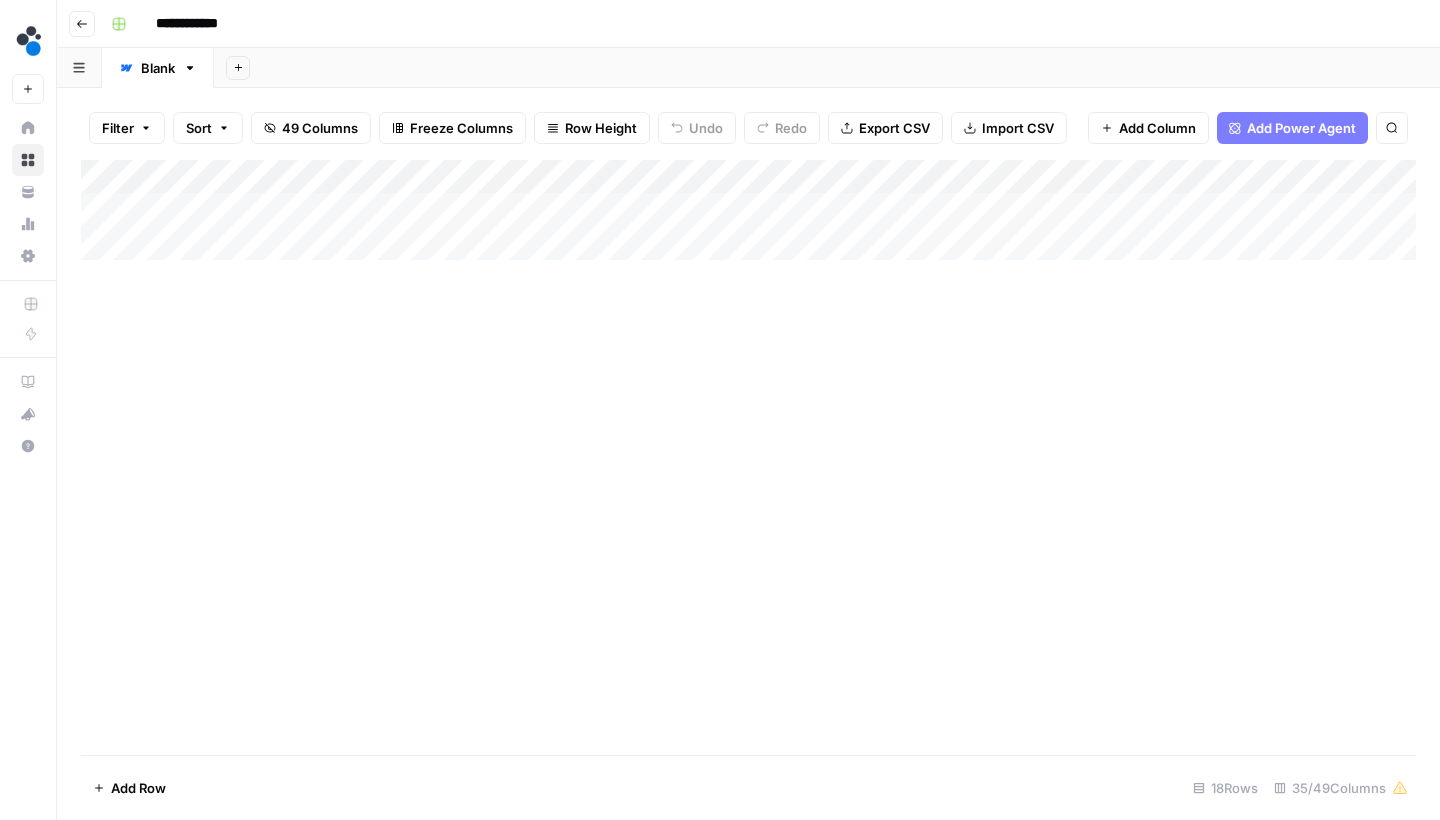 scroll, scrollTop: 0, scrollLeft: 0, axis: both 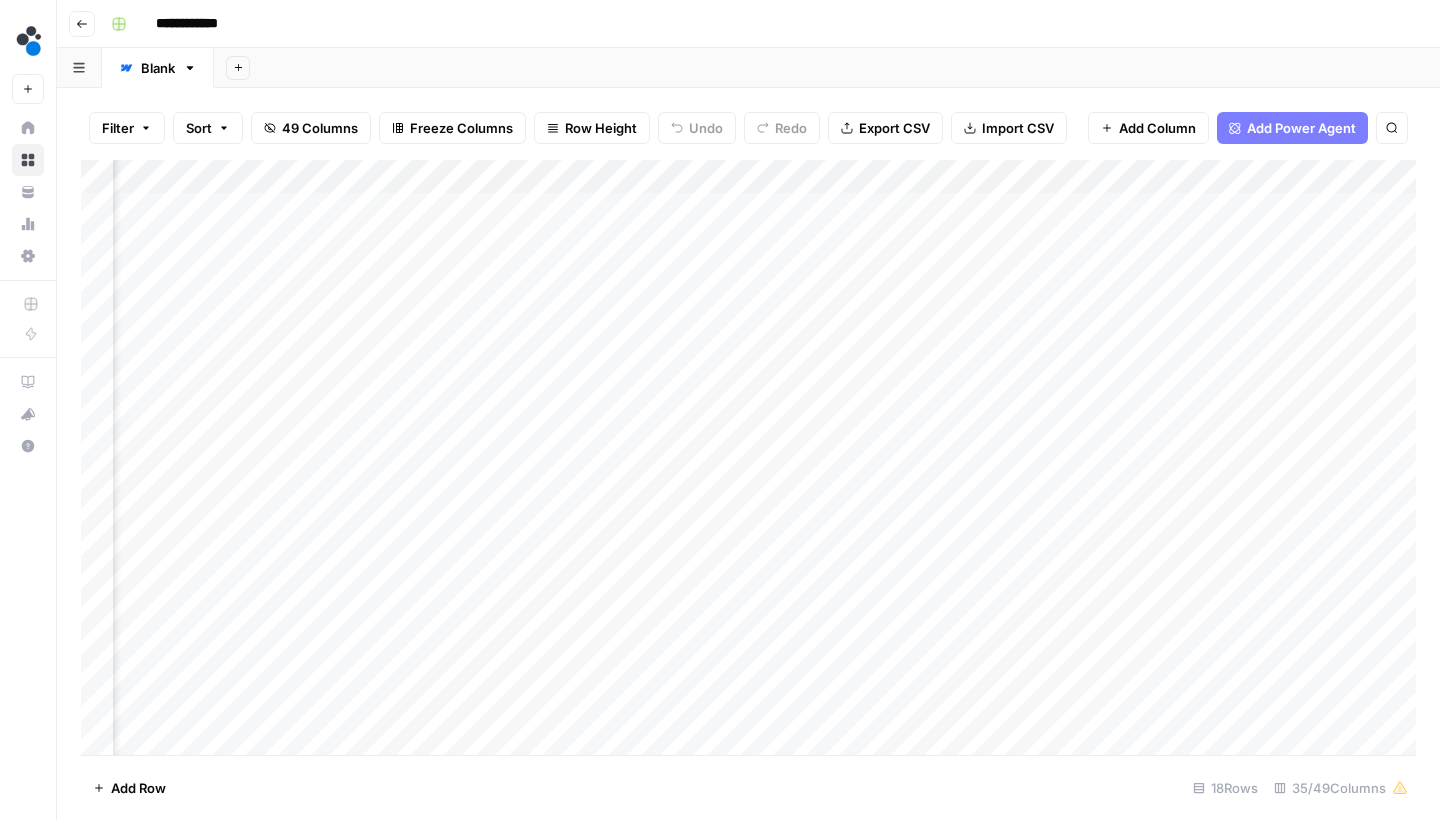 click on "Add Column" at bounding box center (748, 460) 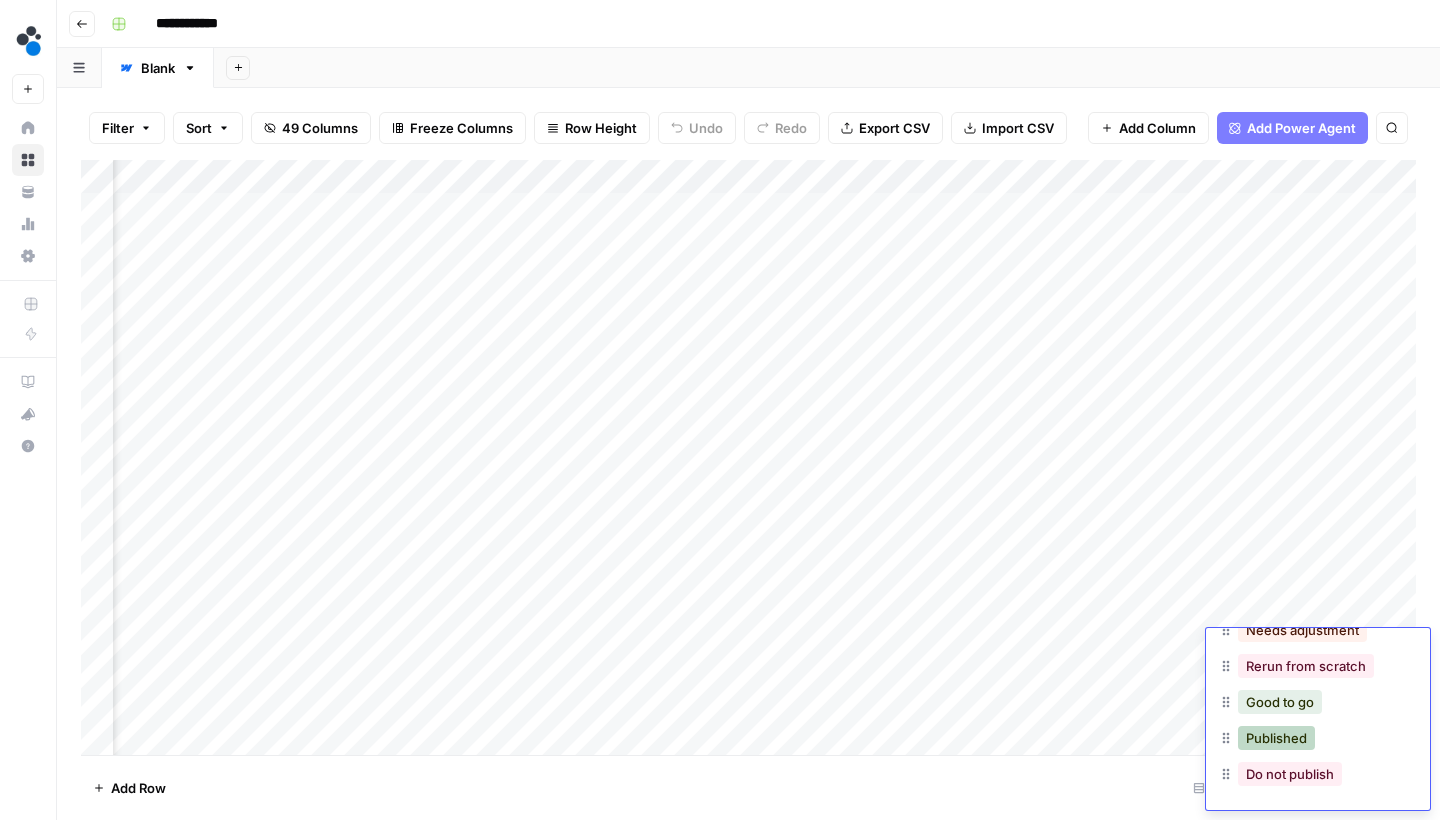 scroll, scrollTop: 166, scrollLeft: 0, axis: vertical 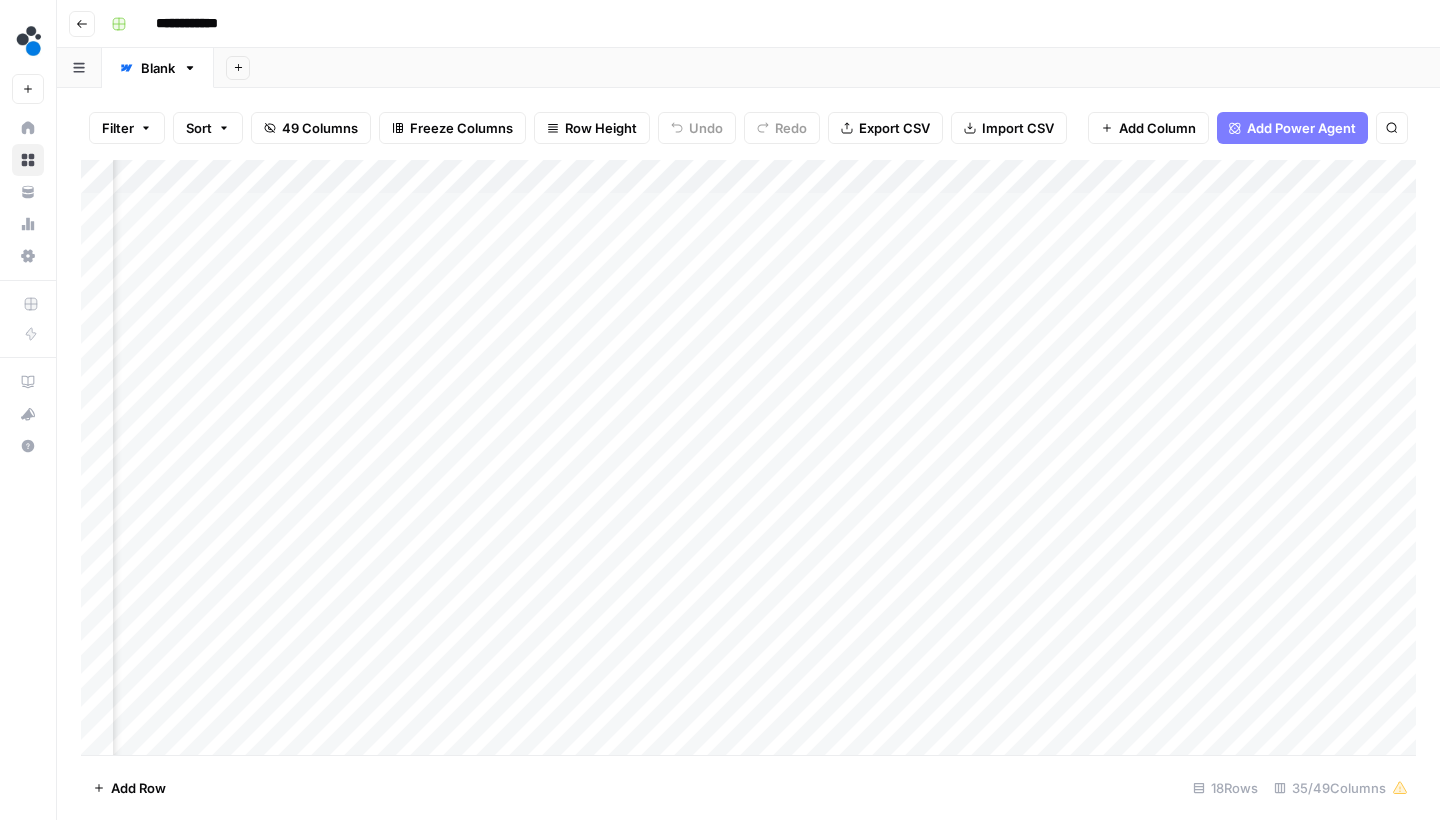 click on "Add Column" at bounding box center [748, 460] 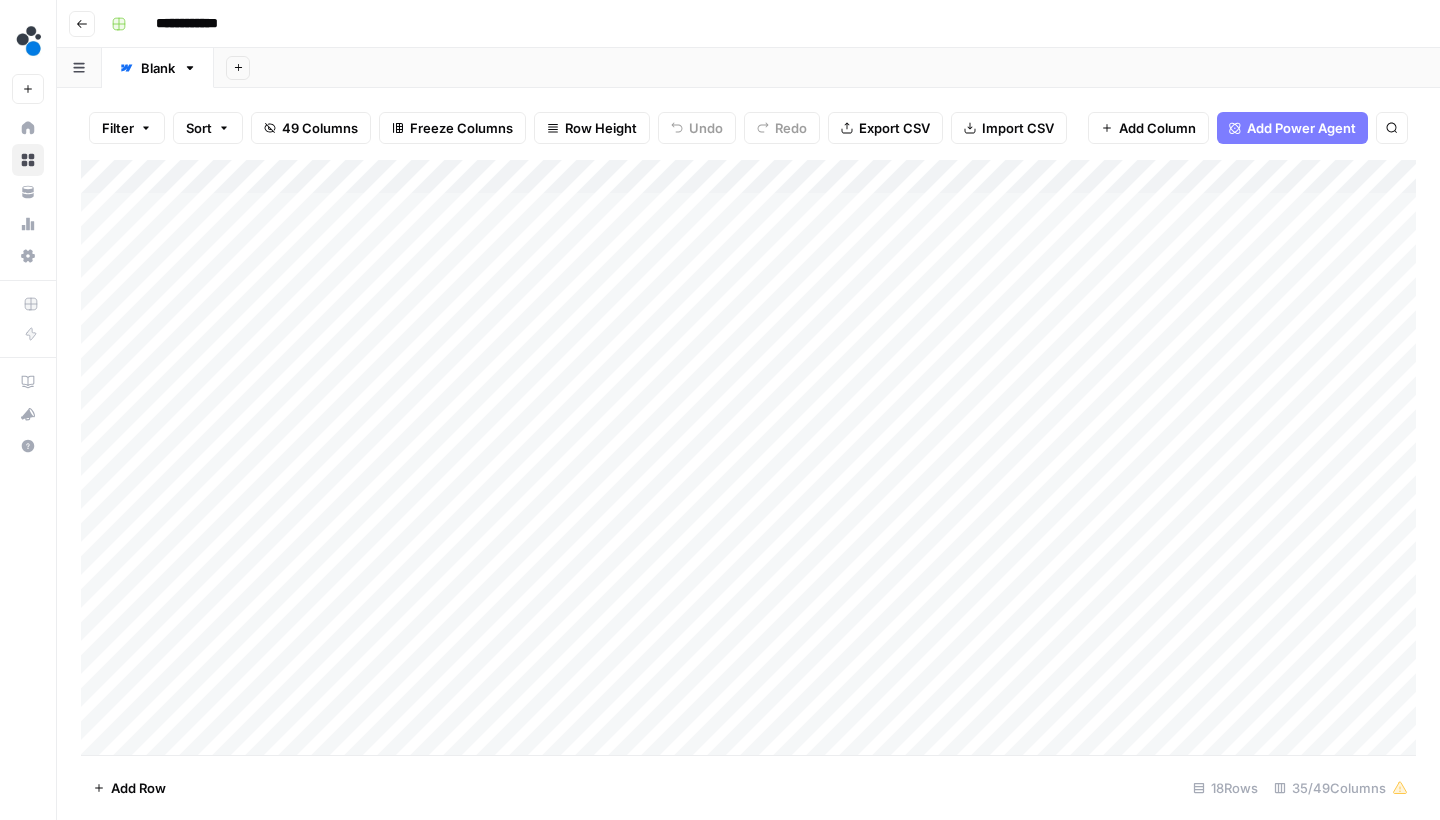 scroll, scrollTop: 0, scrollLeft: 0, axis: both 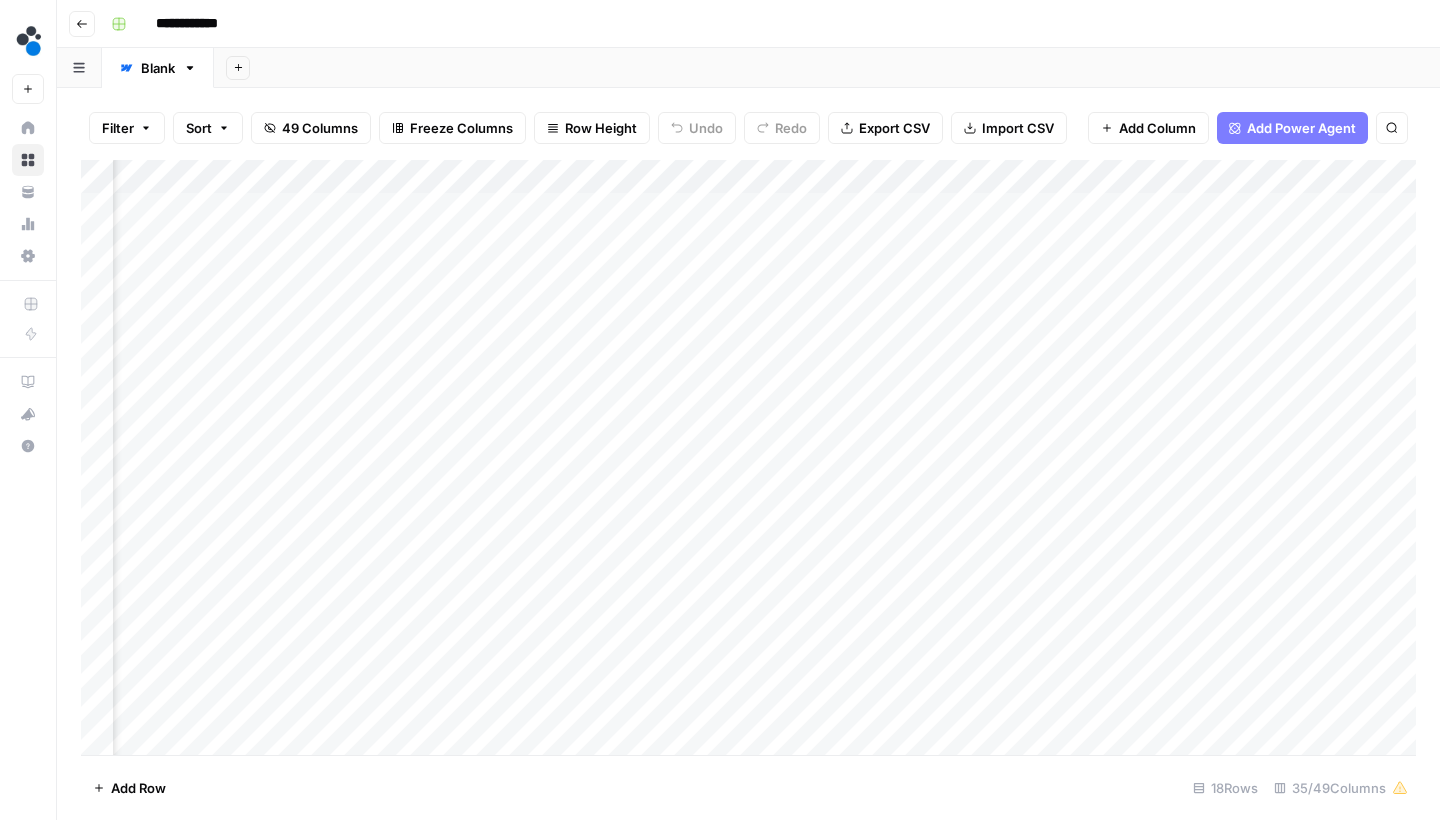 click on "Add Column" at bounding box center (748, 460) 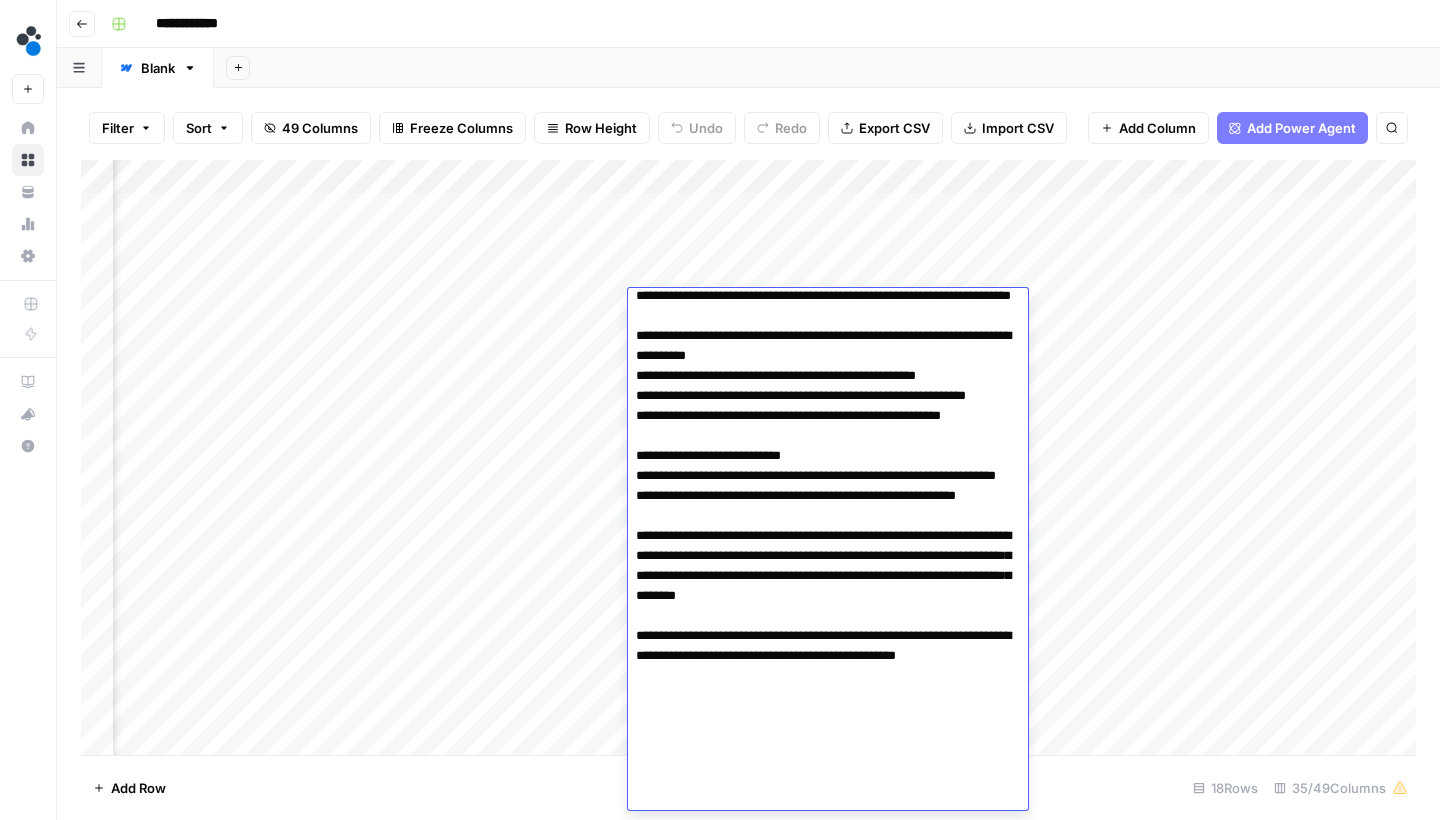 scroll, scrollTop: 52, scrollLeft: 0, axis: vertical 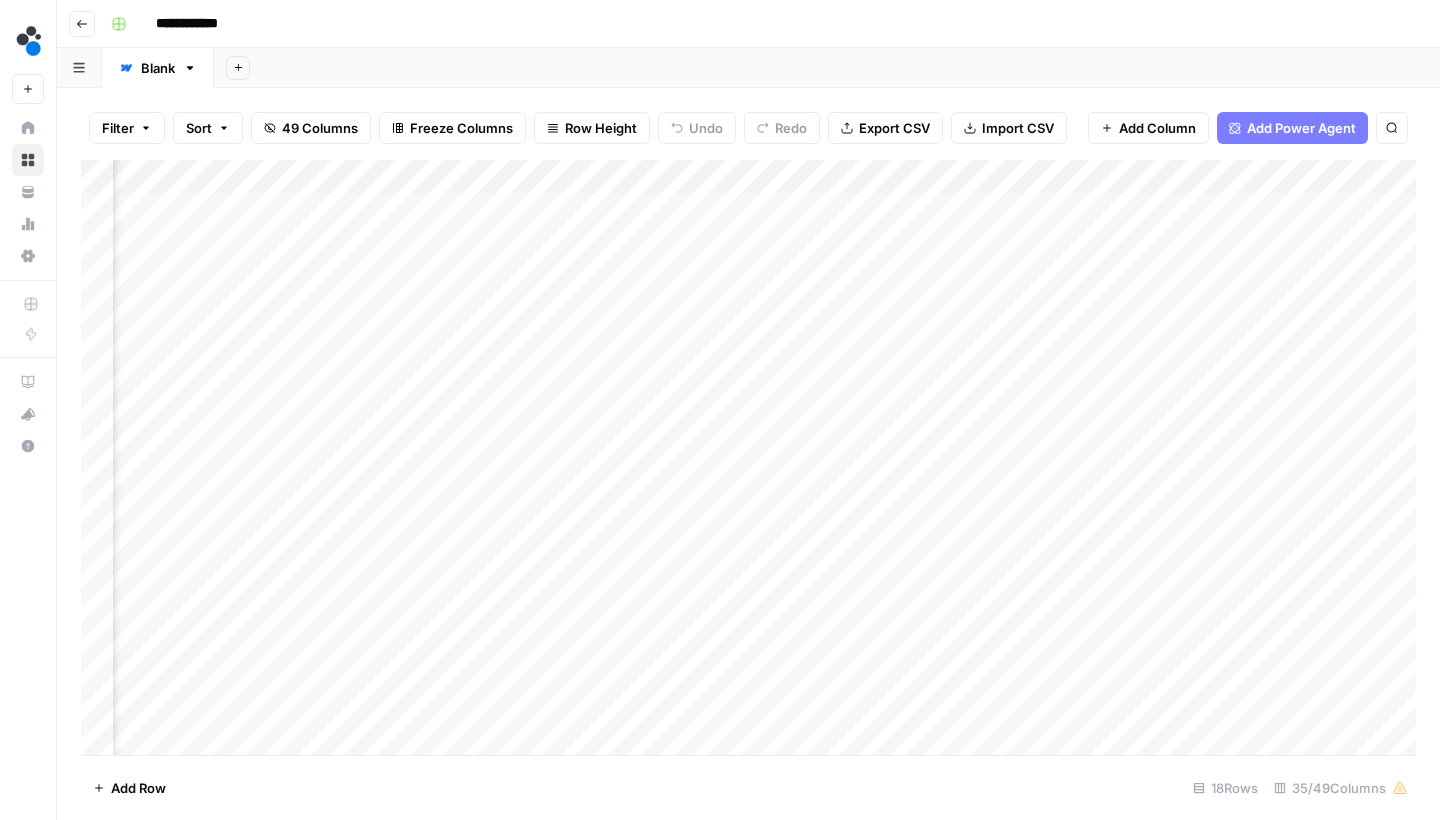click on "Add Column" at bounding box center (748, 460) 